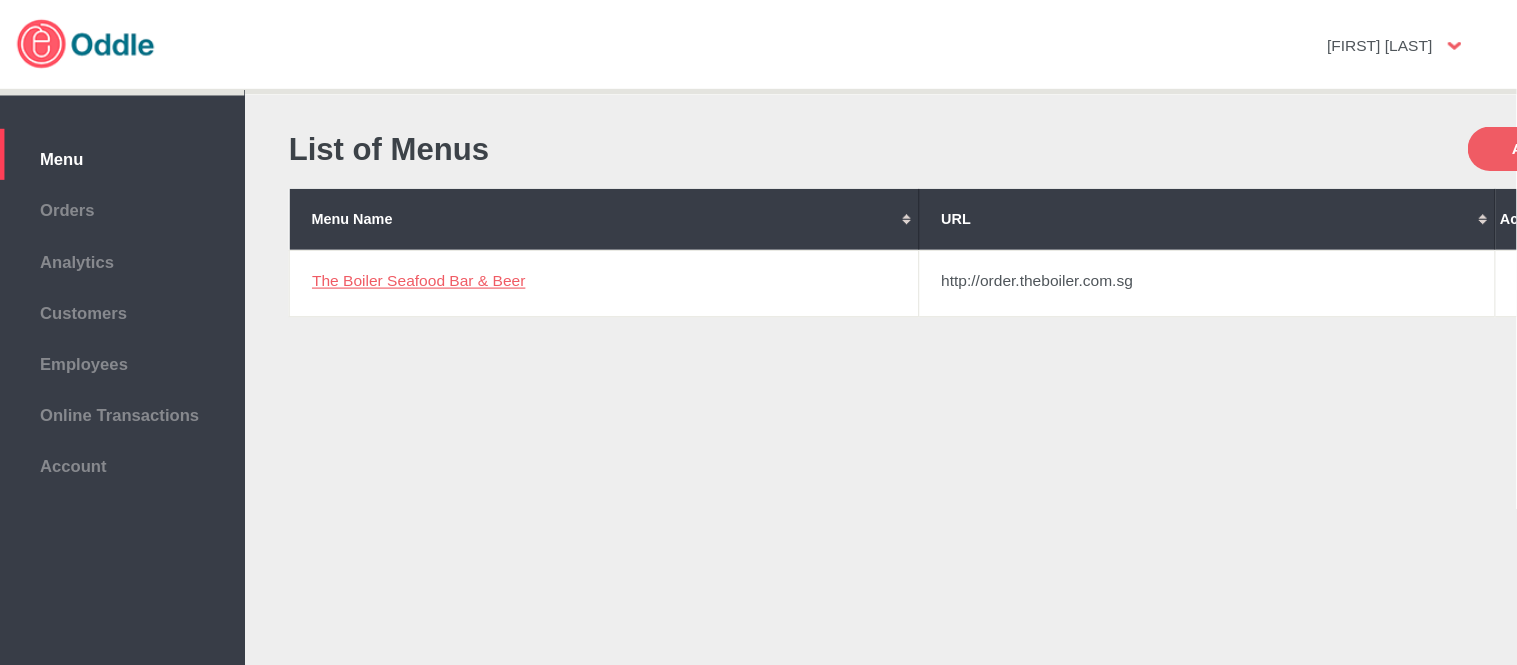 scroll, scrollTop: 0, scrollLeft: 0, axis: both 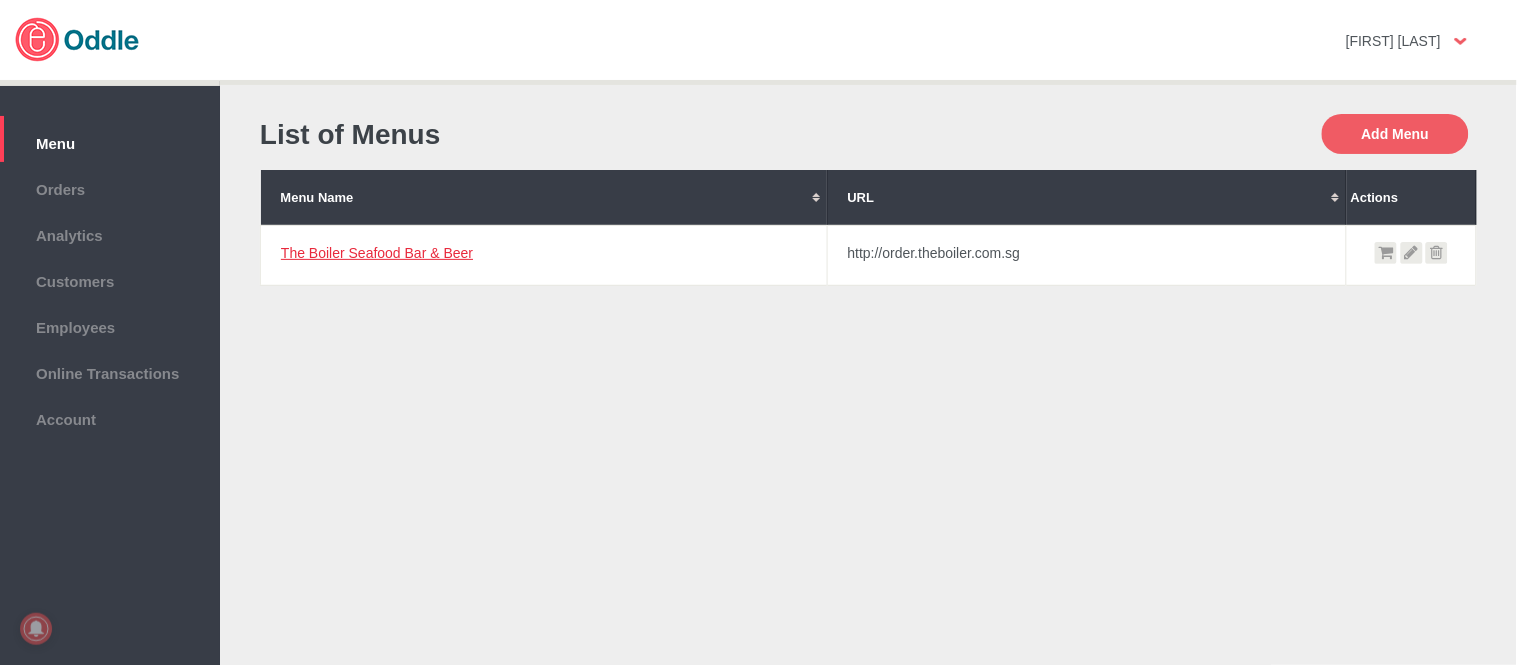 click on "The Boiler Seafood Bar & Beer" at bounding box center [377, 253] 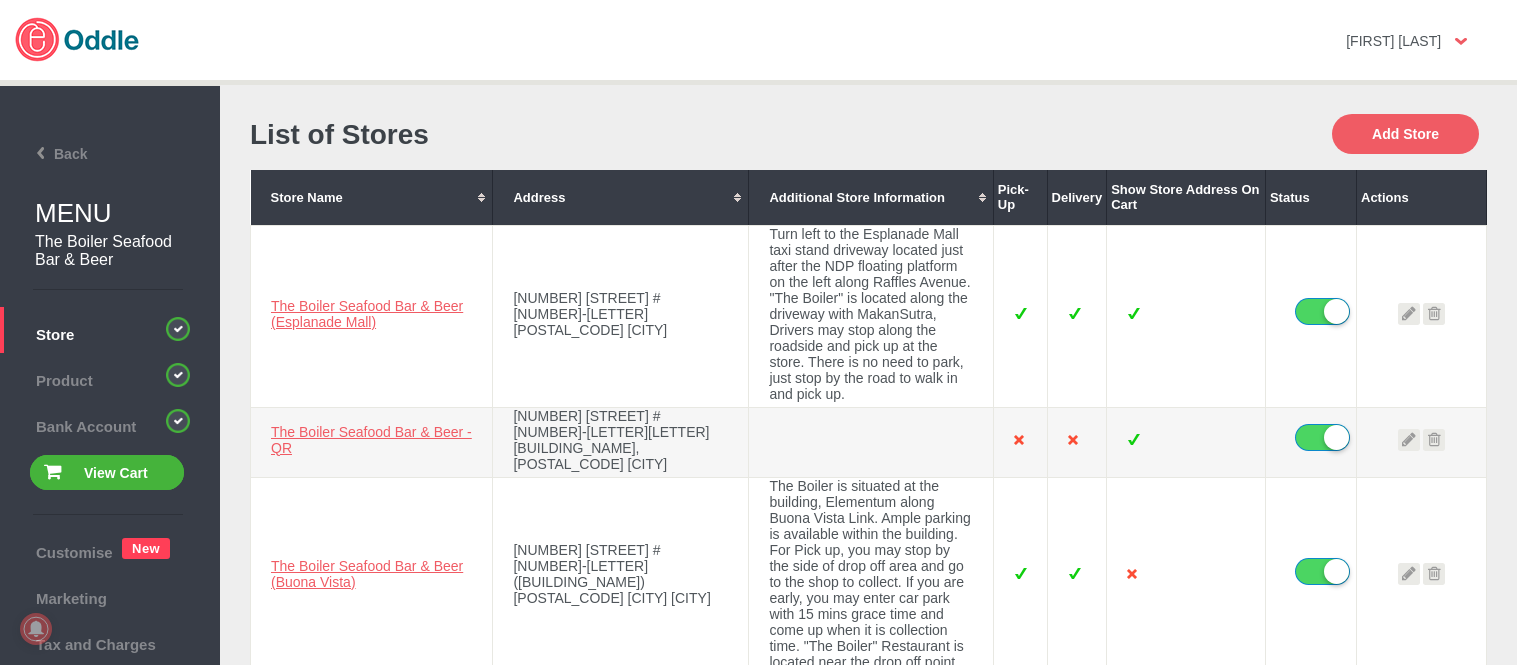 scroll, scrollTop: 0, scrollLeft: 0, axis: both 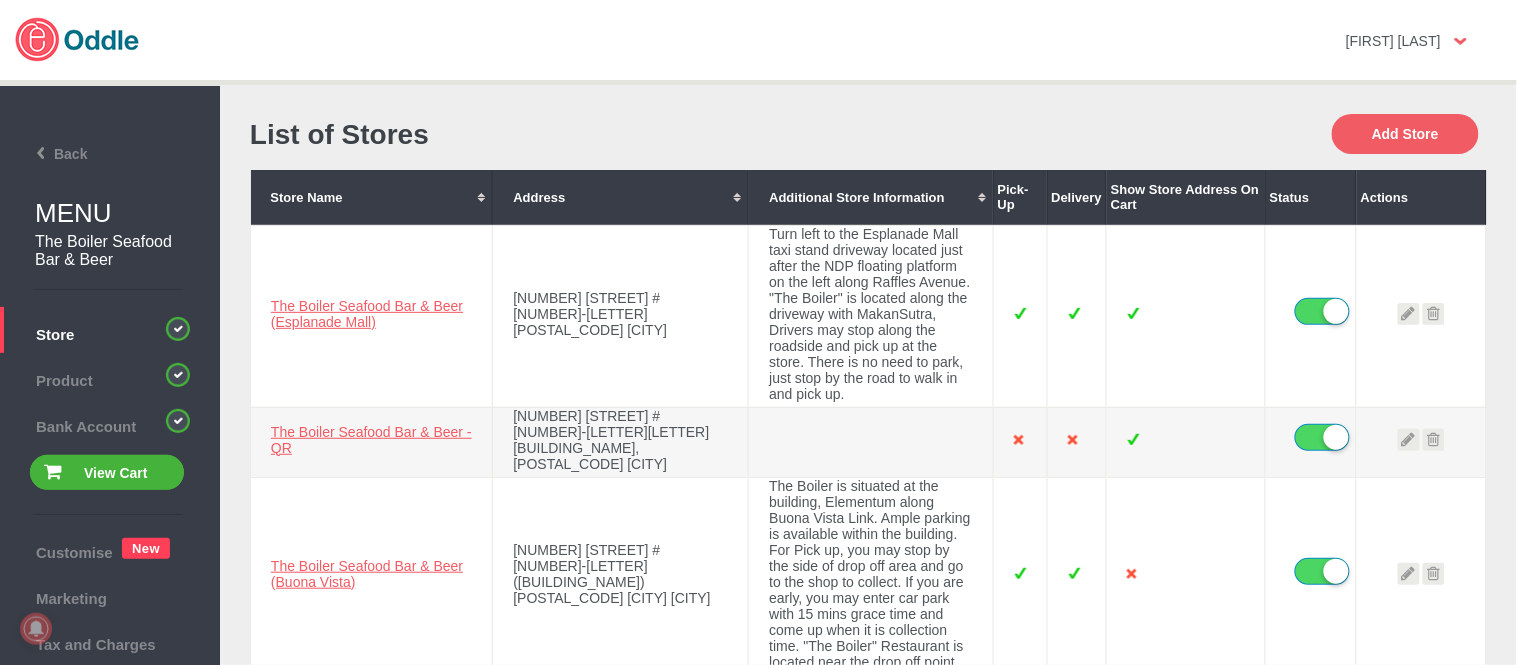 click on "List of Stores" at bounding box center [559, 135] 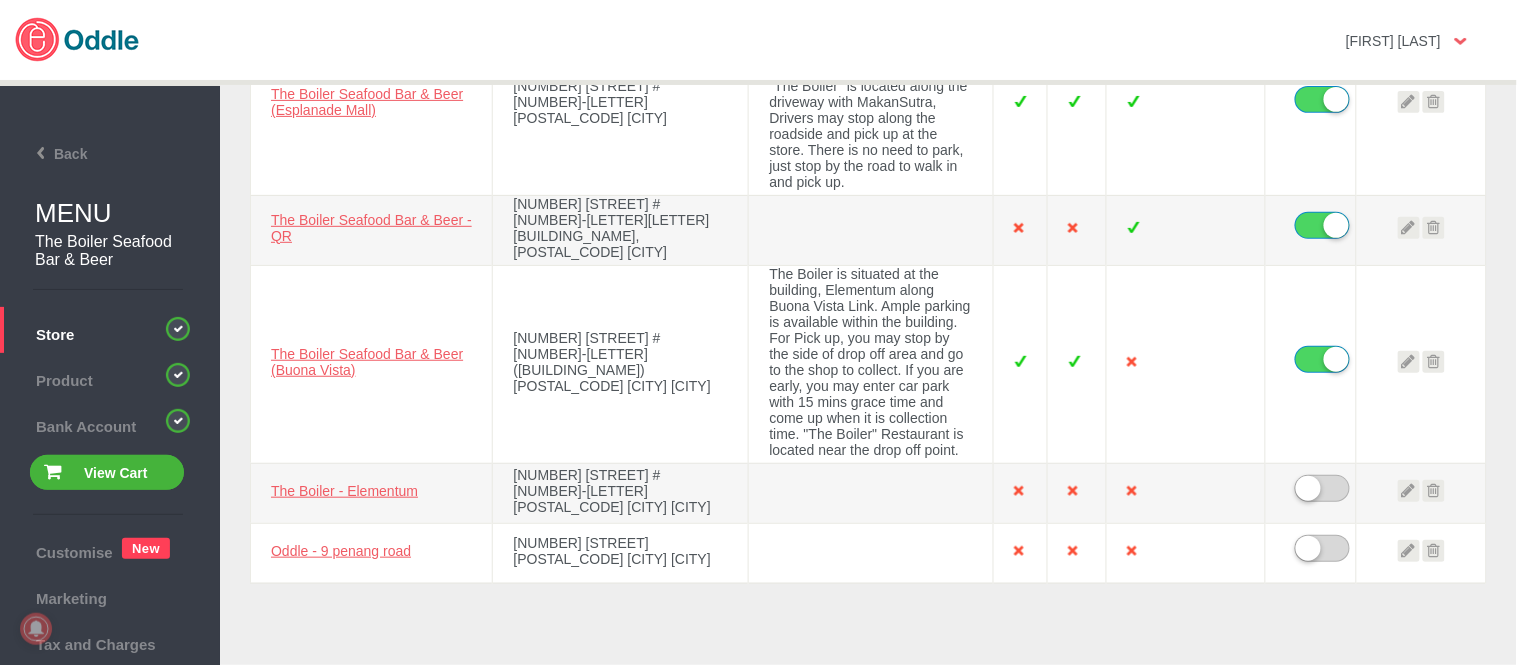 scroll, scrollTop: 222, scrollLeft: 0, axis: vertical 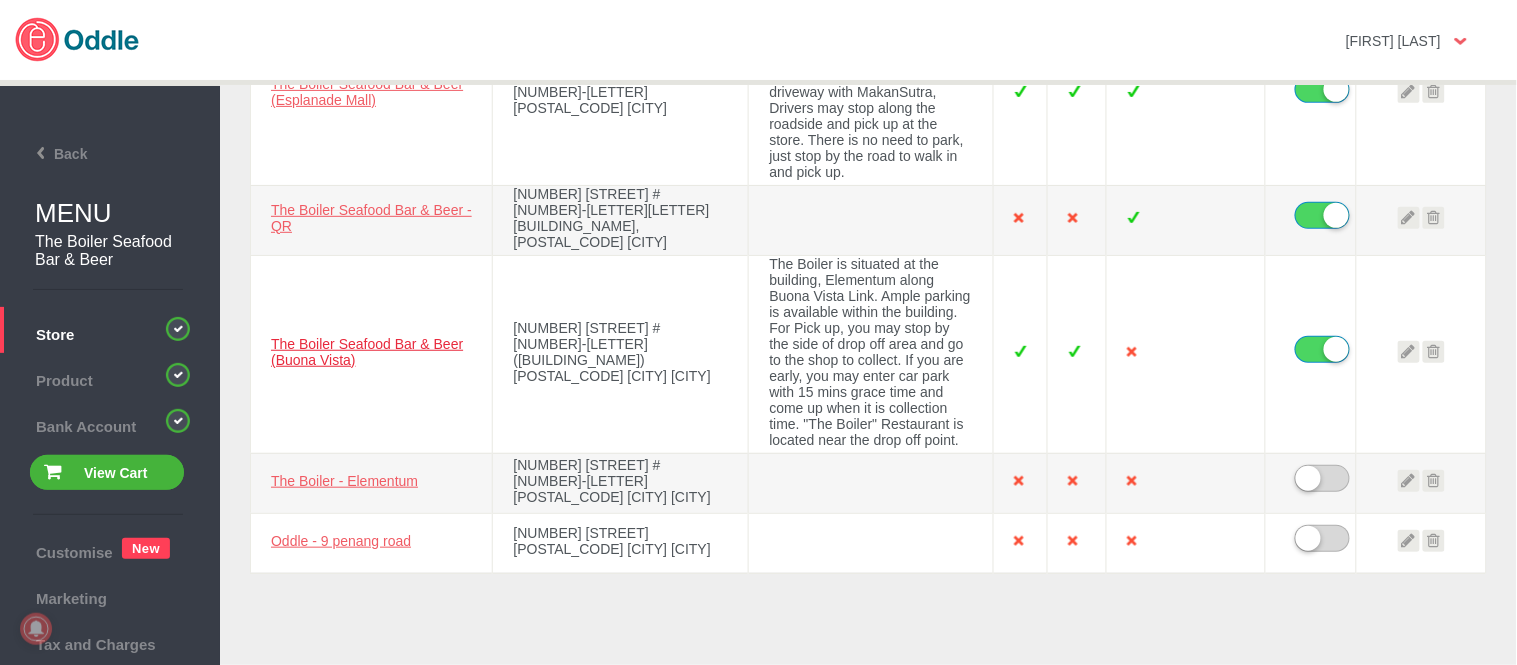 click on "The Boiler Seafood Bar & Beer (Buona Vista)" at bounding box center [367, 352] 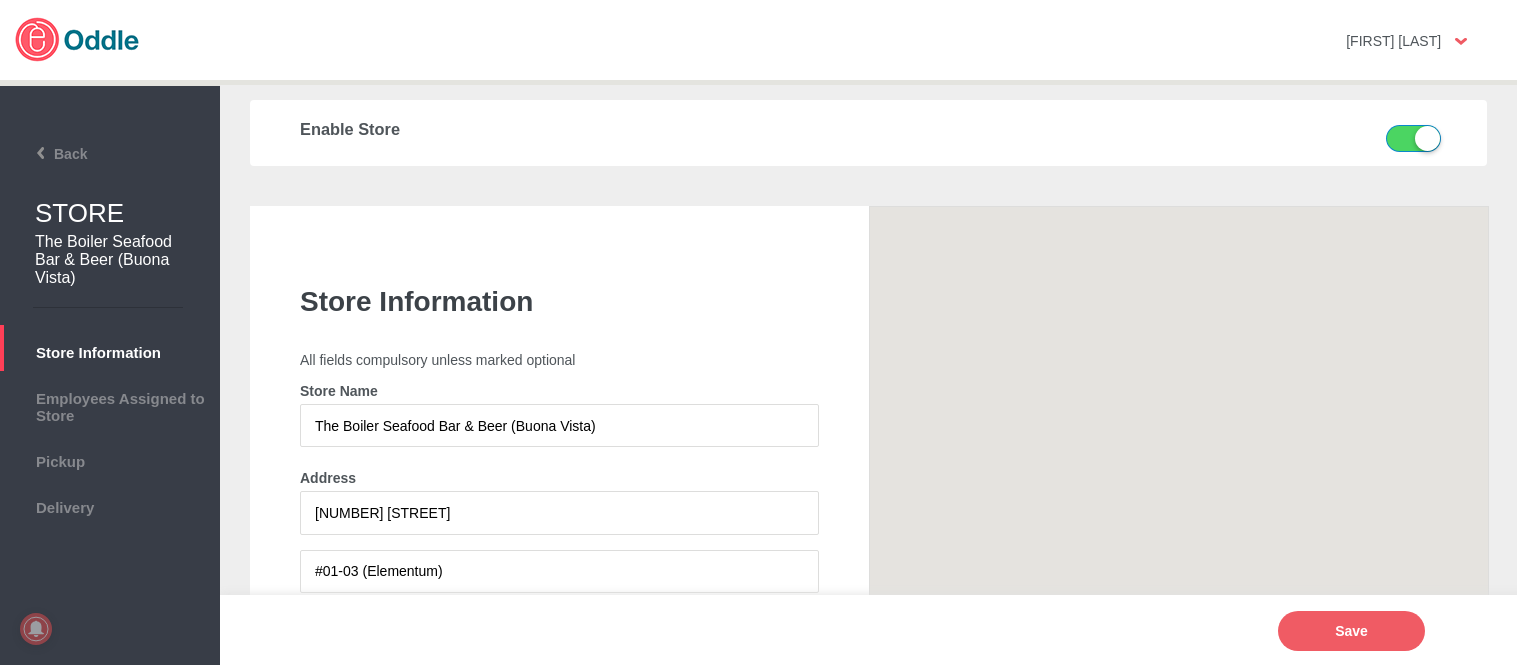 scroll, scrollTop: 0, scrollLeft: 0, axis: both 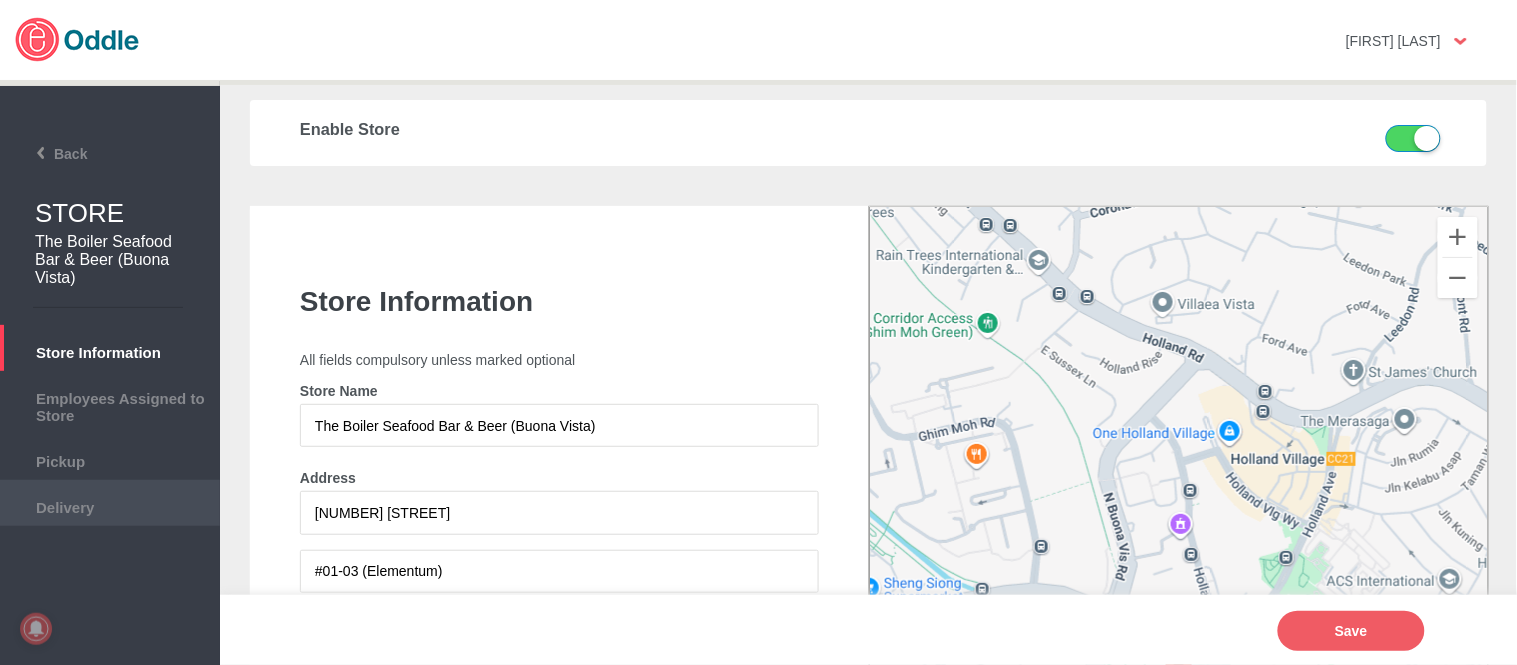 click on "Delivery" at bounding box center (110, 505) 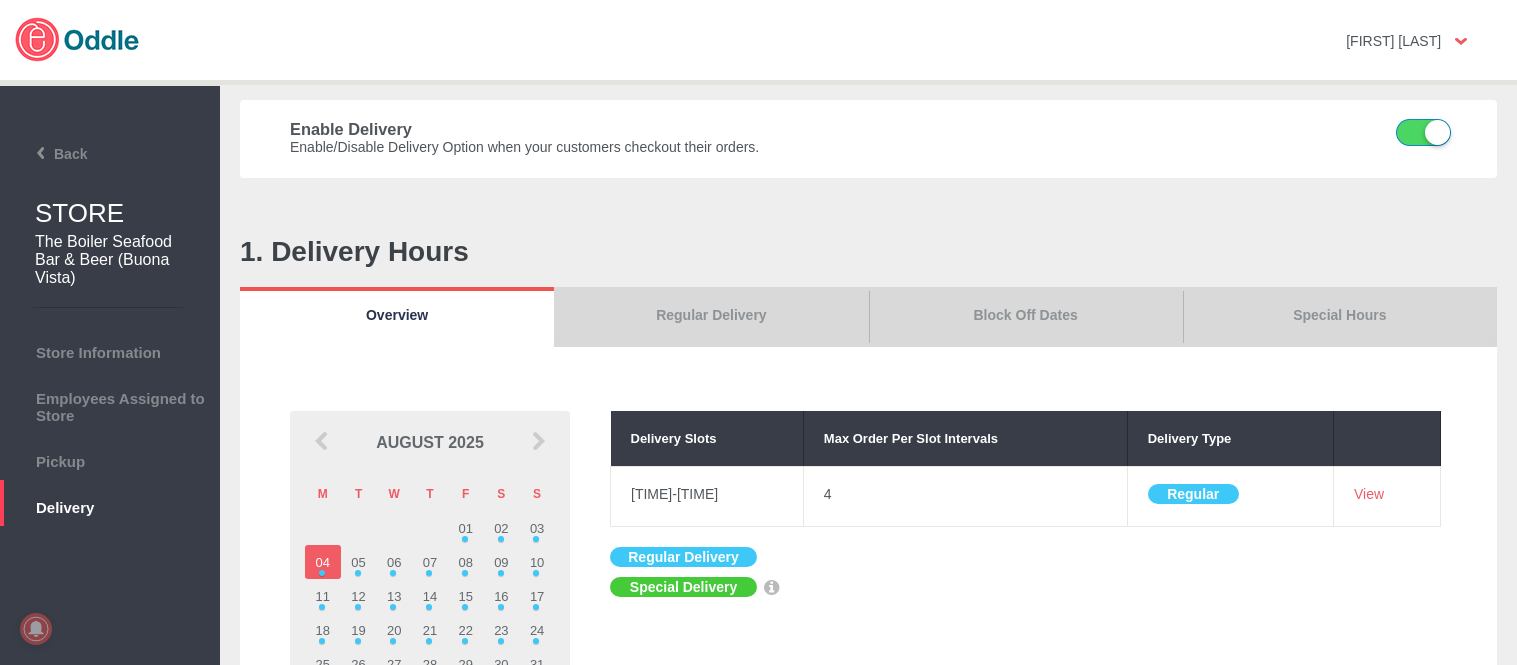 scroll, scrollTop: 0, scrollLeft: 0, axis: both 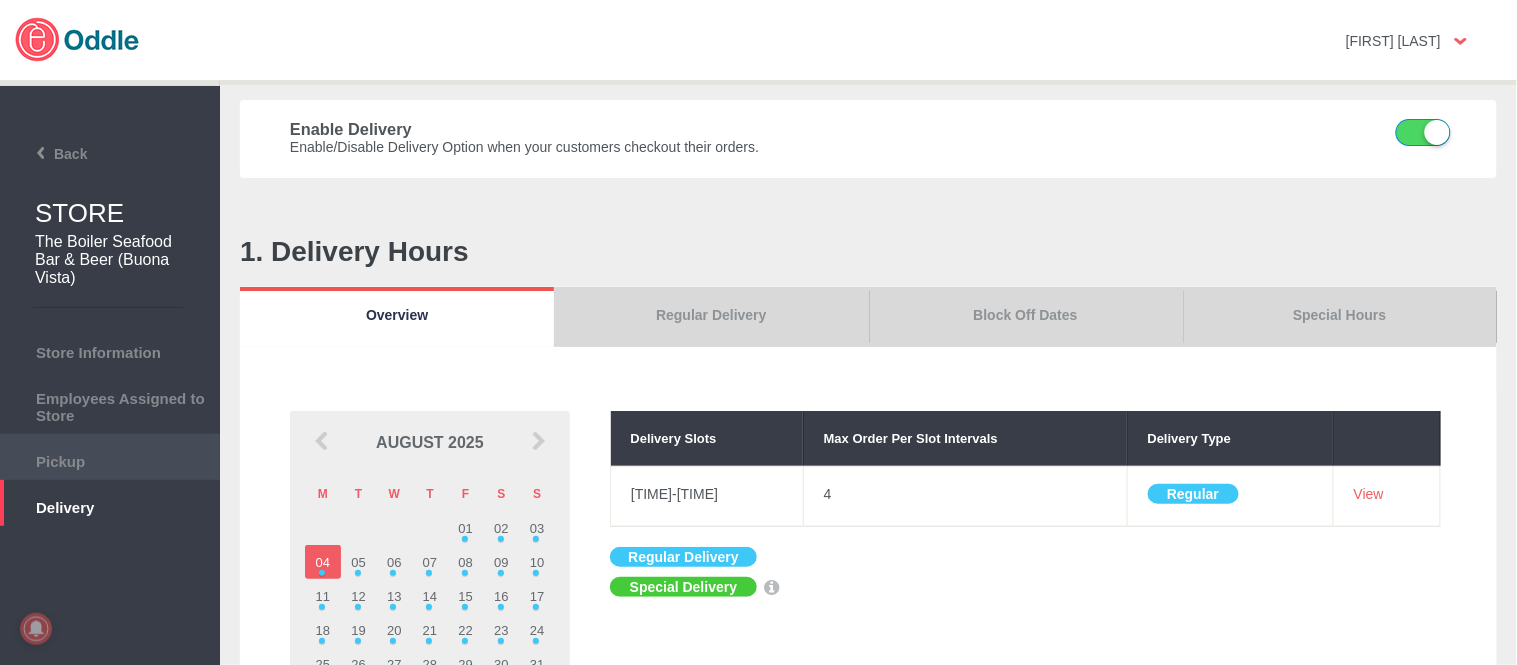 click on "Pickup" at bounding box center (110, 459) 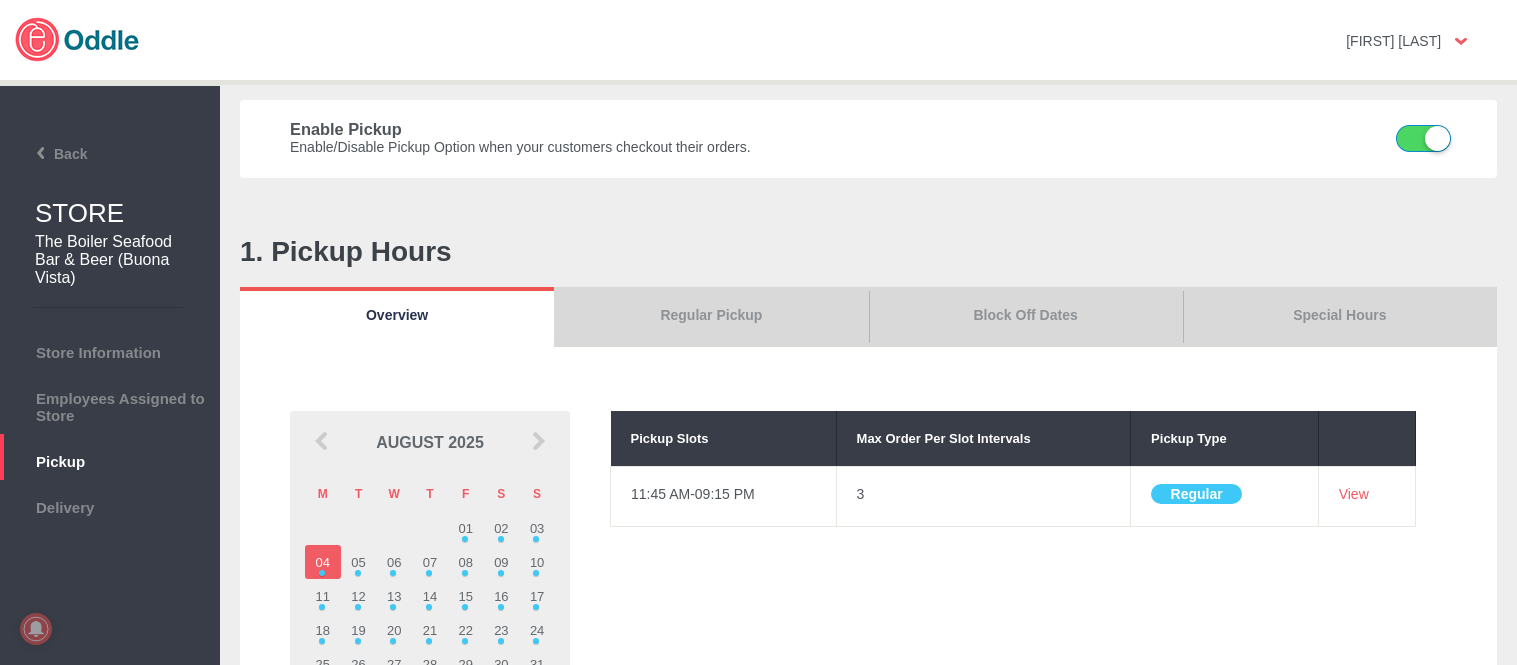 scroll, scrollTop: 0, scrollLeft: 0, axis: both 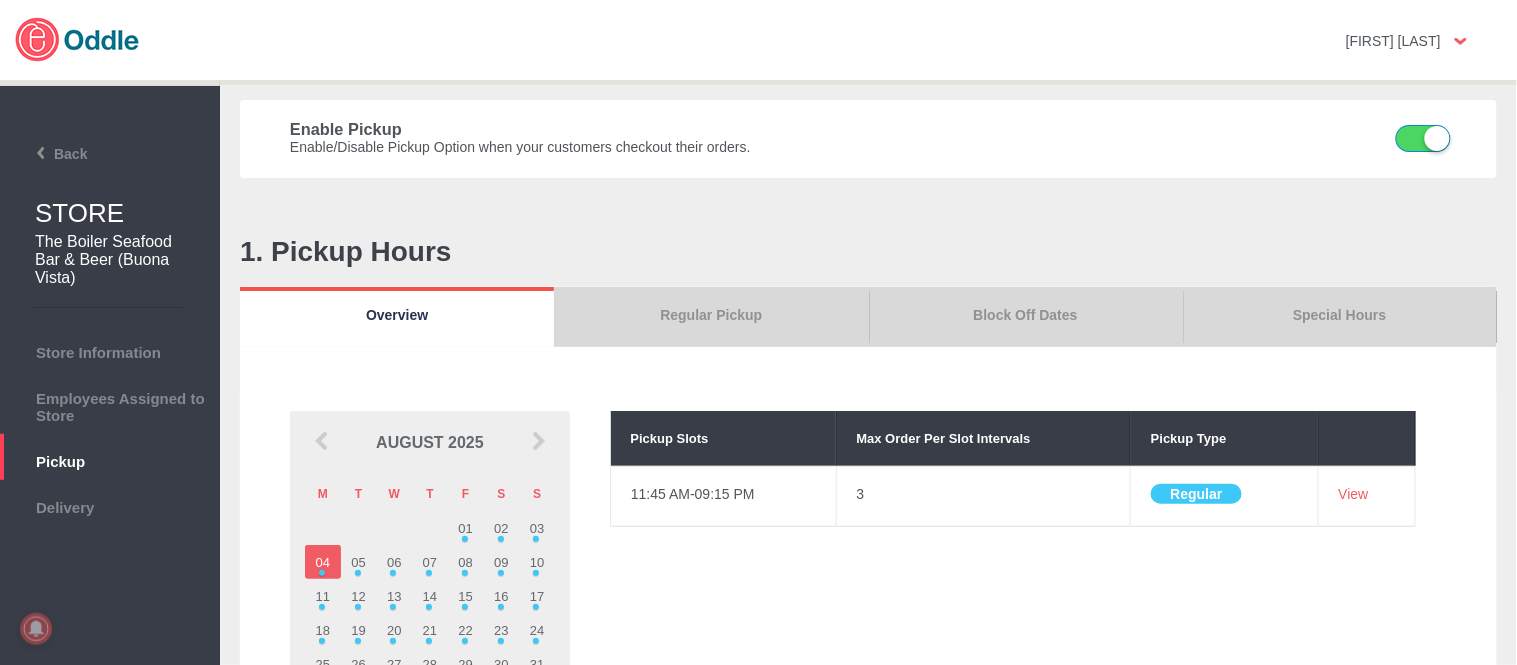 click on "Block Off Dates" at bounding box center (1026, 317) 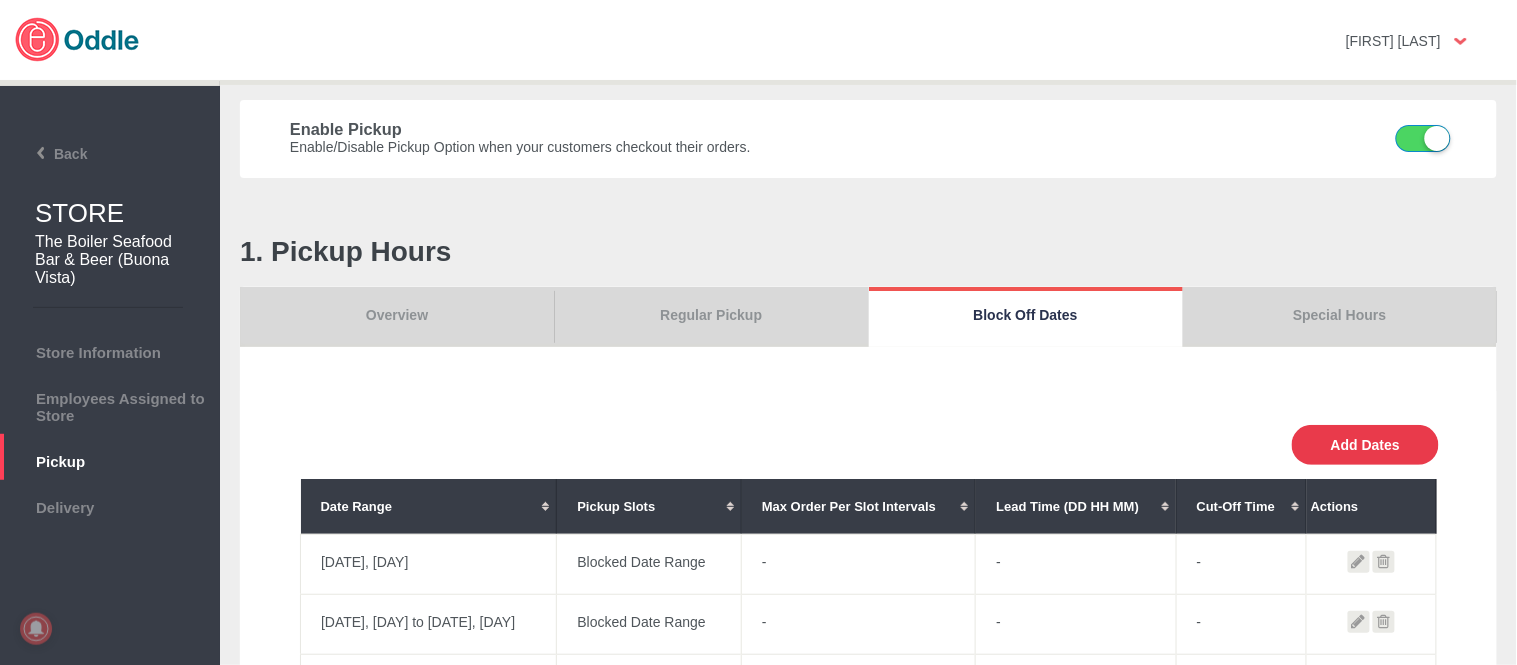 click on "Add Dates" at bounding box center [1365, 445] 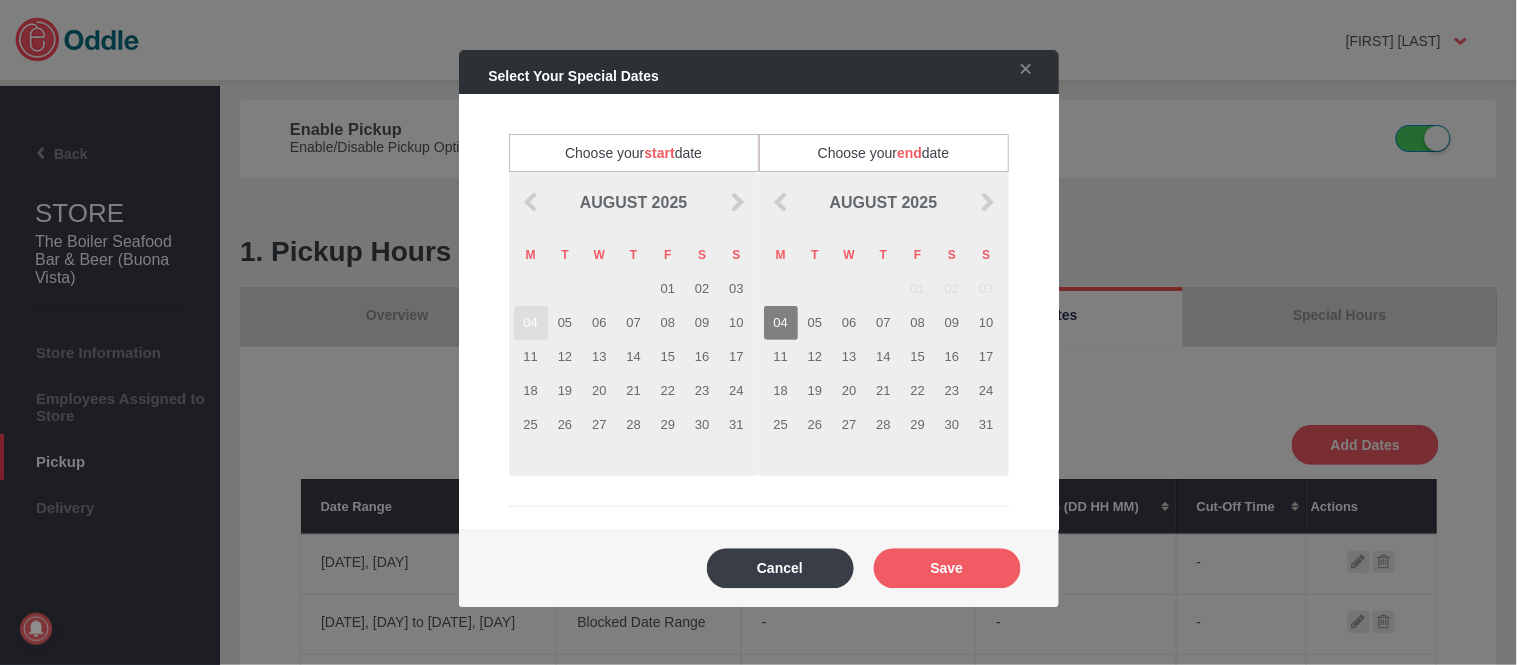 click on "04" at bounding box center [531, 323] 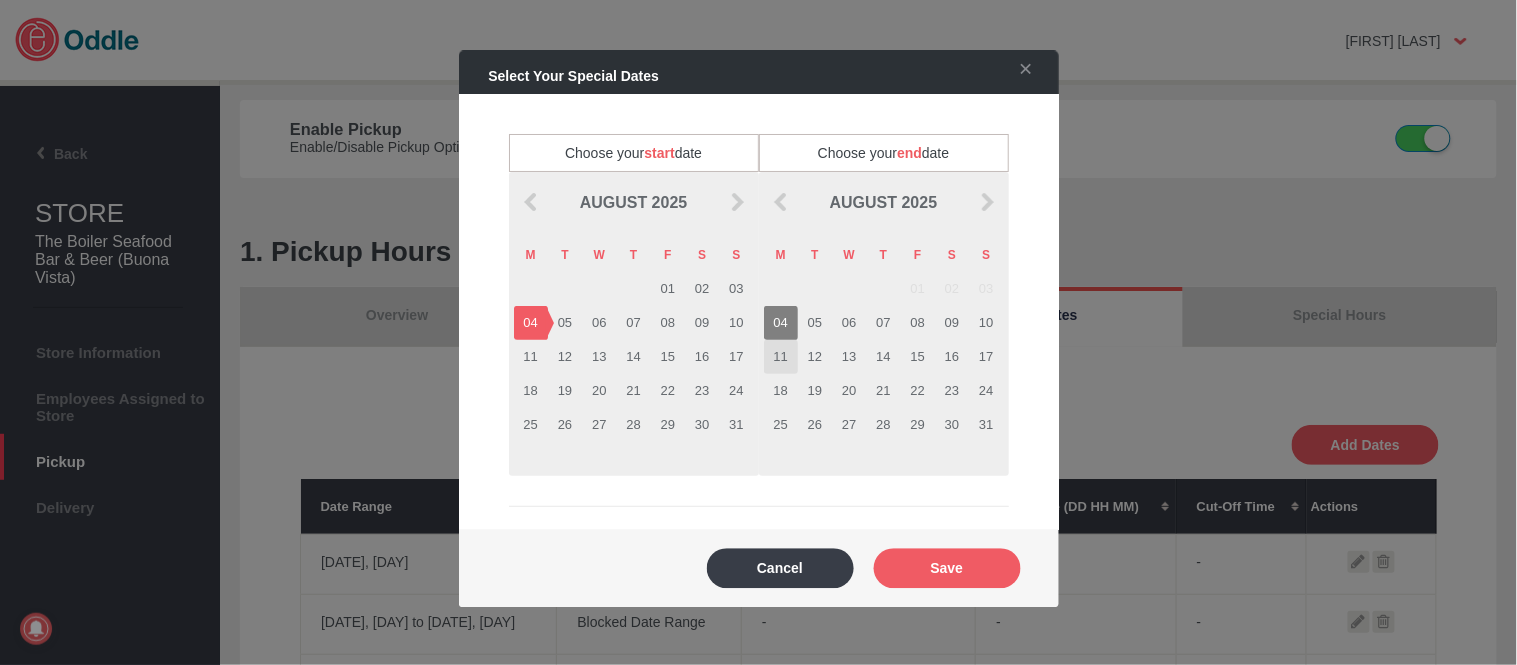 click on "04" at bounding box center (781, 323) 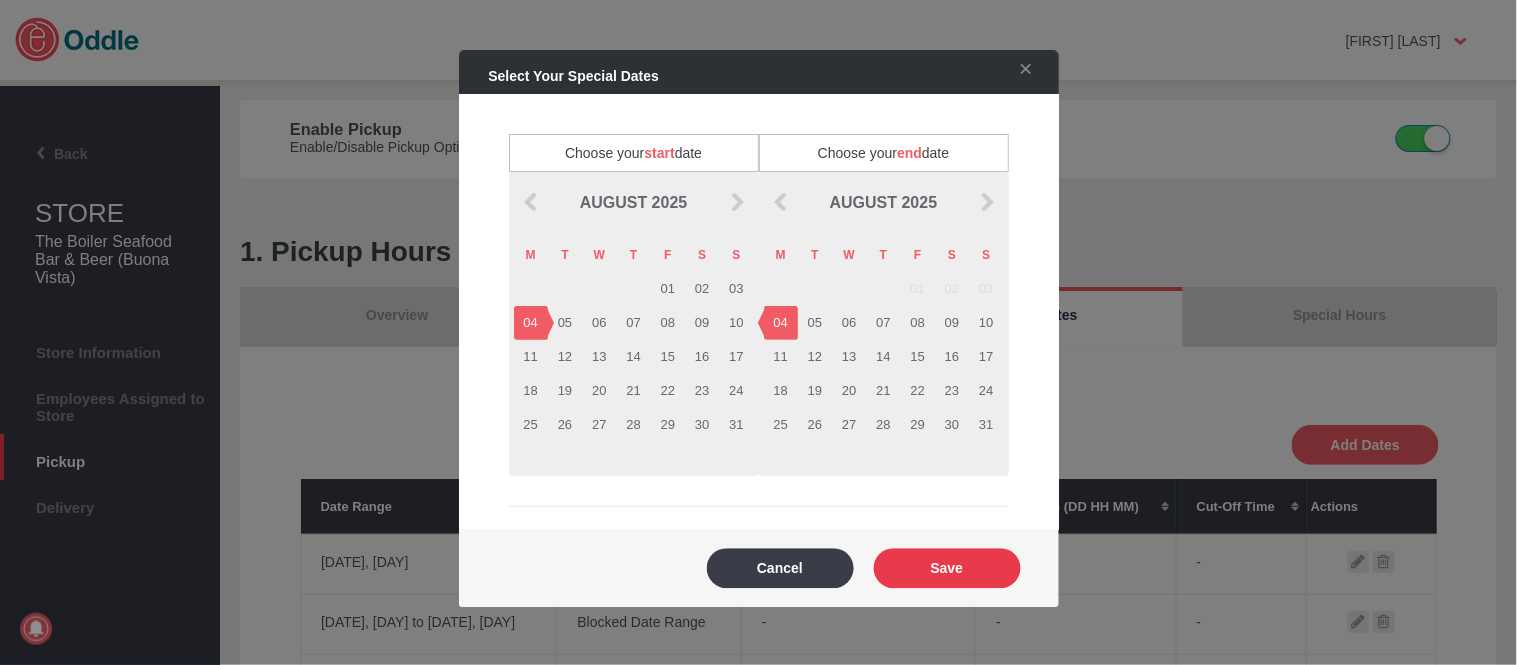 click on "Save" at bounding box center [947, 568] 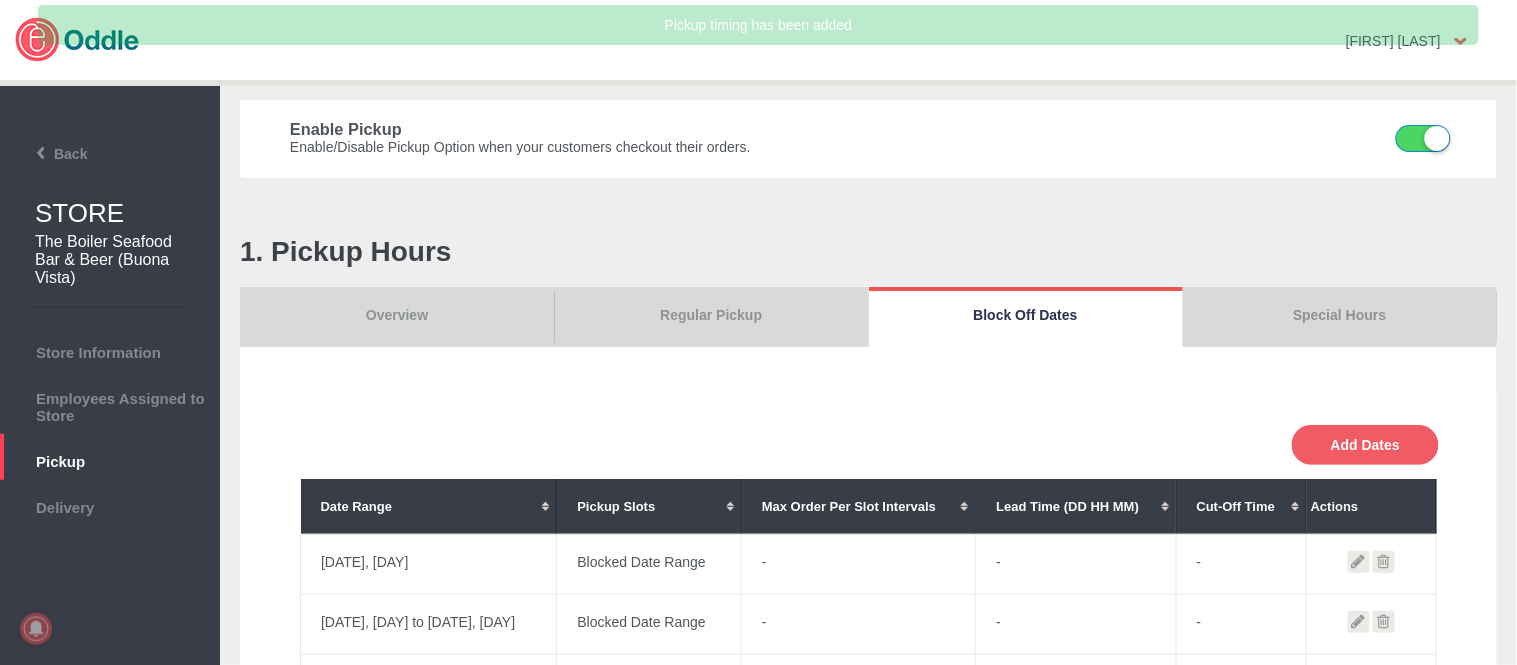 click on "Overview" at bounding box center [397, 317] 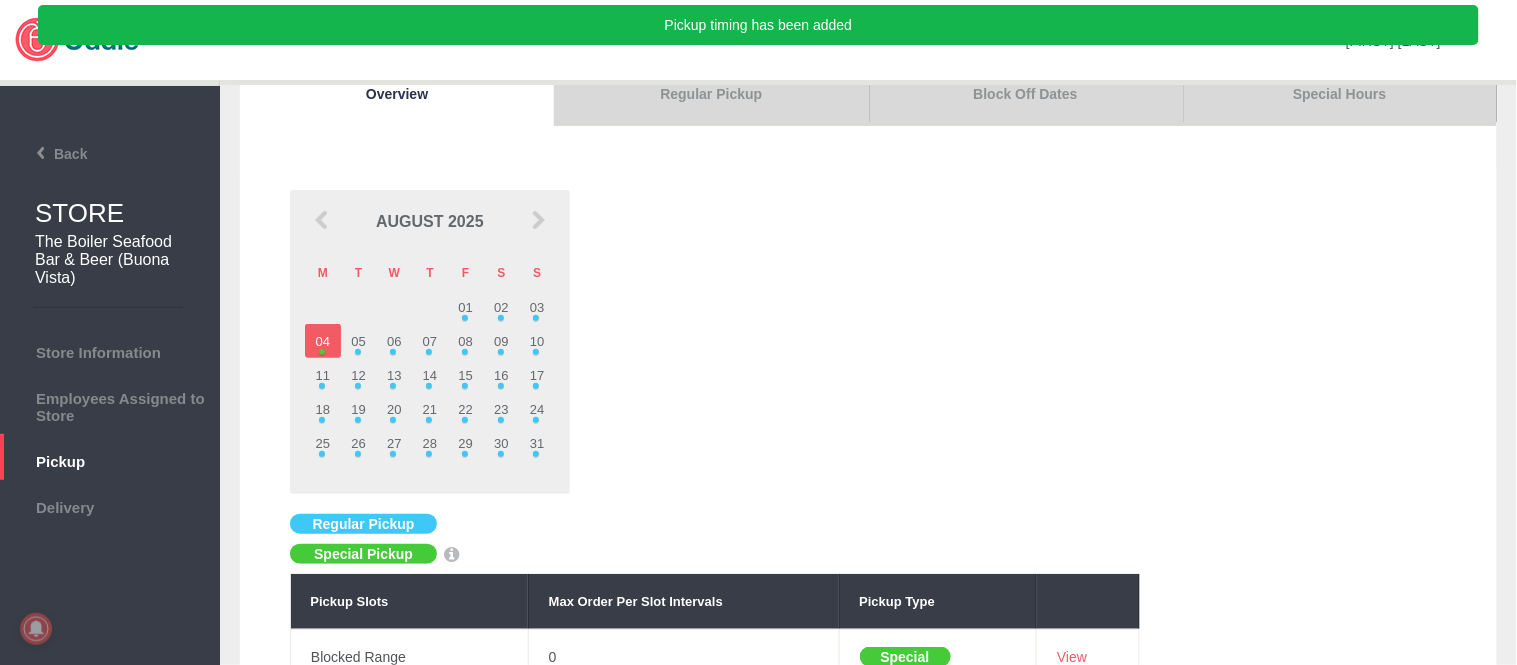 scroll, scrollTop: 222, scrollLeft: 0, axis: vertical 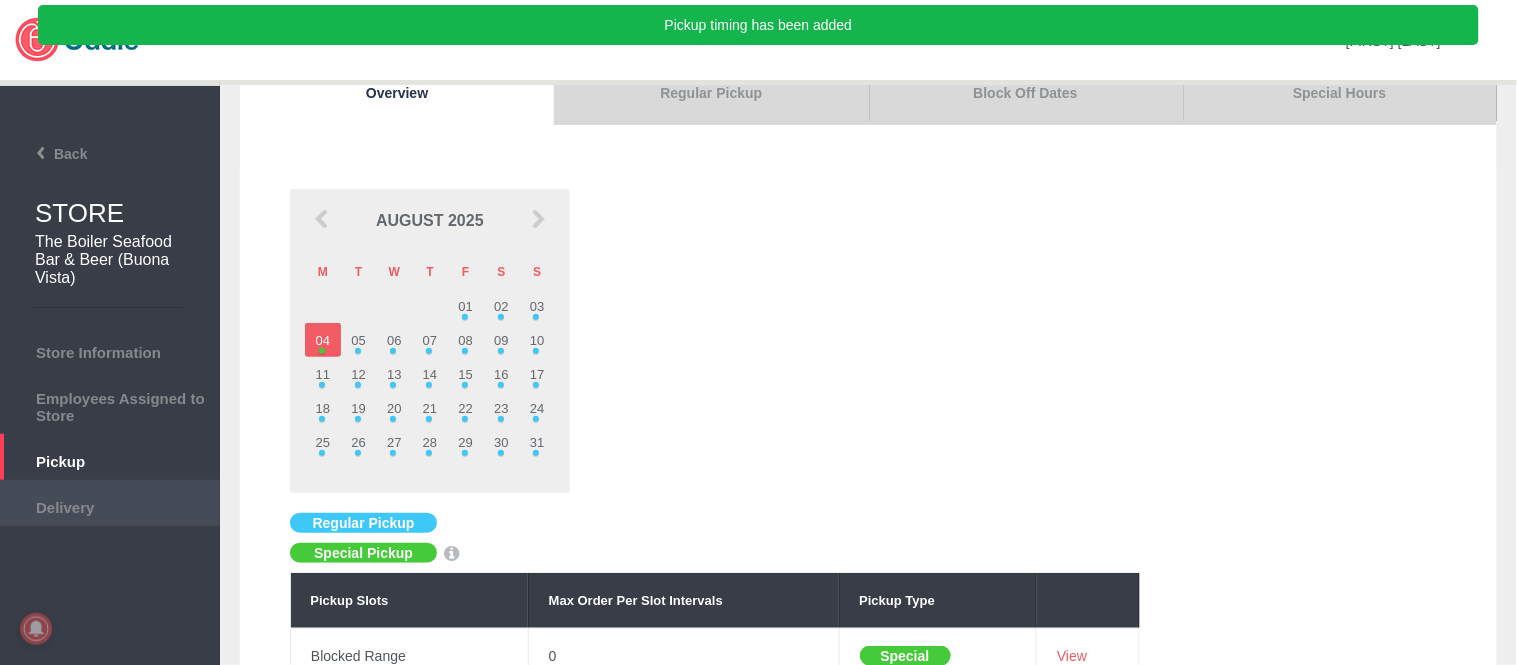 click on "Delivery" at bounding box center (110, 503) 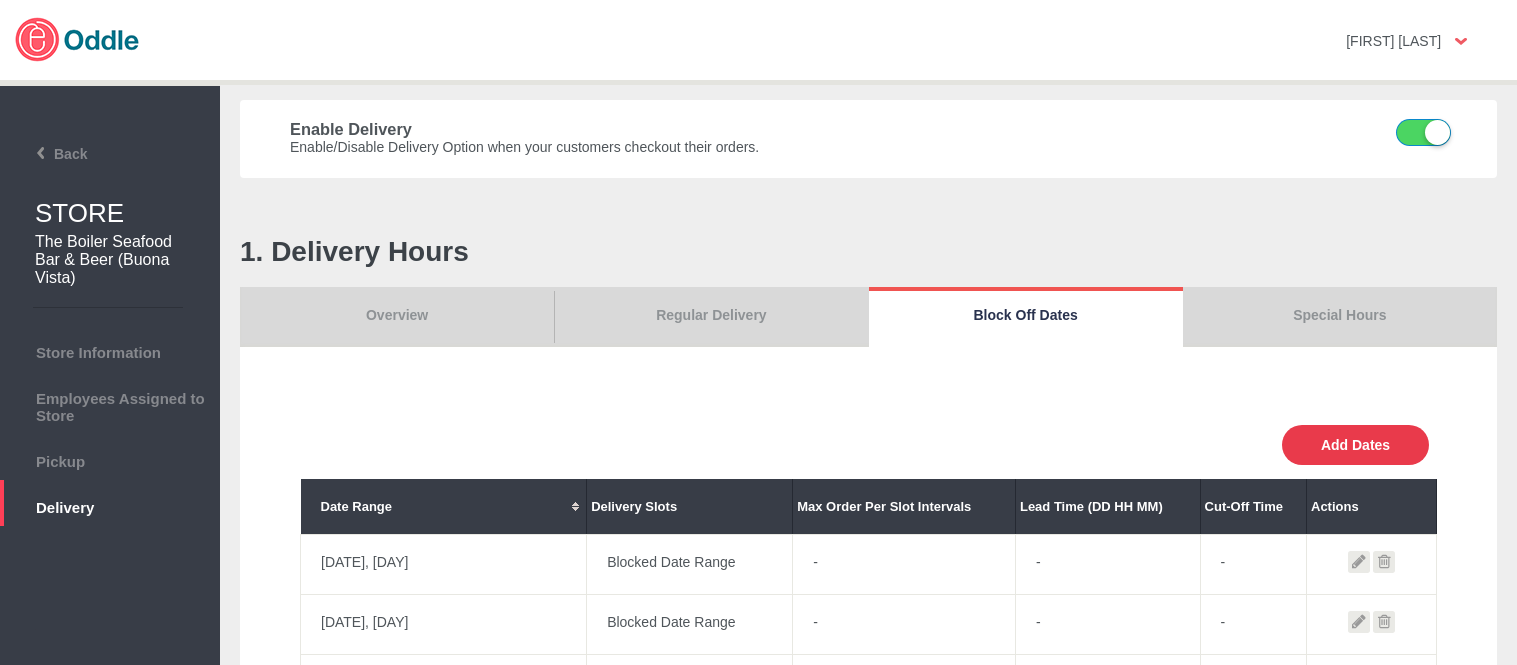 scroll, scrollTop: 0, scrollLeft: 0, axis: both 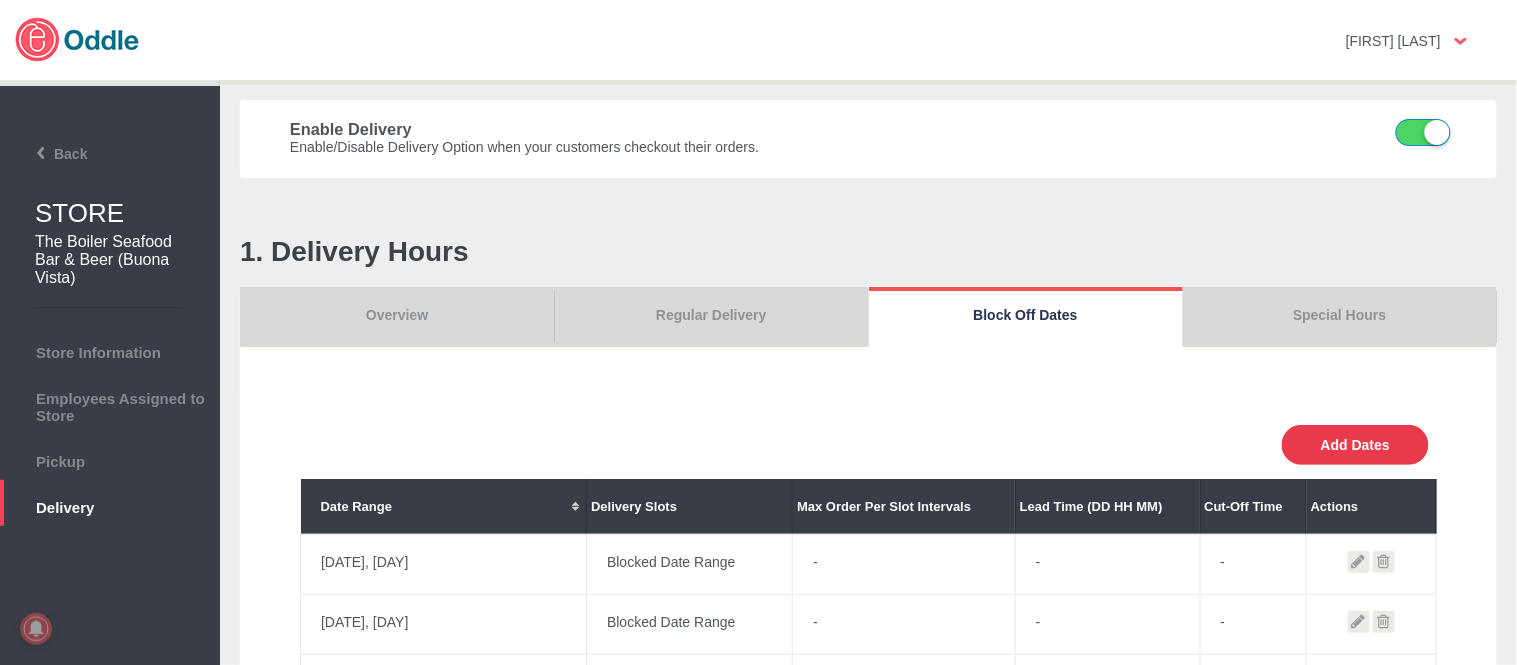 click on "Add Dates" at bounding box center [1355, 445] 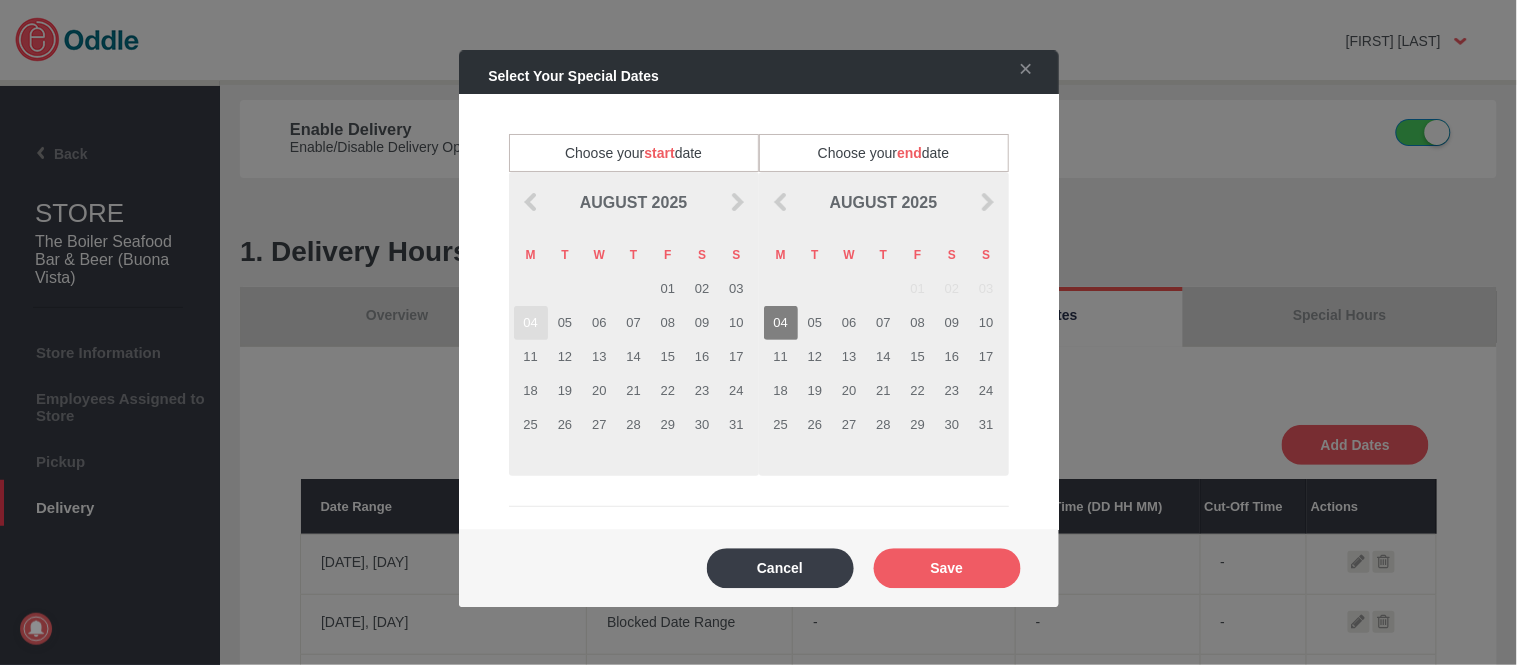 click on "04" at bounding box center (531, 323) 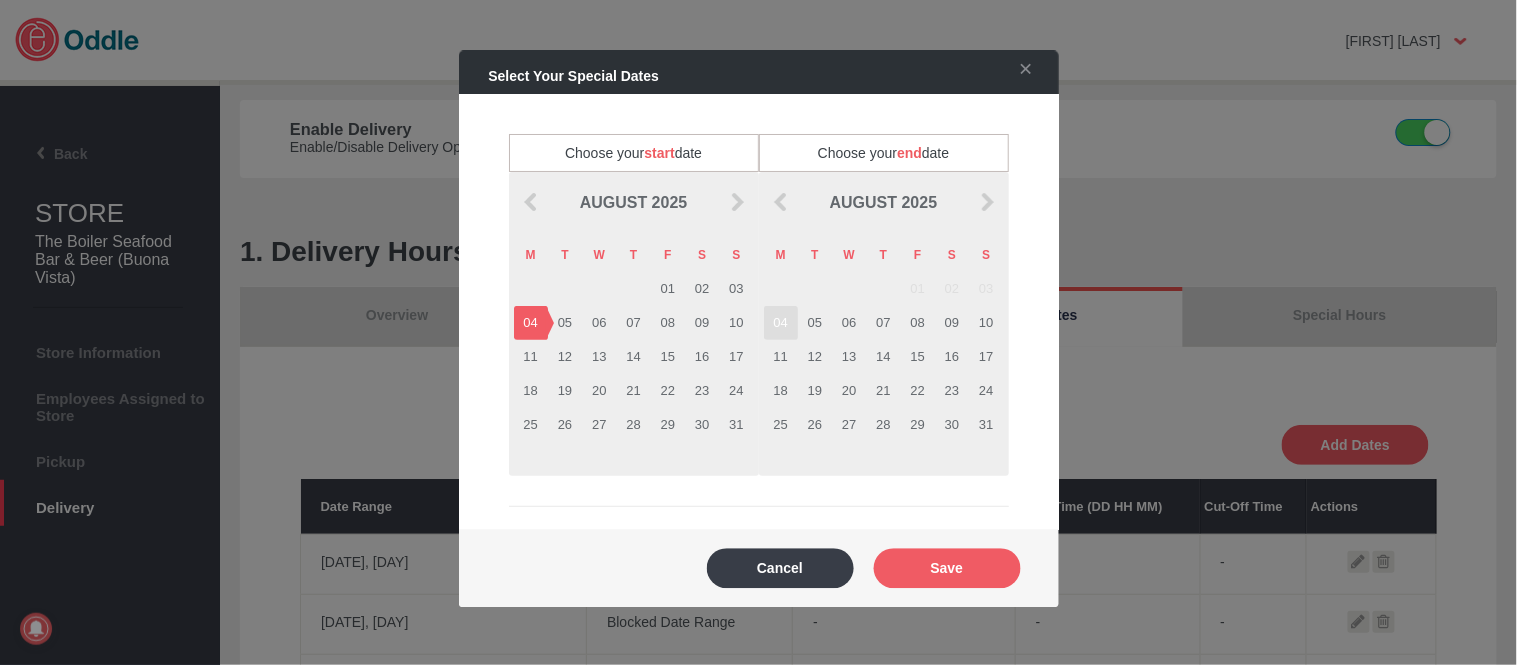 click on "04" at bounding box center (781, 323) 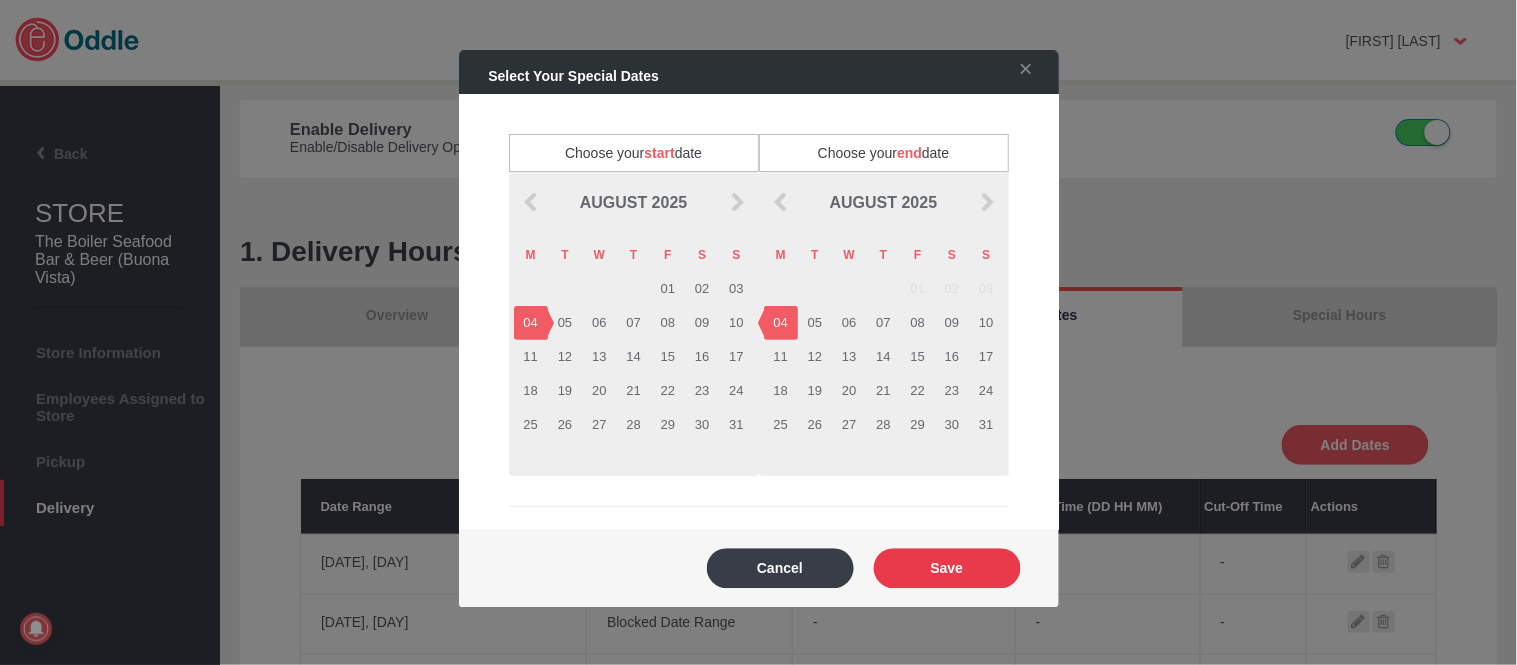 click on "Save" at bounding box center (947, 568) 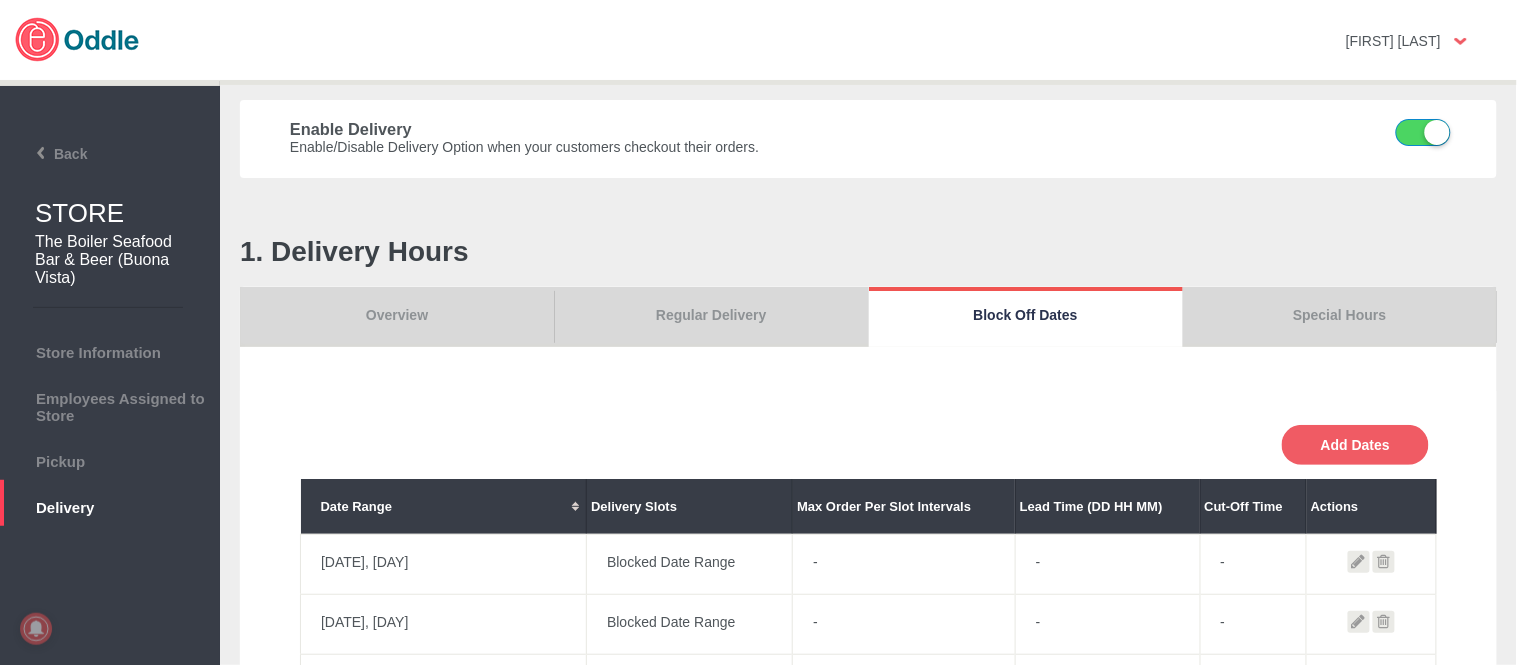 click on "Overview" at bounding box center [397, 317] 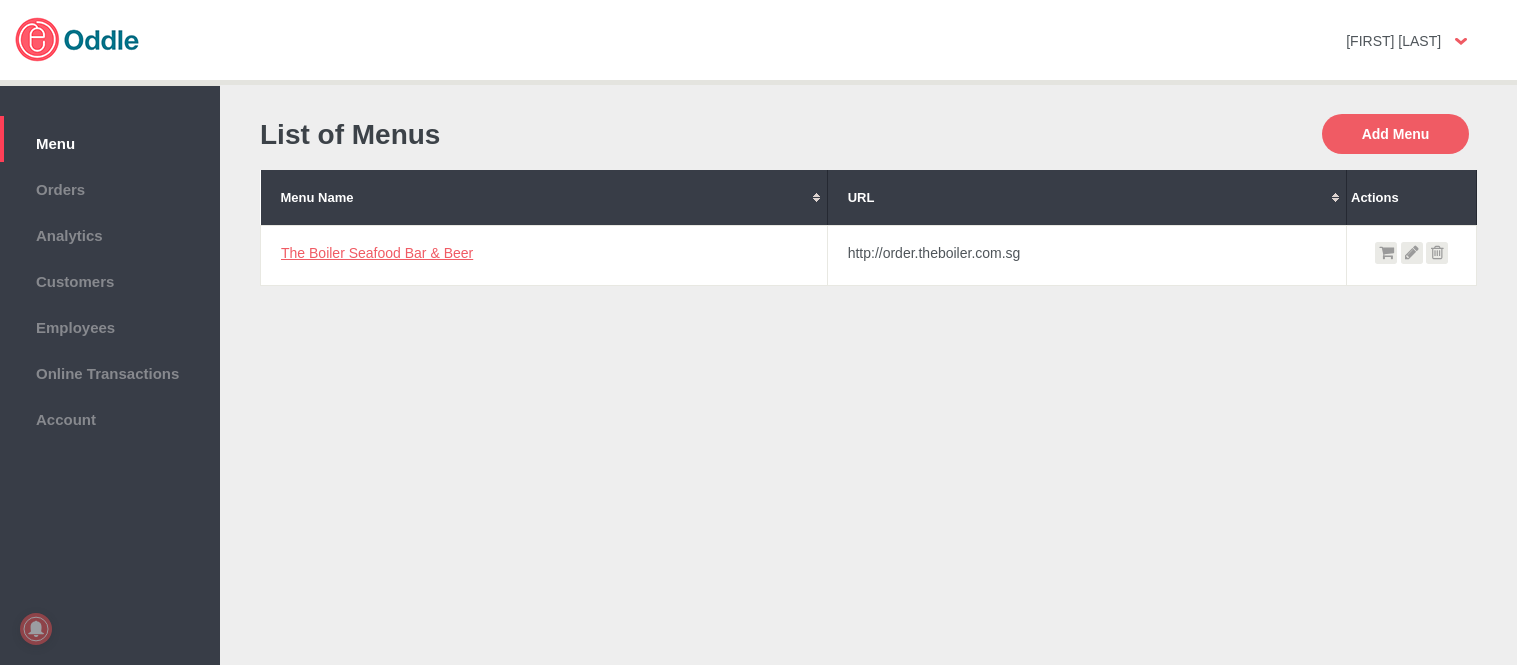 scroll, scrollTop: 0, scrollLeft: 0, axis: both 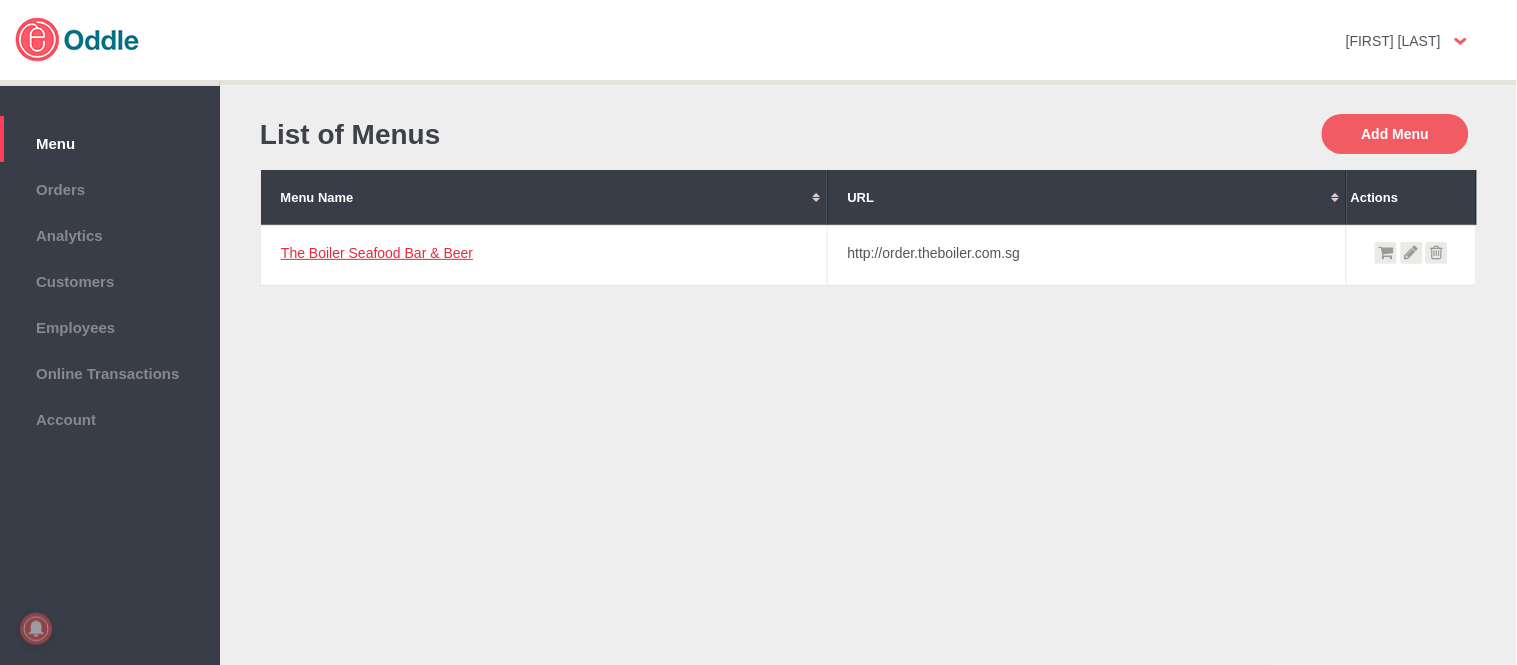 click on "The Boiler Seafood Bar & Beer" at bounding box center [377, 253] 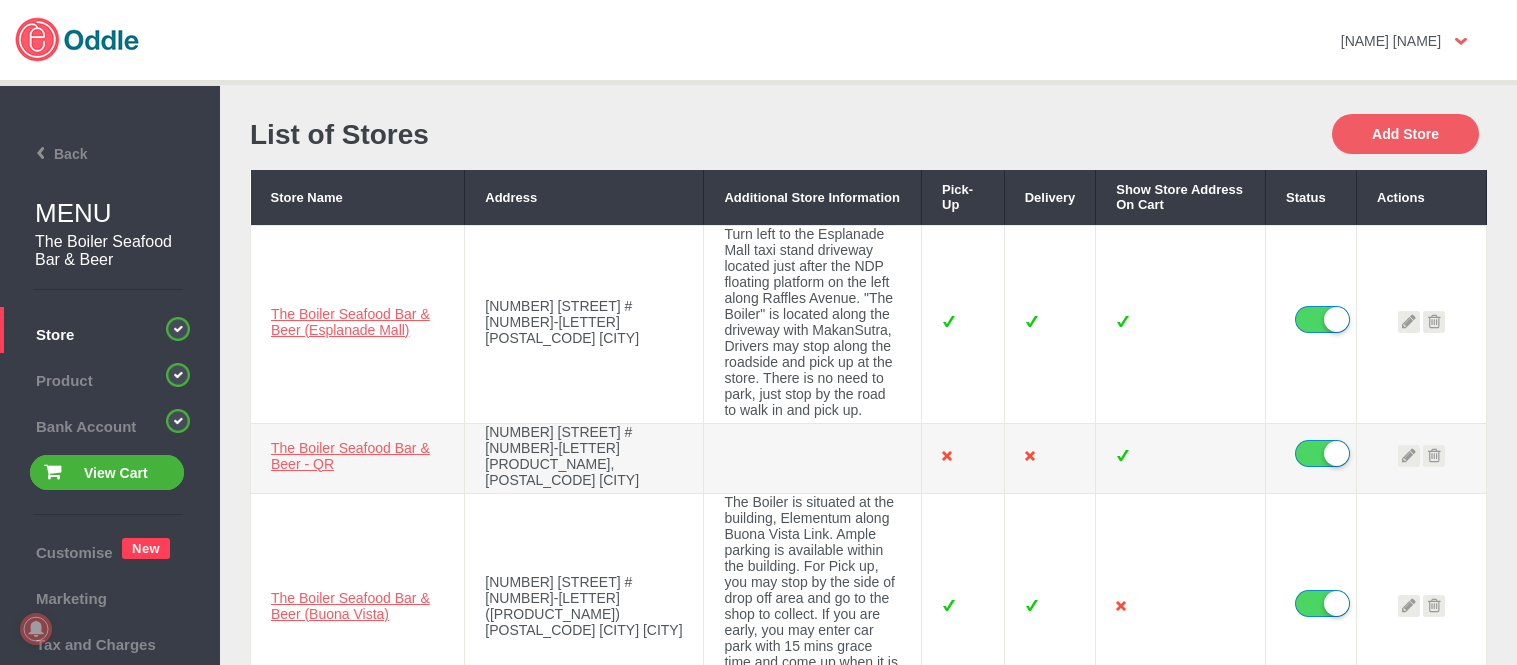 scroll, scrollTop: 0, scrollLeft: 0, axis: both 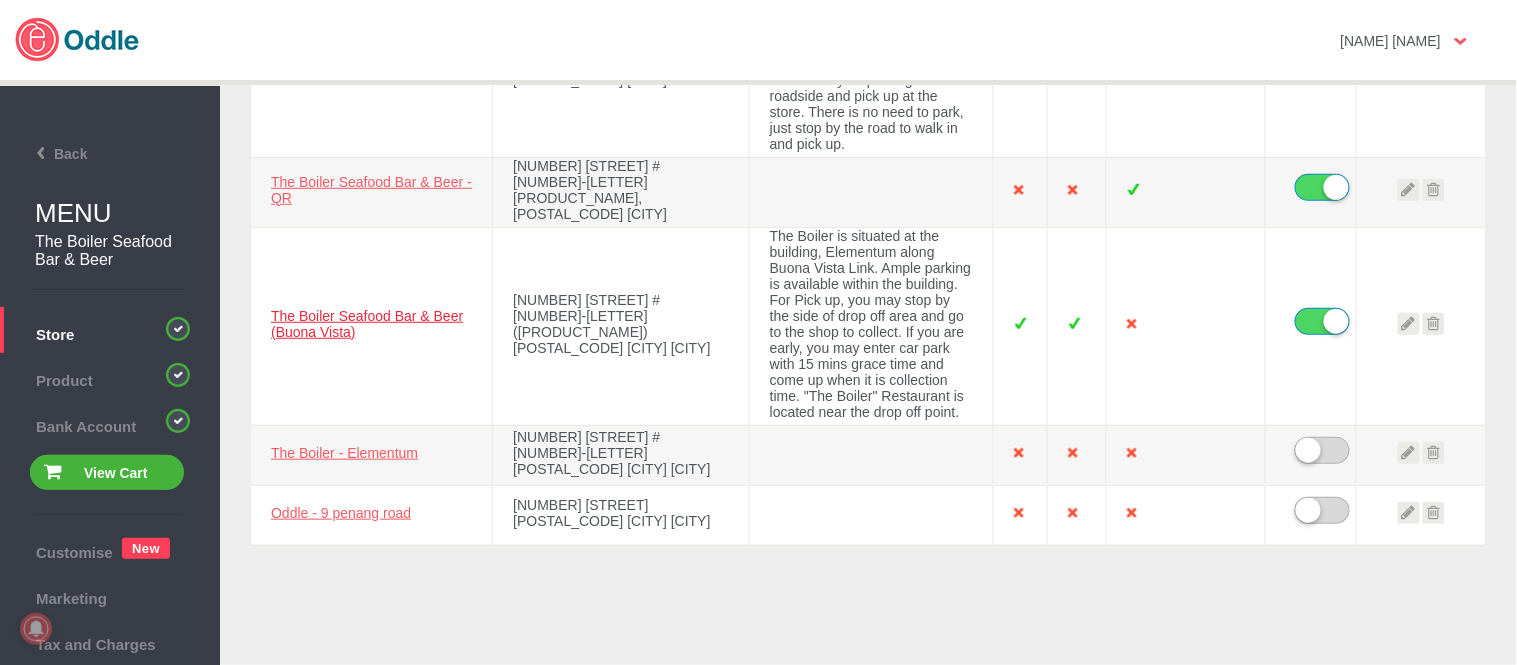 click on "The Boiler Seafood Bar & Beer (Buona Vista)" at bounding box center [367, 324] 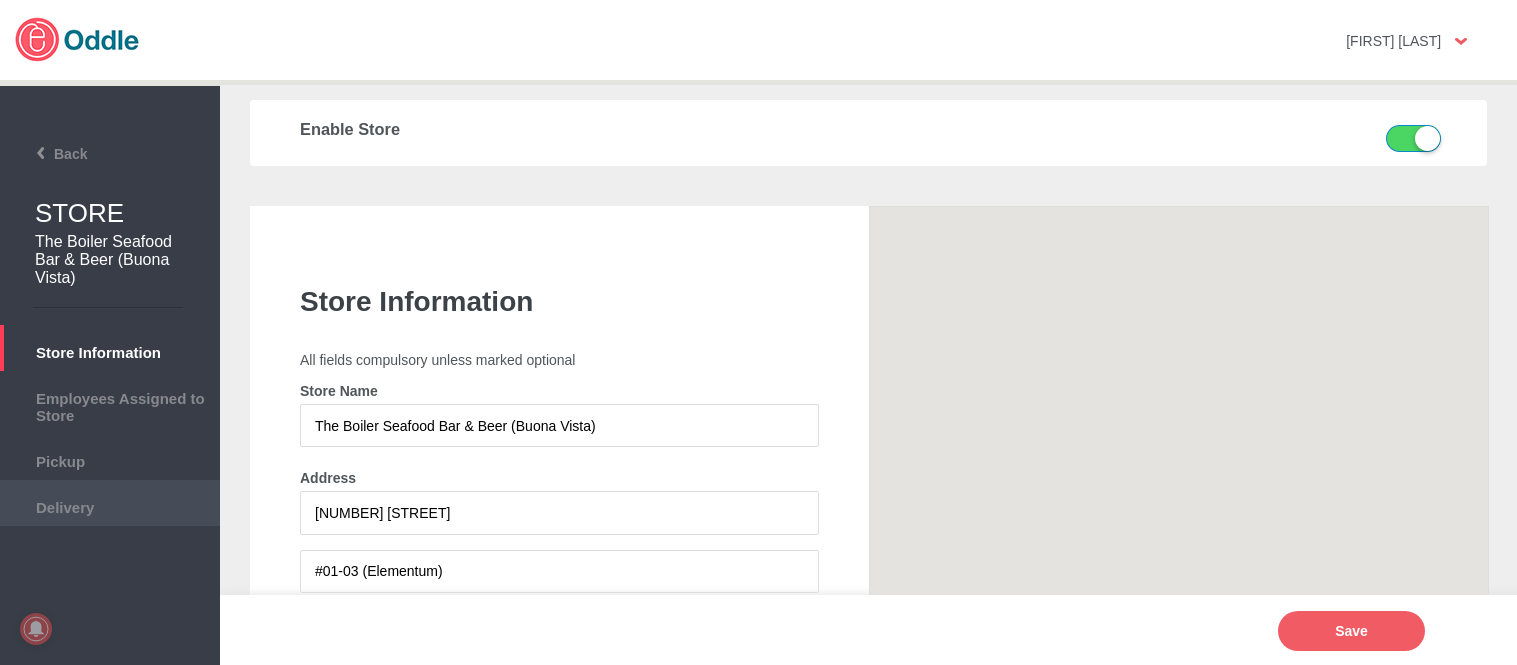 scroll, scrollTop: 0, scrollLeft: 0, axis: both 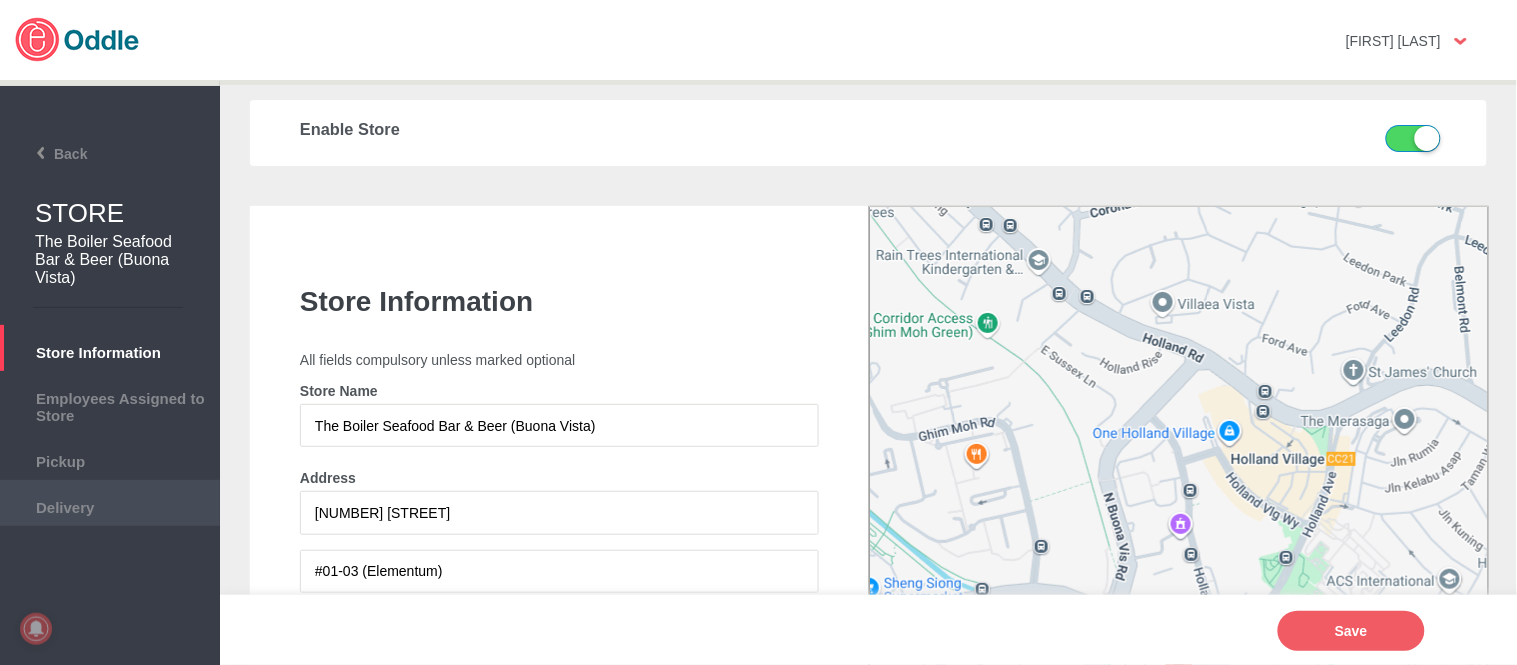 click on "Delivery" at bounding box center (110, 503) 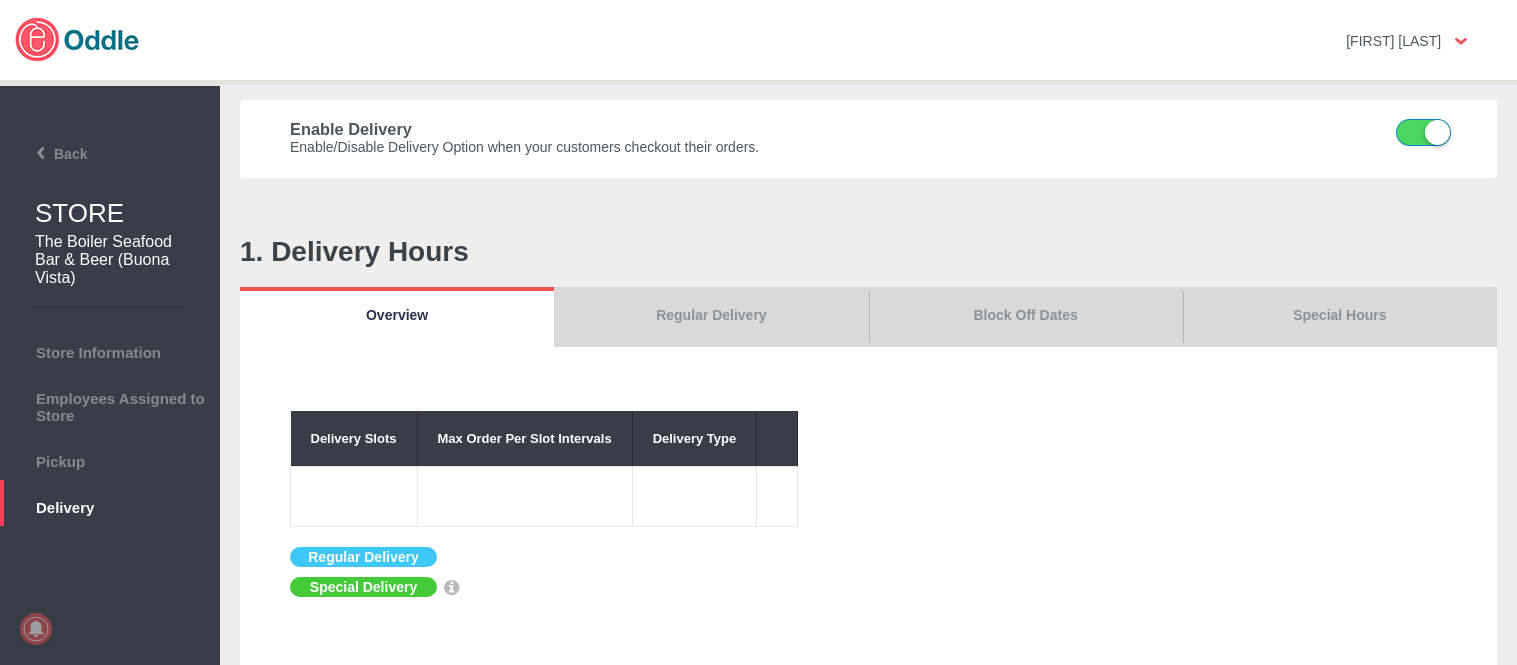 scroll, scrollTop: 0, scrollLeft: 0, axis: both 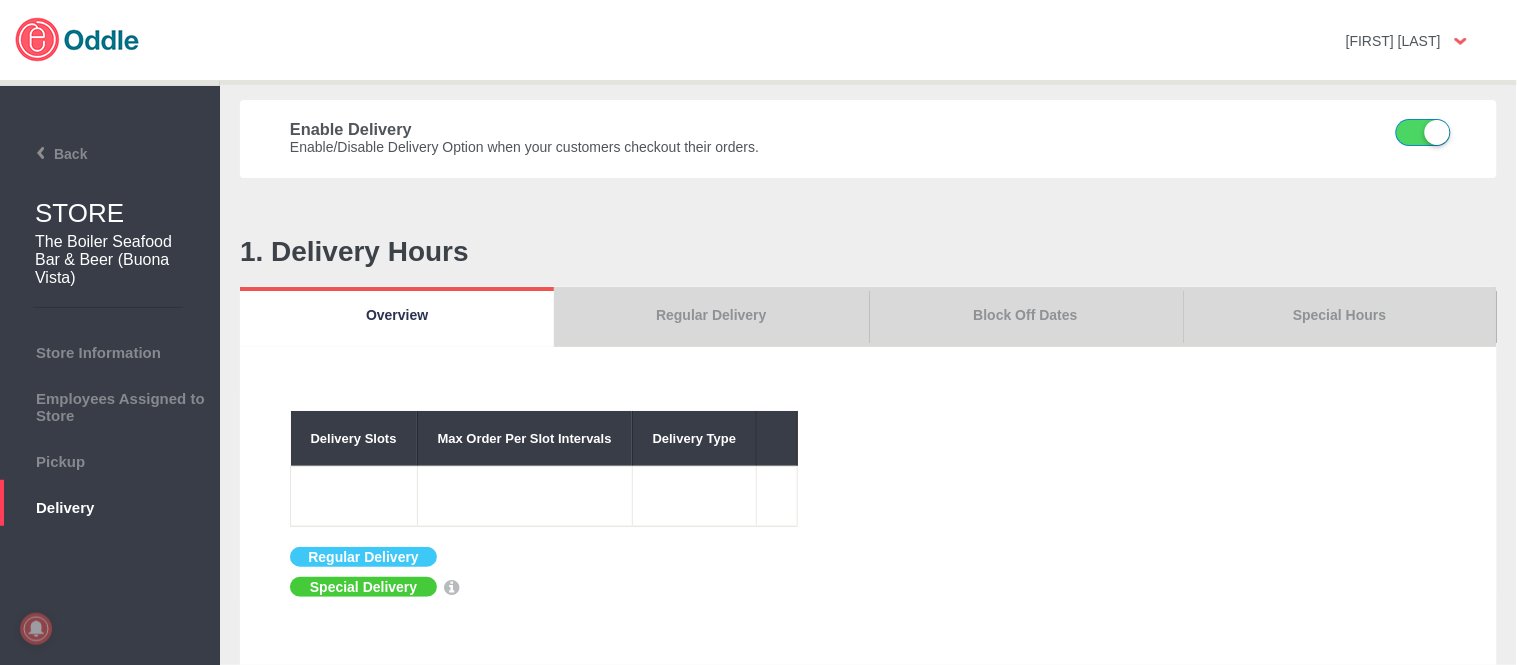 click on "Back" at bounding box center [47, 154] 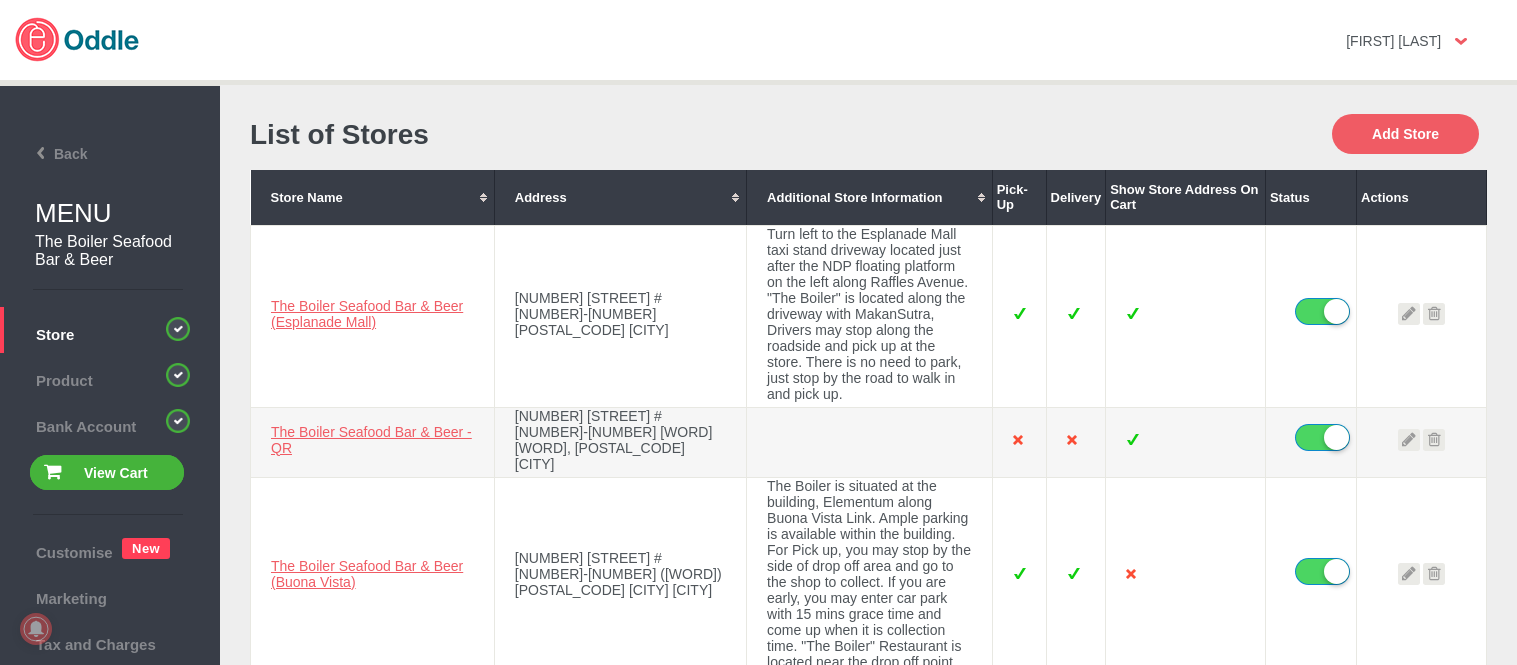 scroll, scrollTop: 0, scrollLeft: 0, axis: both 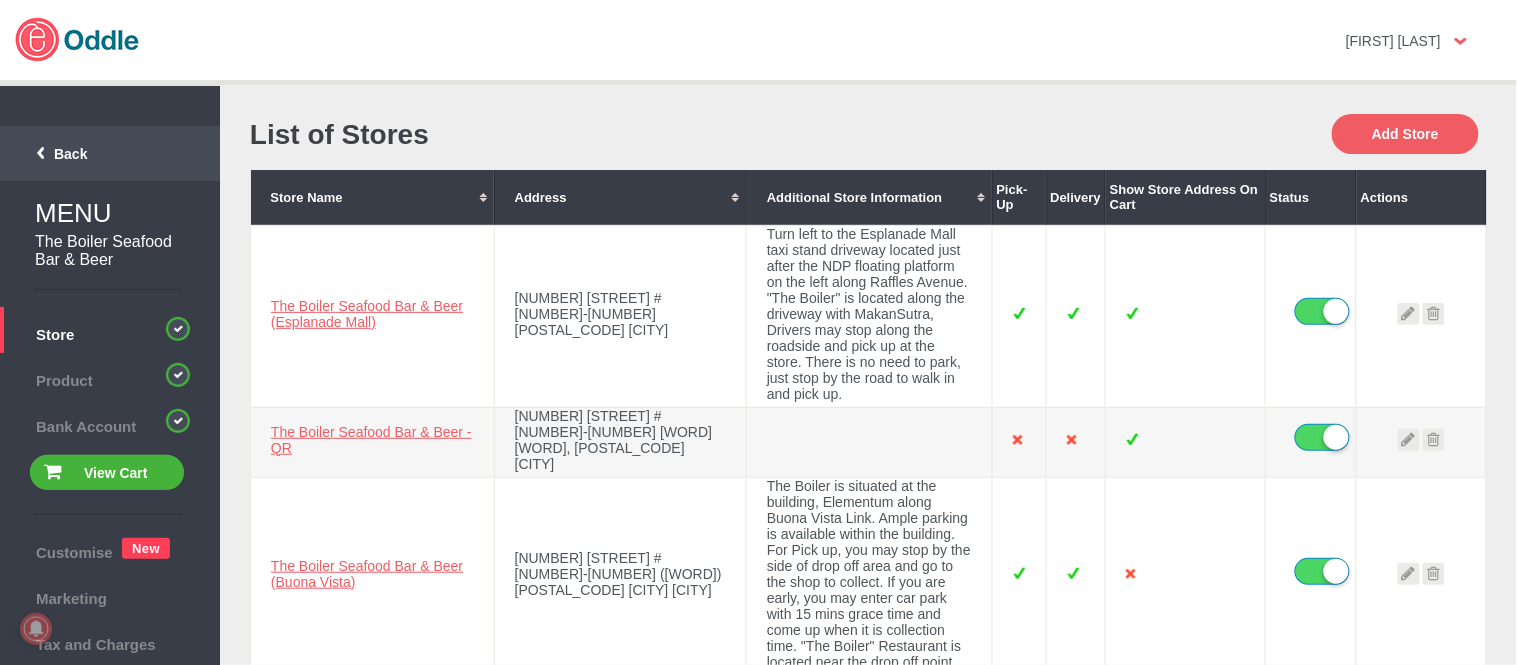 click on "Back" at bounding box center (47, 154) 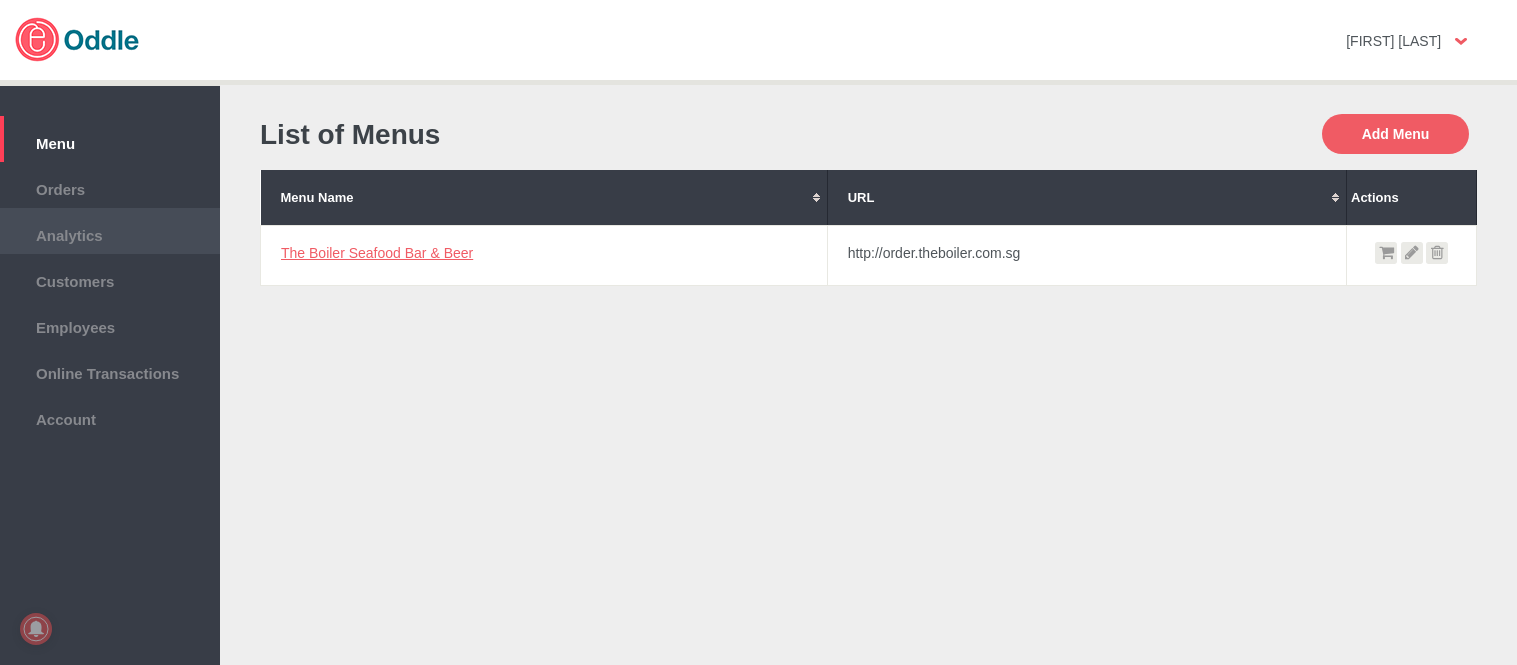 scroll, scrollTop: 0, scrollLeft: 0, axis: both 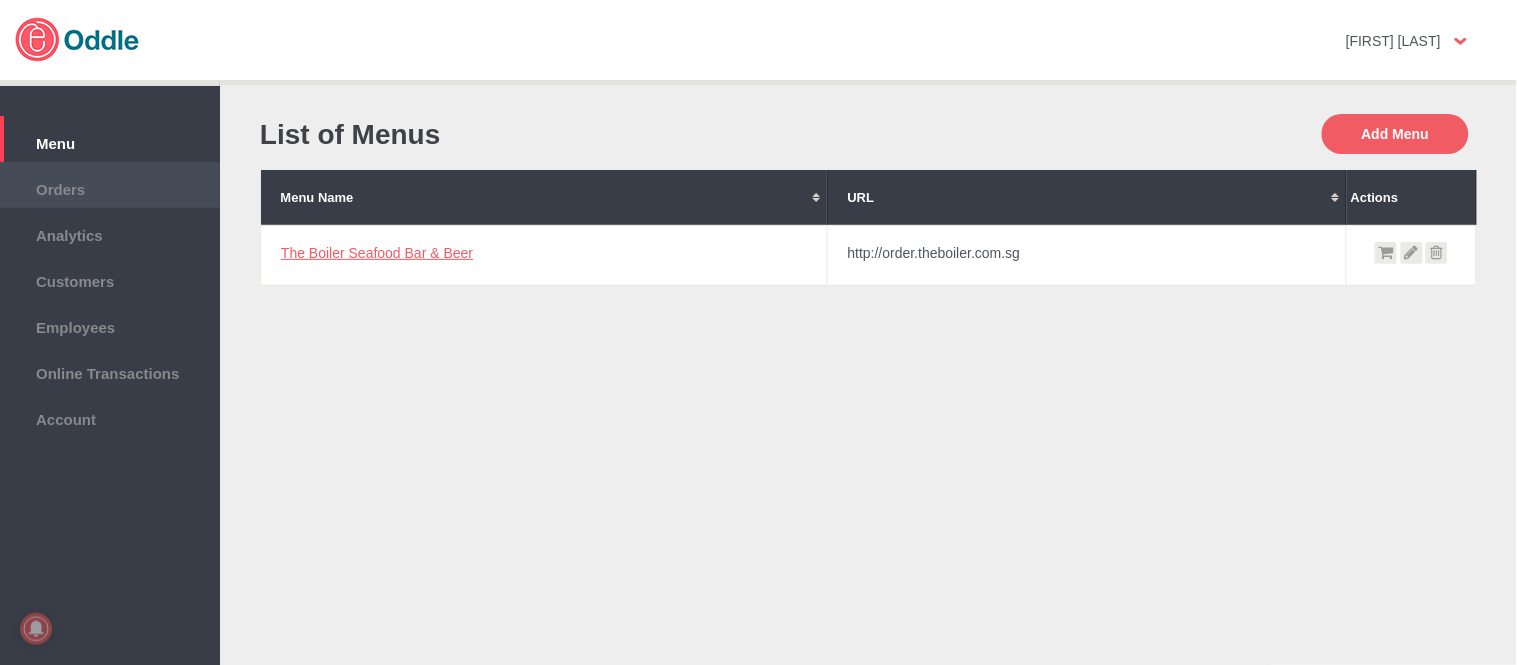 click on "Orders" at bounding box center [110, 187] 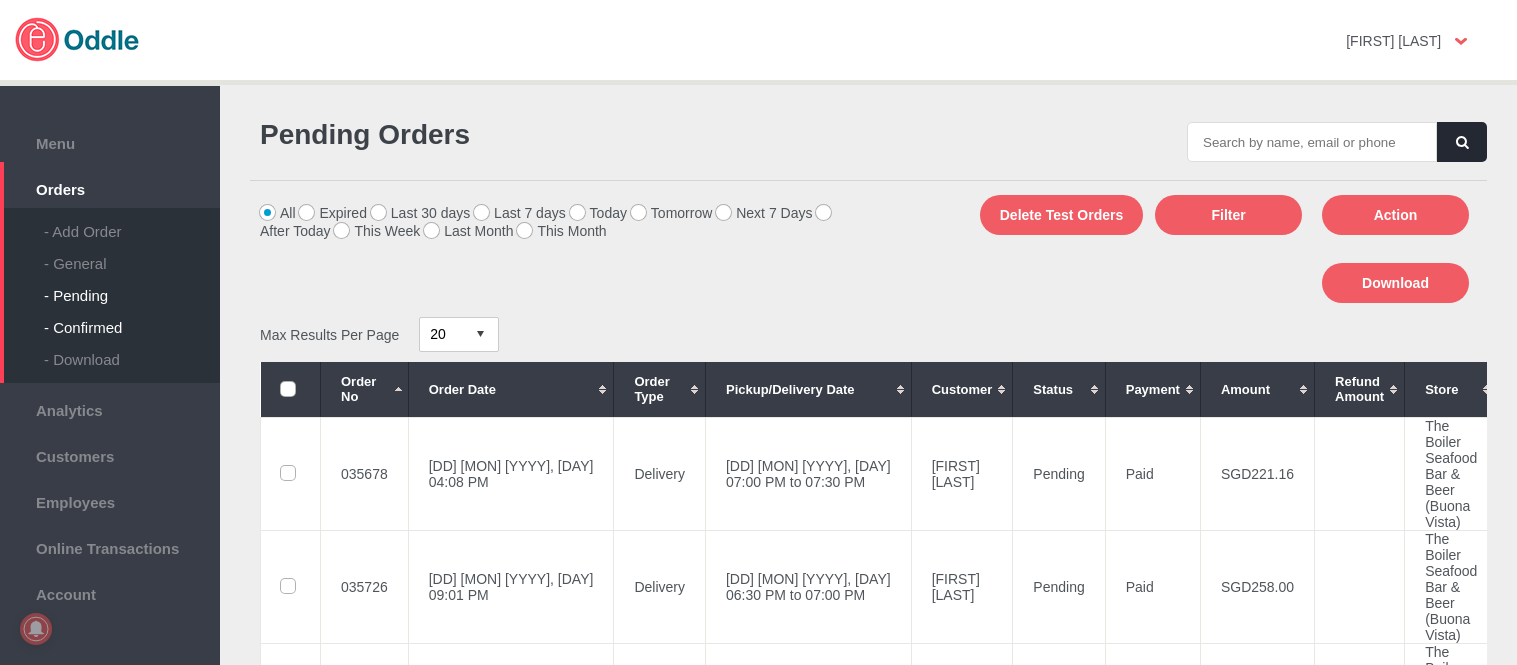scroll, scrollTop: 0, scrollLeft: 0, axis: both 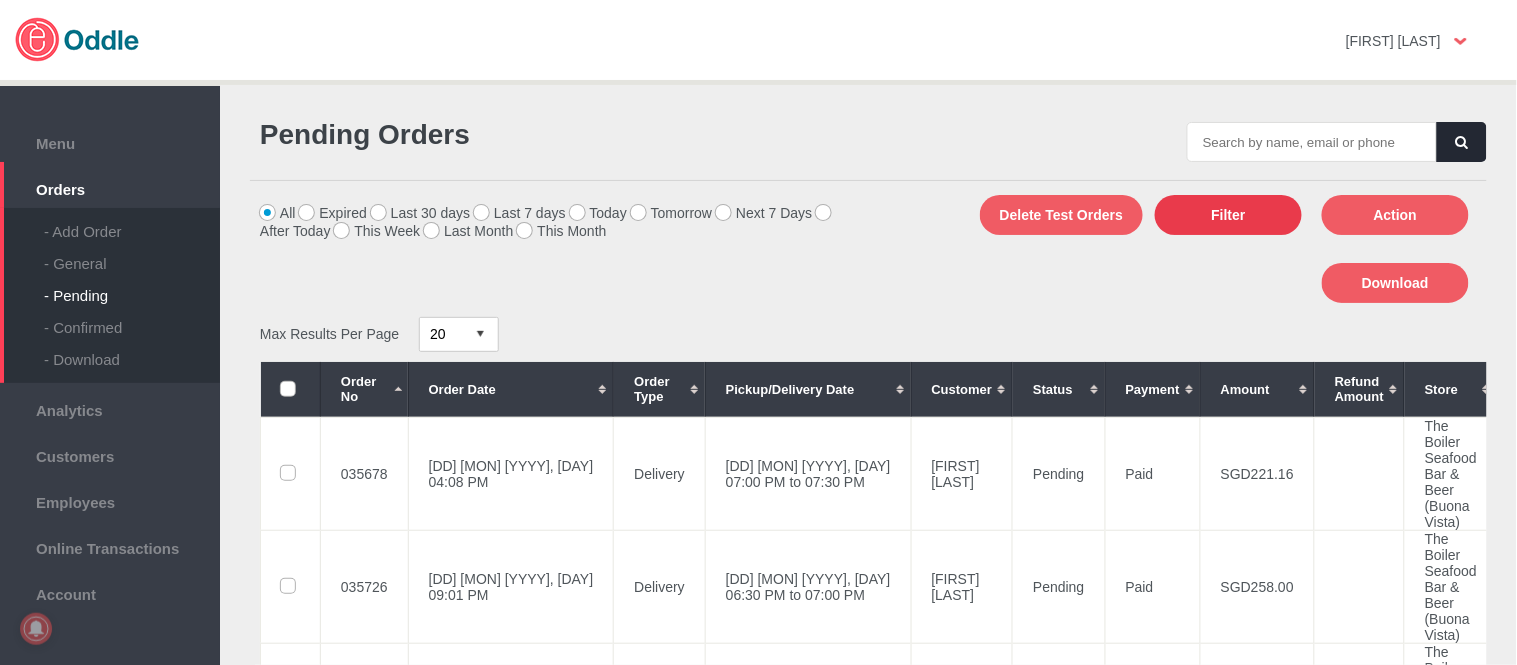 click on "Filter" at bounding box center [1228, 215] 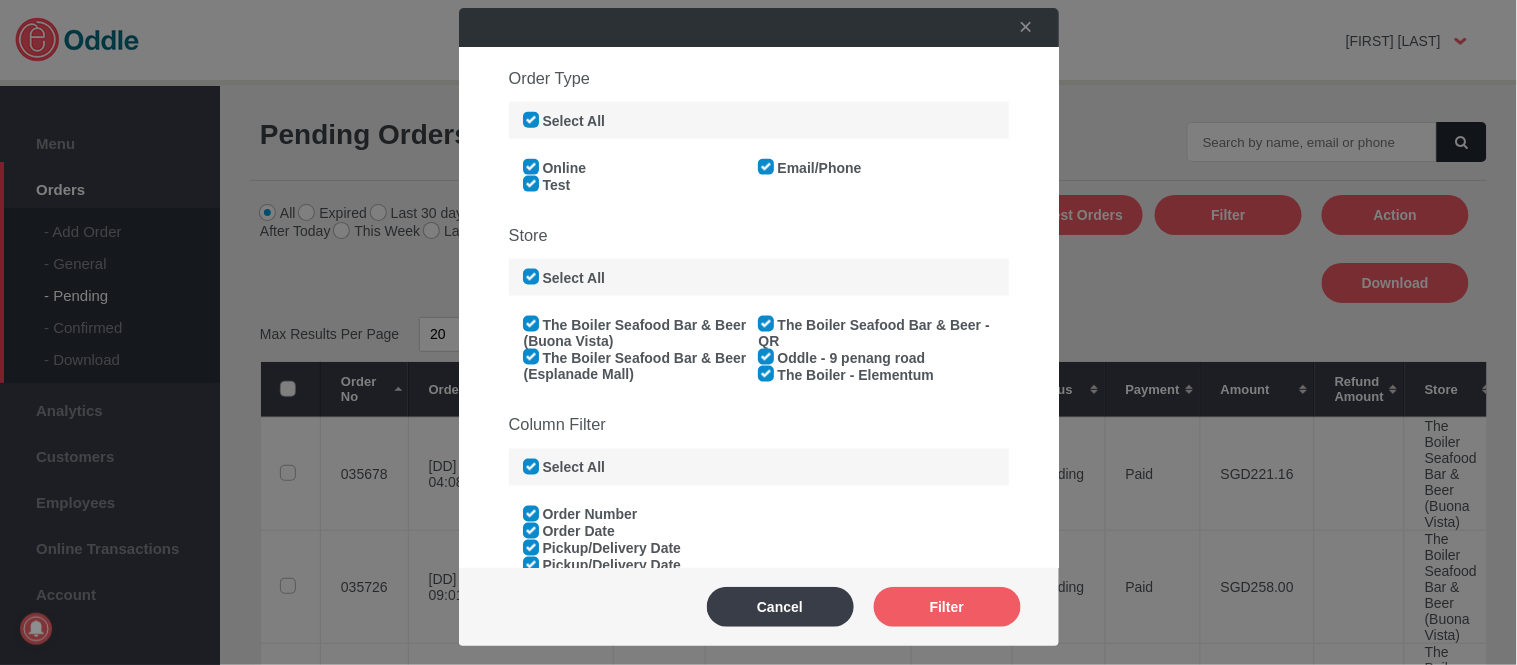 scroll, scrollTop: 770, scrollLeft: 0, axis: vertical 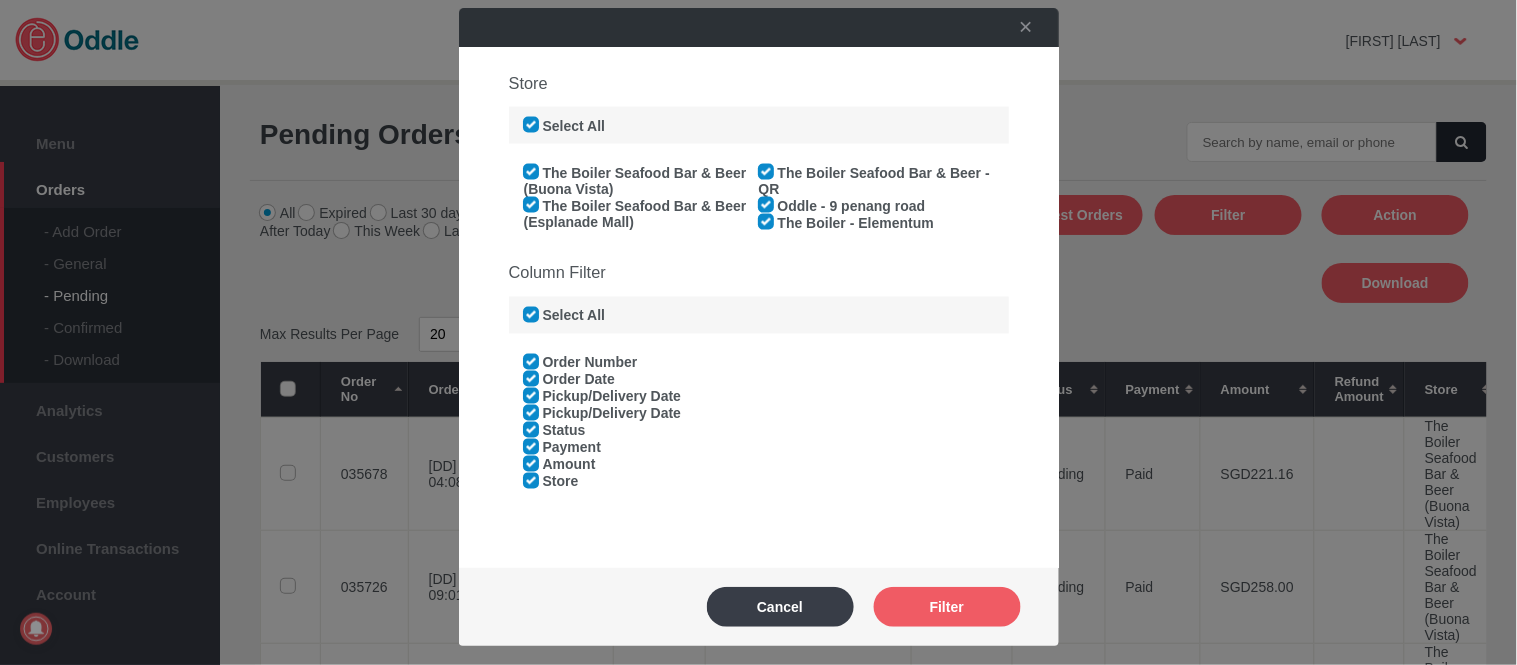 click on "Select All" at bounding box center [565, 126] 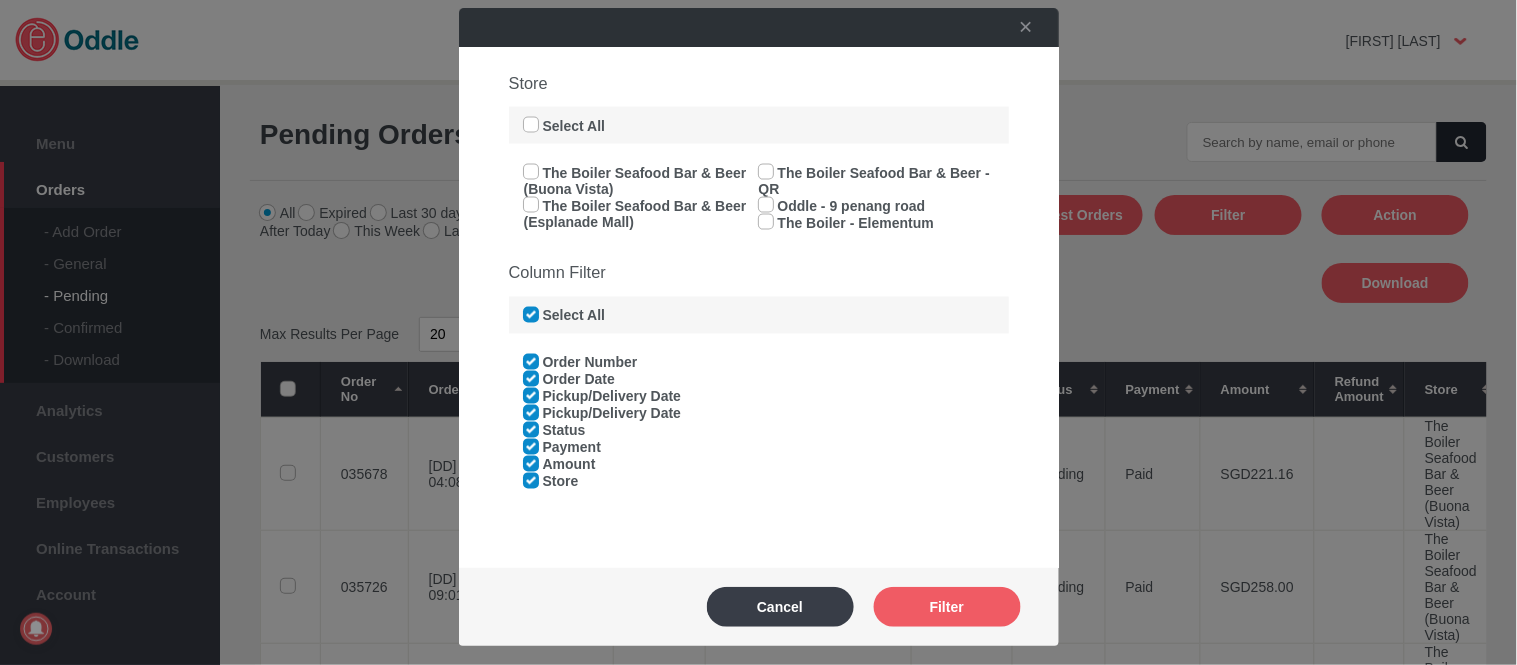 click on "The Boiler Seafood Bar & Beer (Buona Vista)" at bounding box center [635, 181] 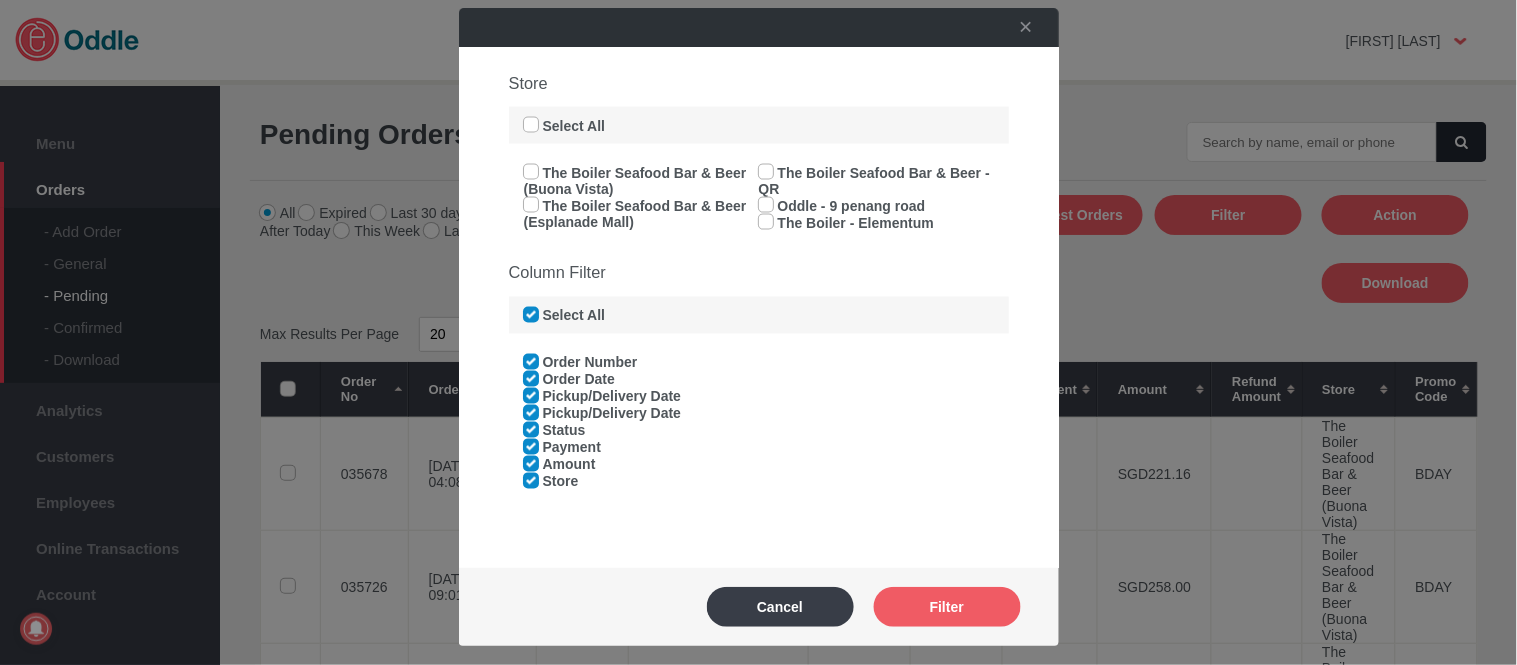 click on "The Boiler Seafood Bar & Beer (Buona Vista)" 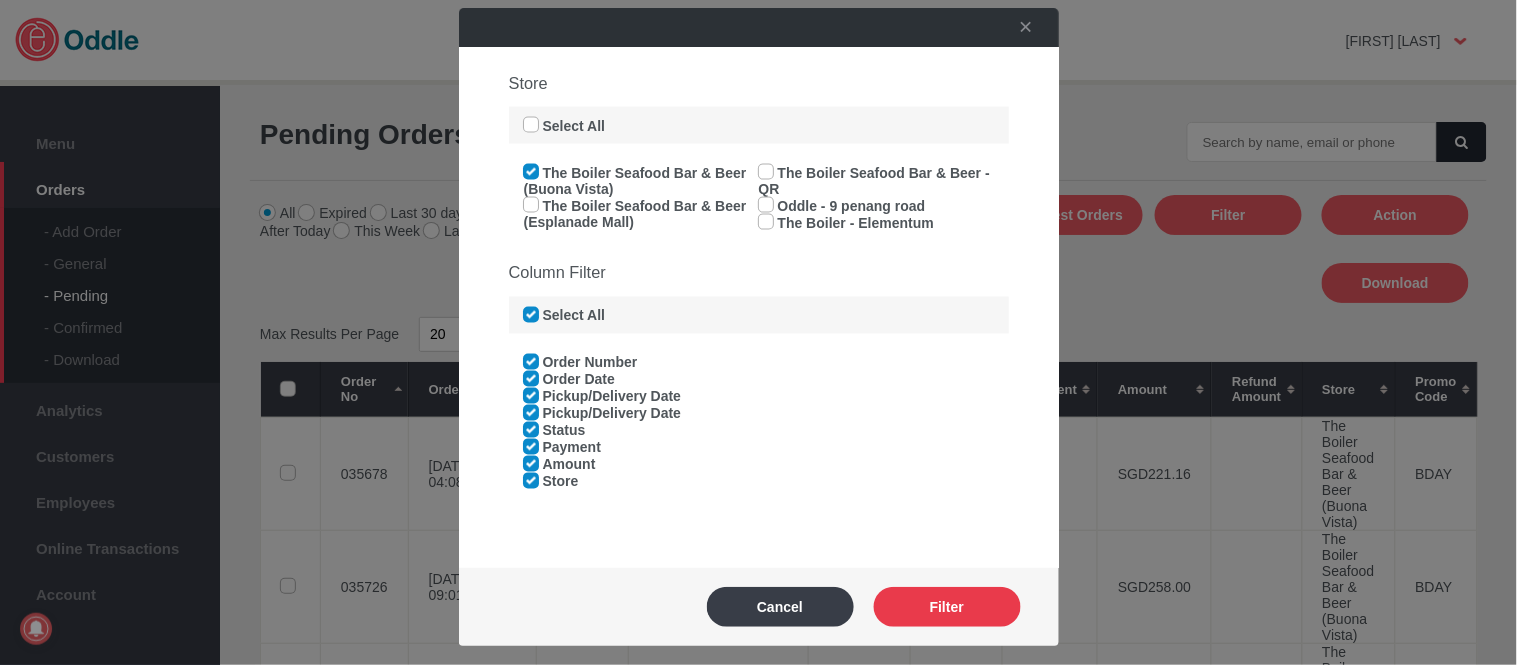 click on "Filter" 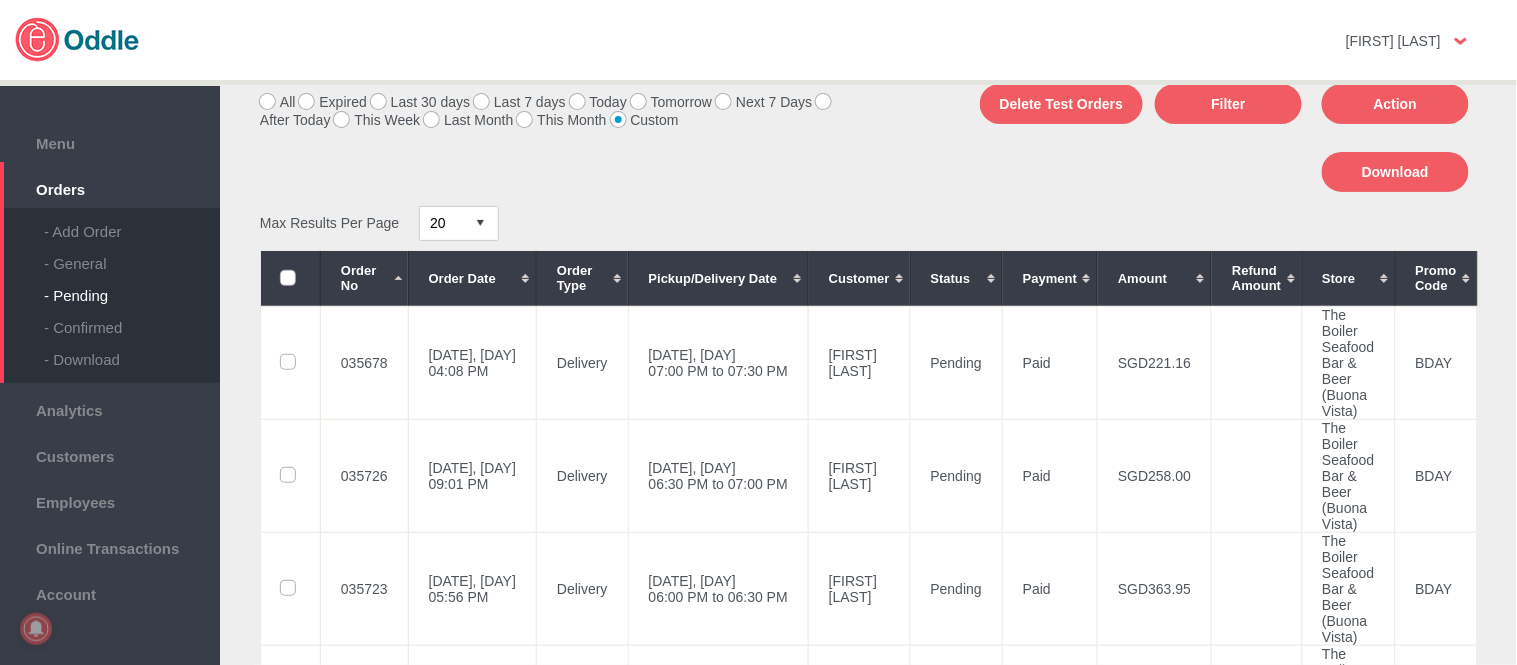 scroll, scrollTop: 0, scrollLeft: 0, axis: both 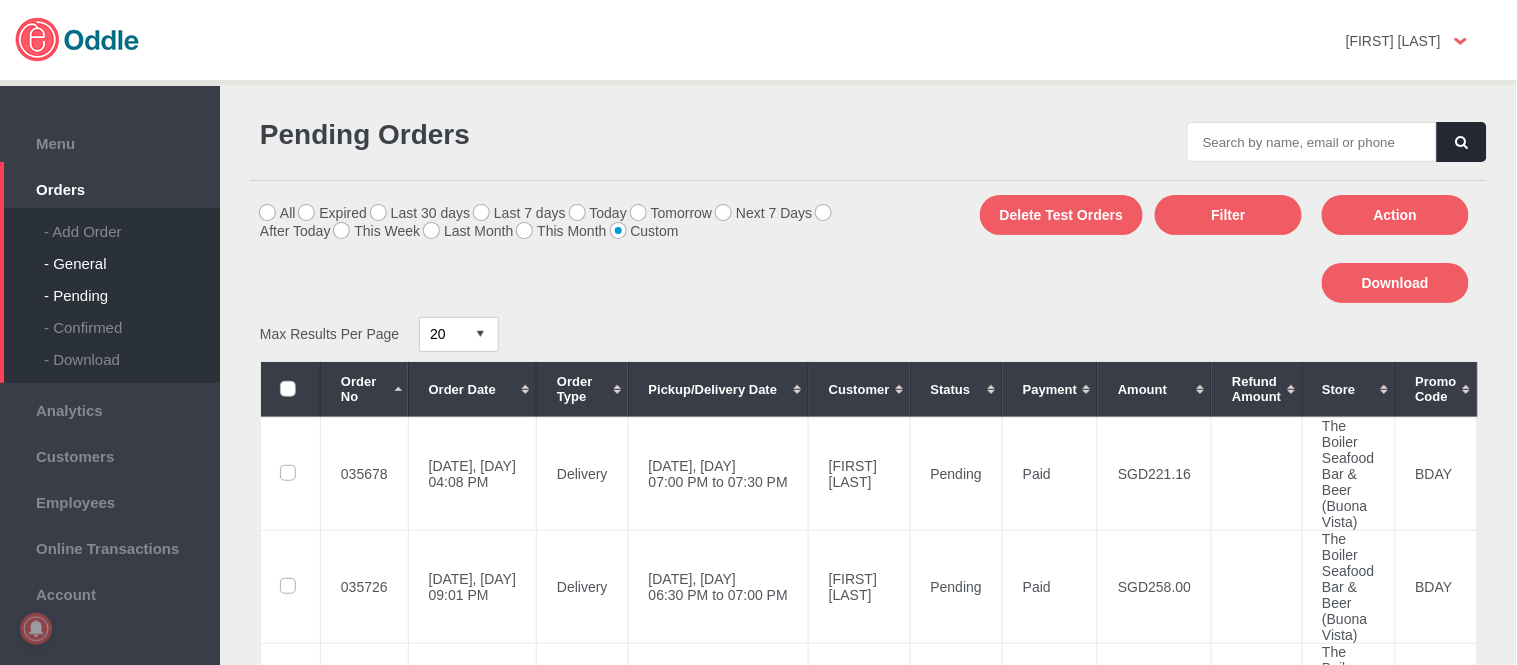 click on "- General" 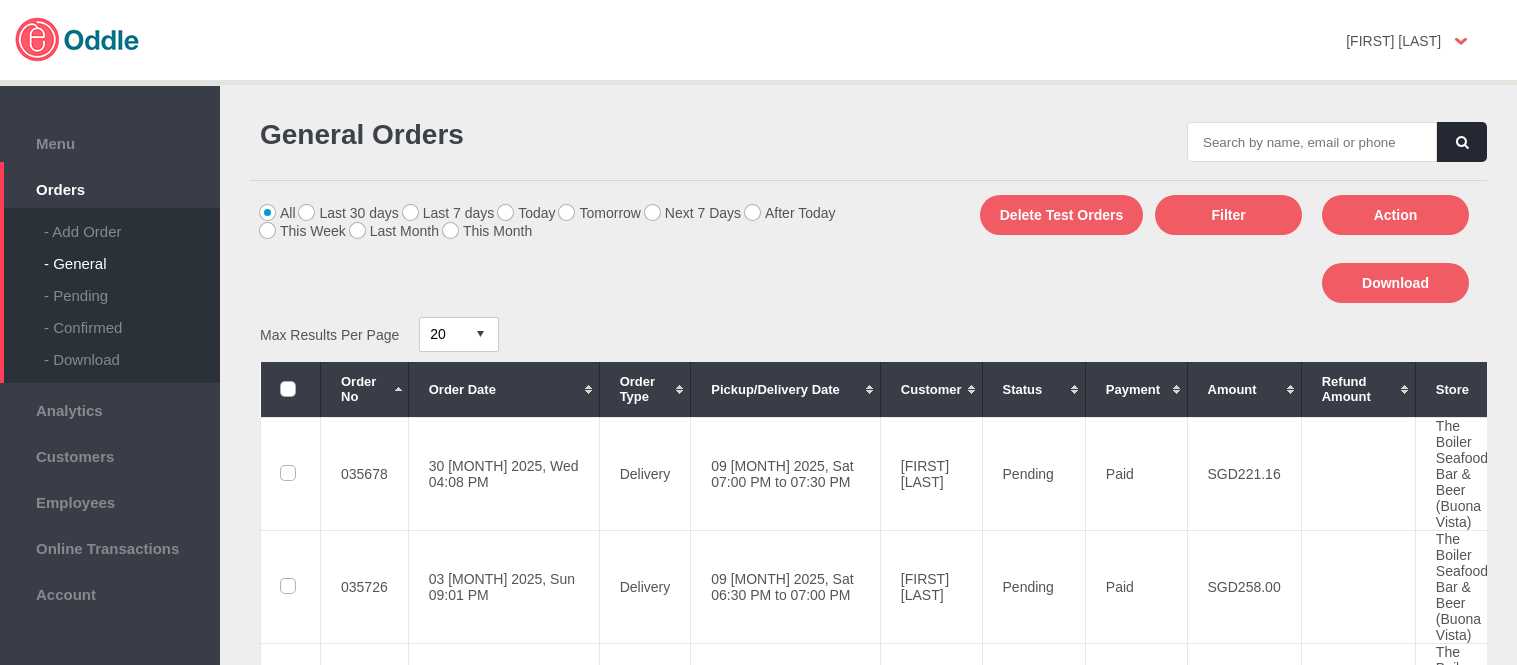 scroll, scrollTop: 0, scrollLeft: 0, axis: both 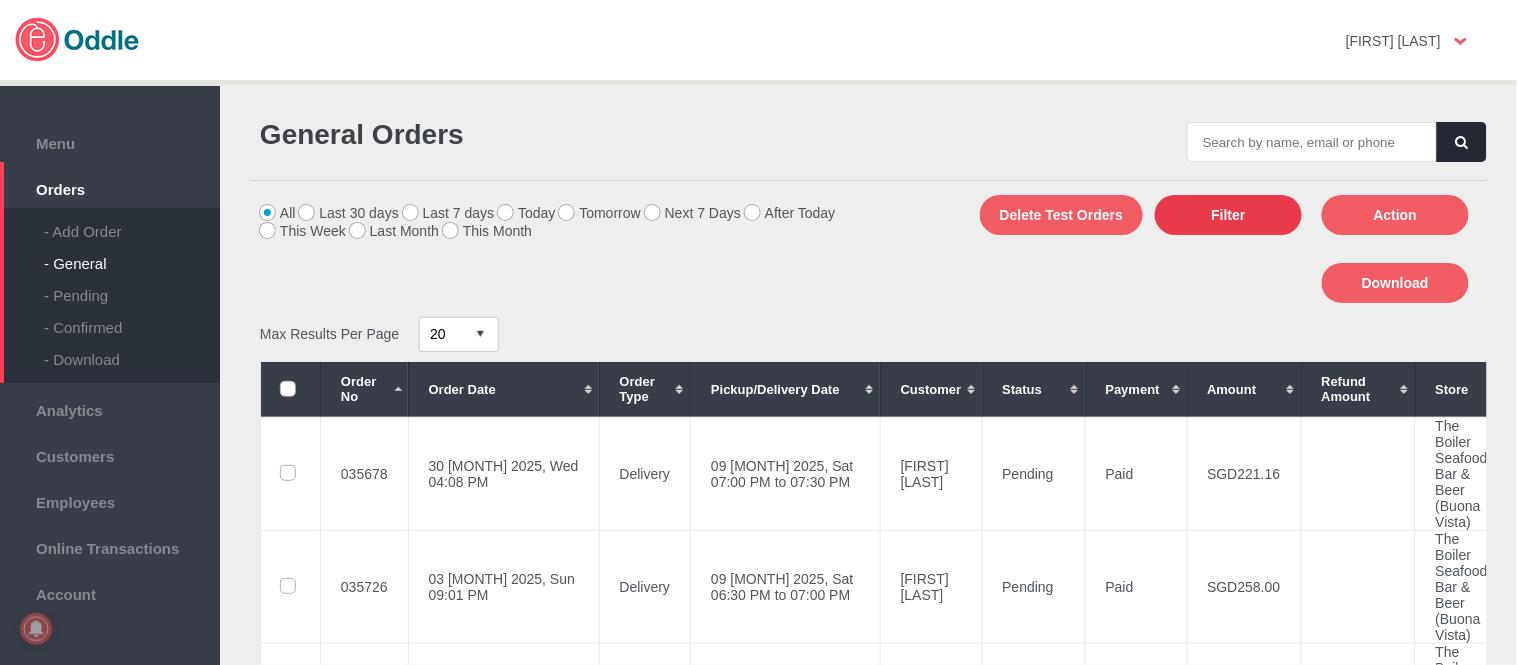 click on "Filter" at bounding box center (1228, 215) 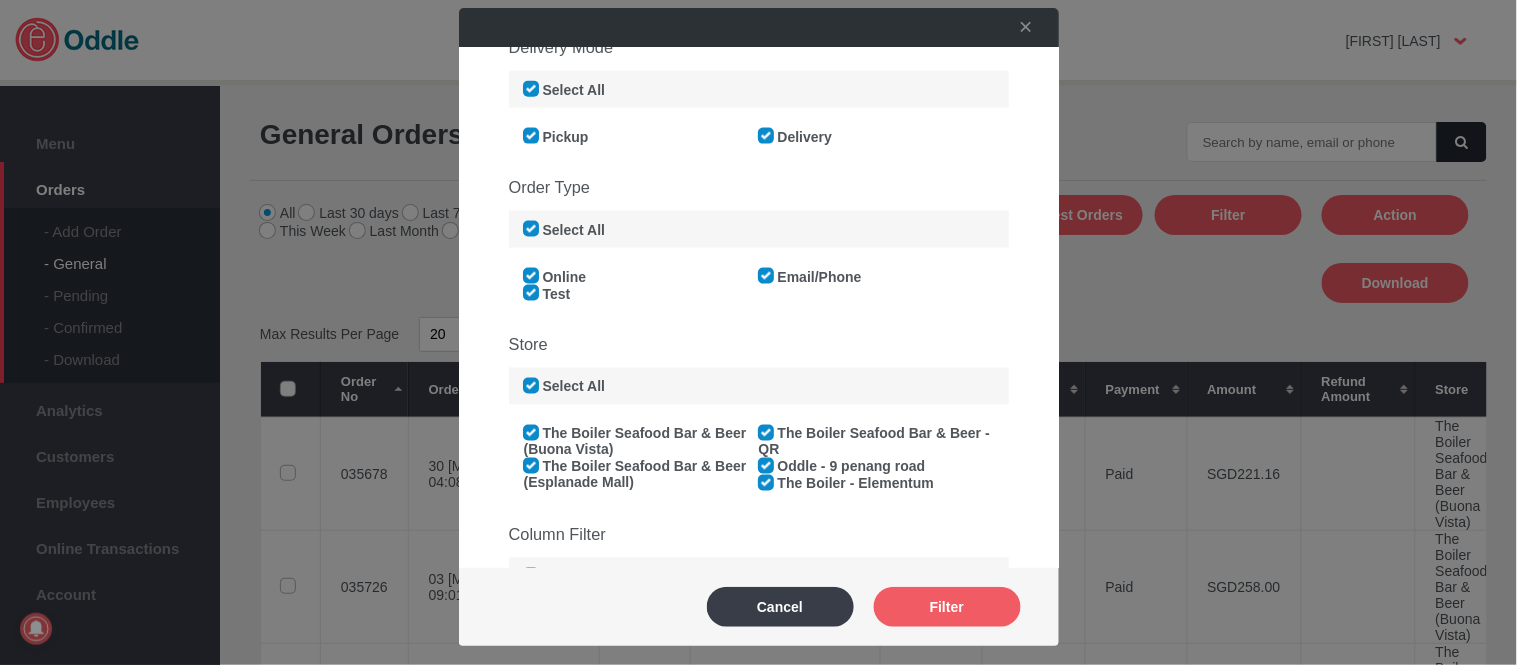 scroll, scrollTop: 888, scrollLeft: 0, axis: vertical 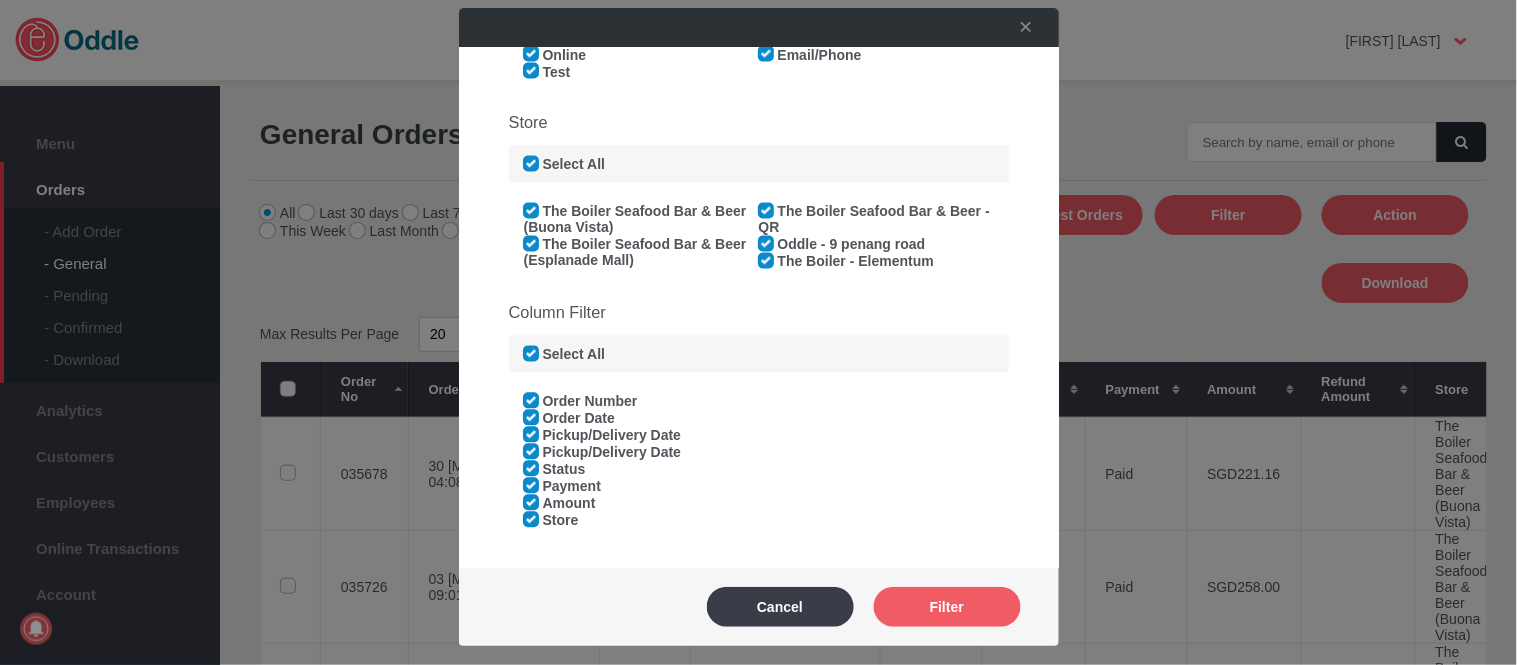 click on "Select All" at bounding box center [565, 165] 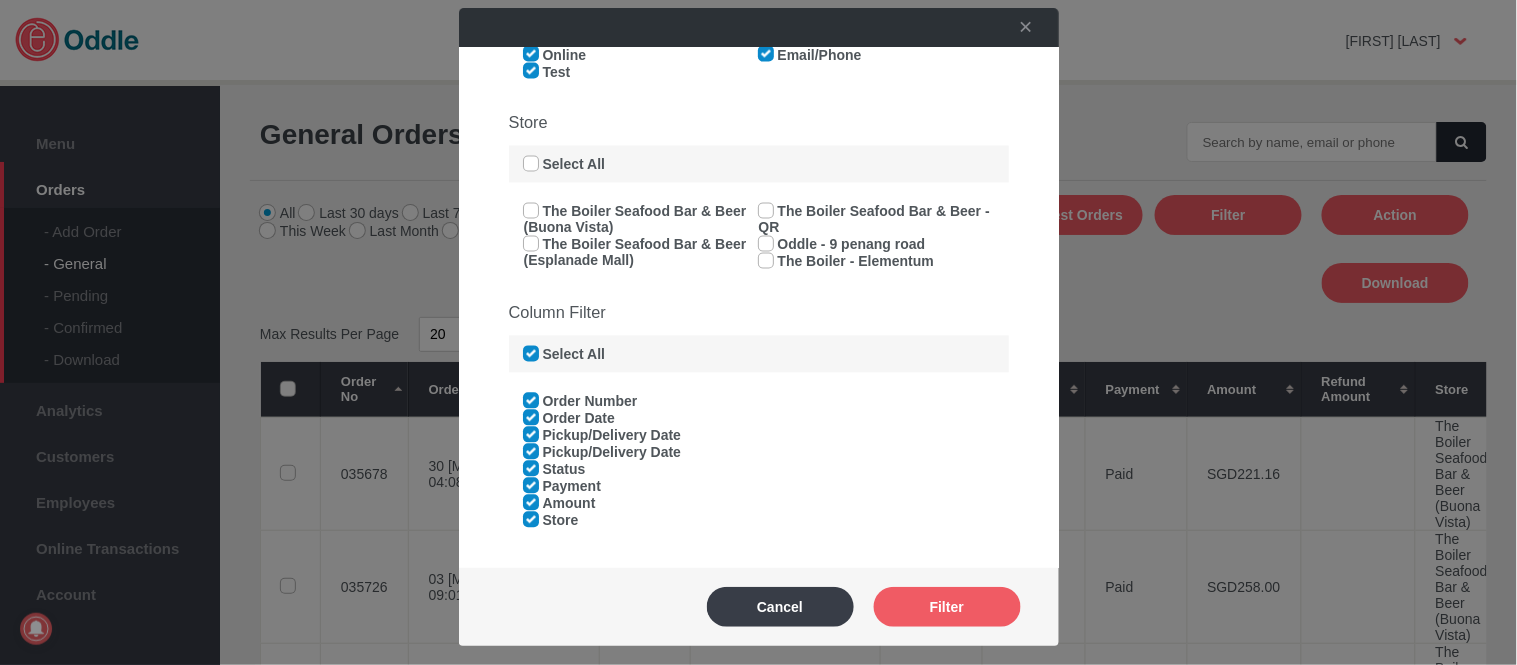 click on "The Boiler Seafood Bar & Beer (Buona Vista)" at bounding box center (635, 220) 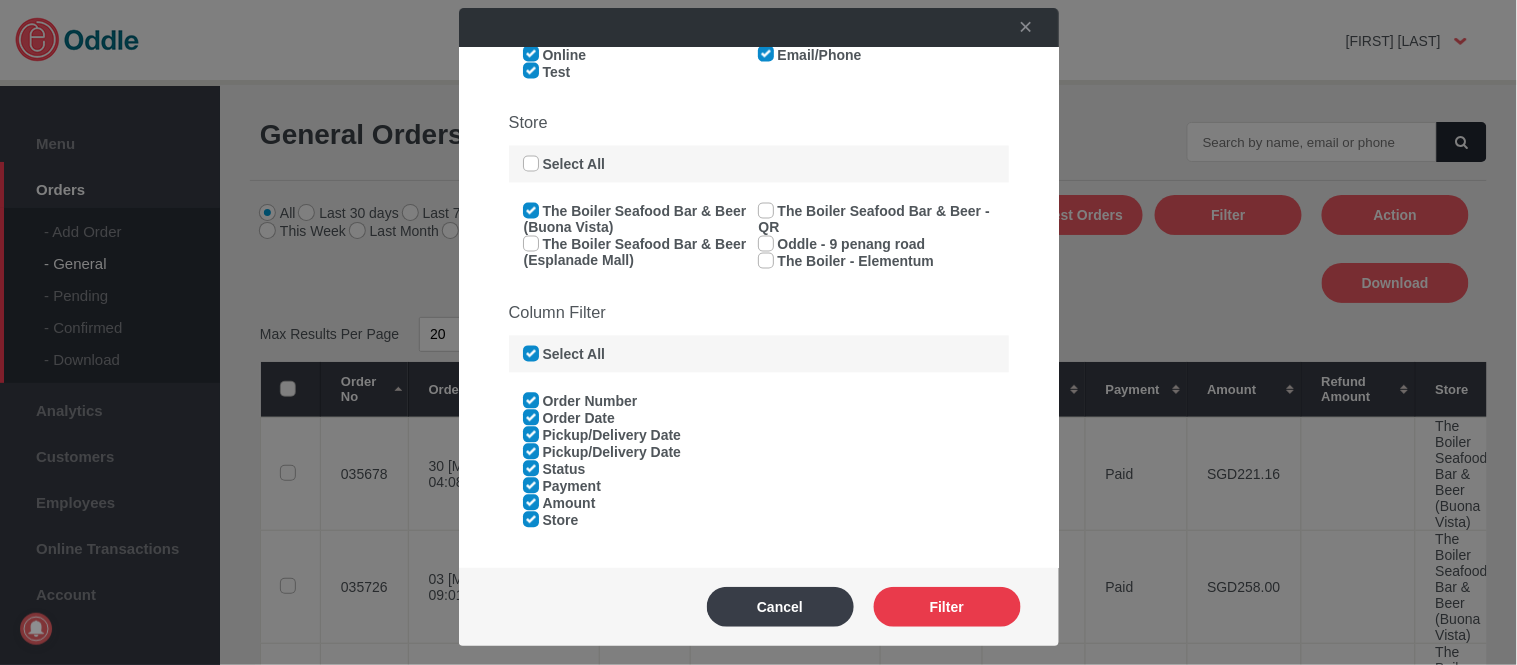 click on "Filter" at bounding box center [947, 607] 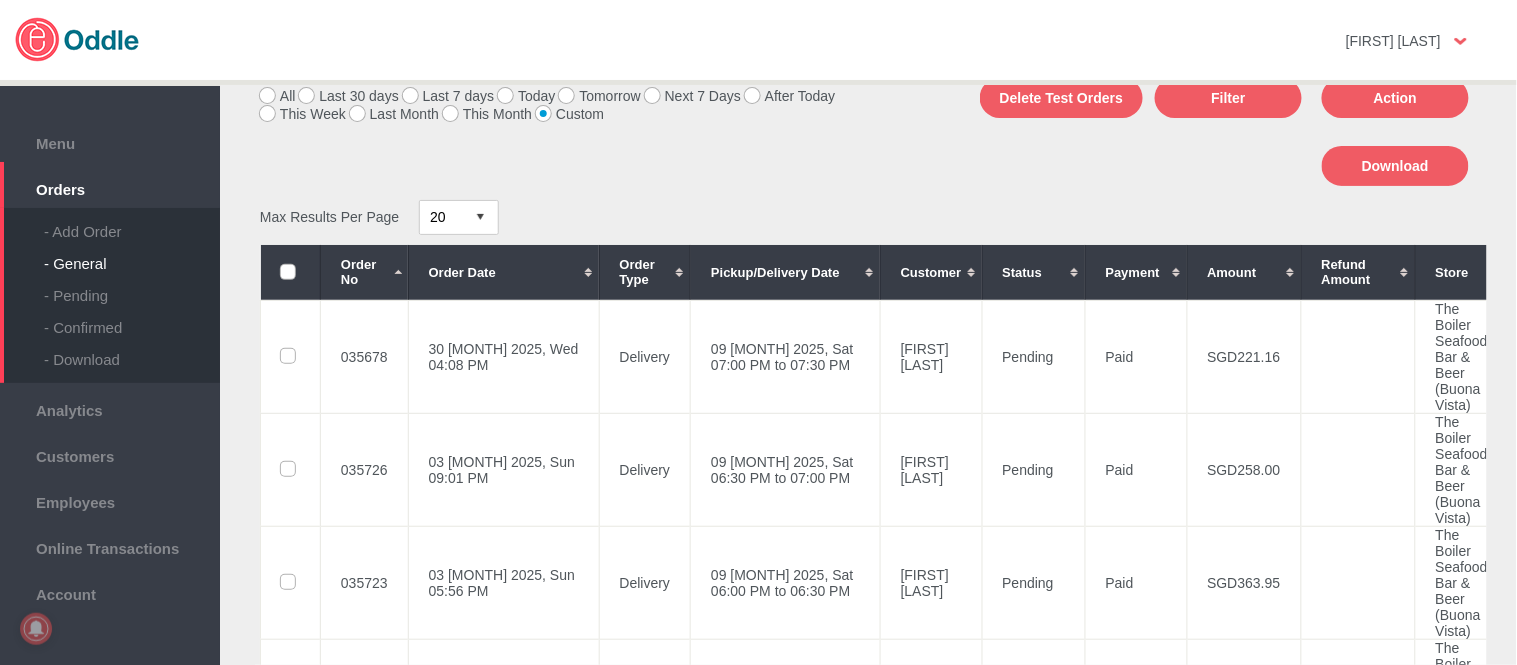 scroll, scrollTop: 111, scrollLeft: 0, axis: vertical 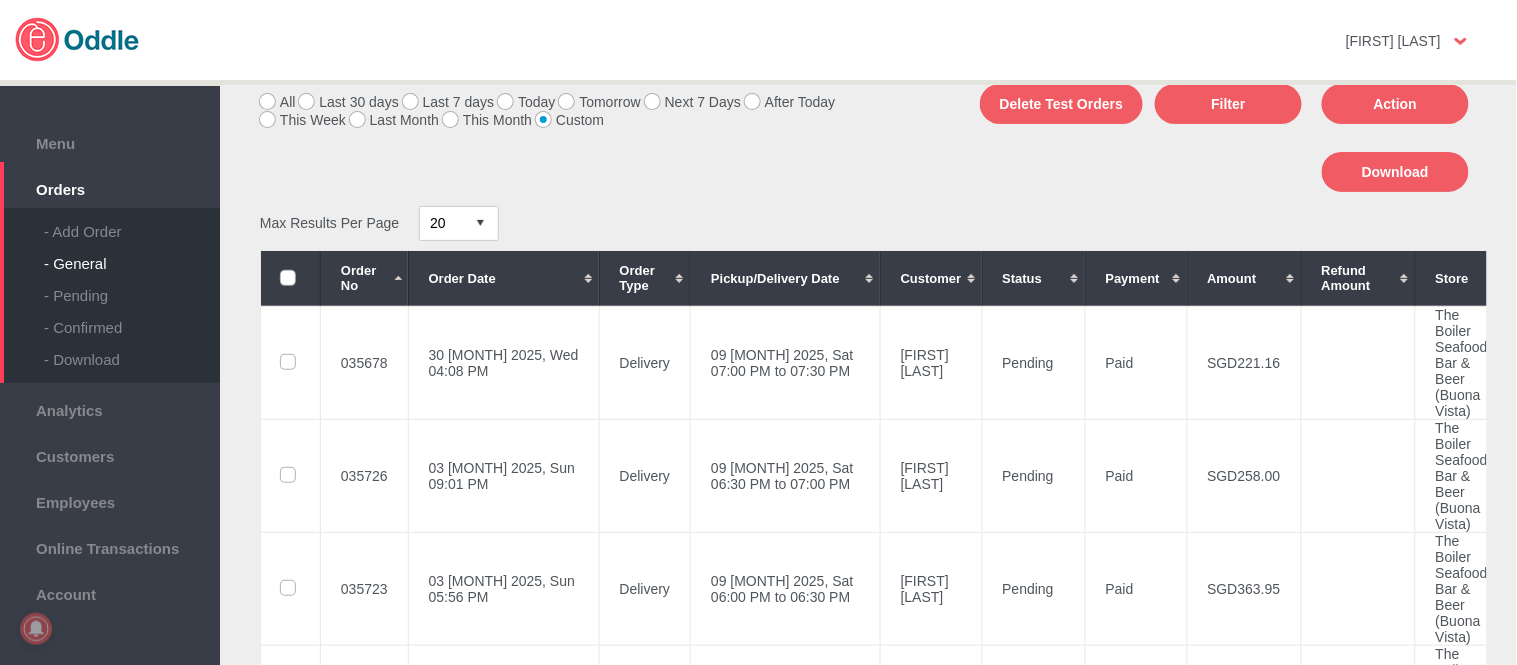 click on "Order Date" at bounding box center [503, 278] 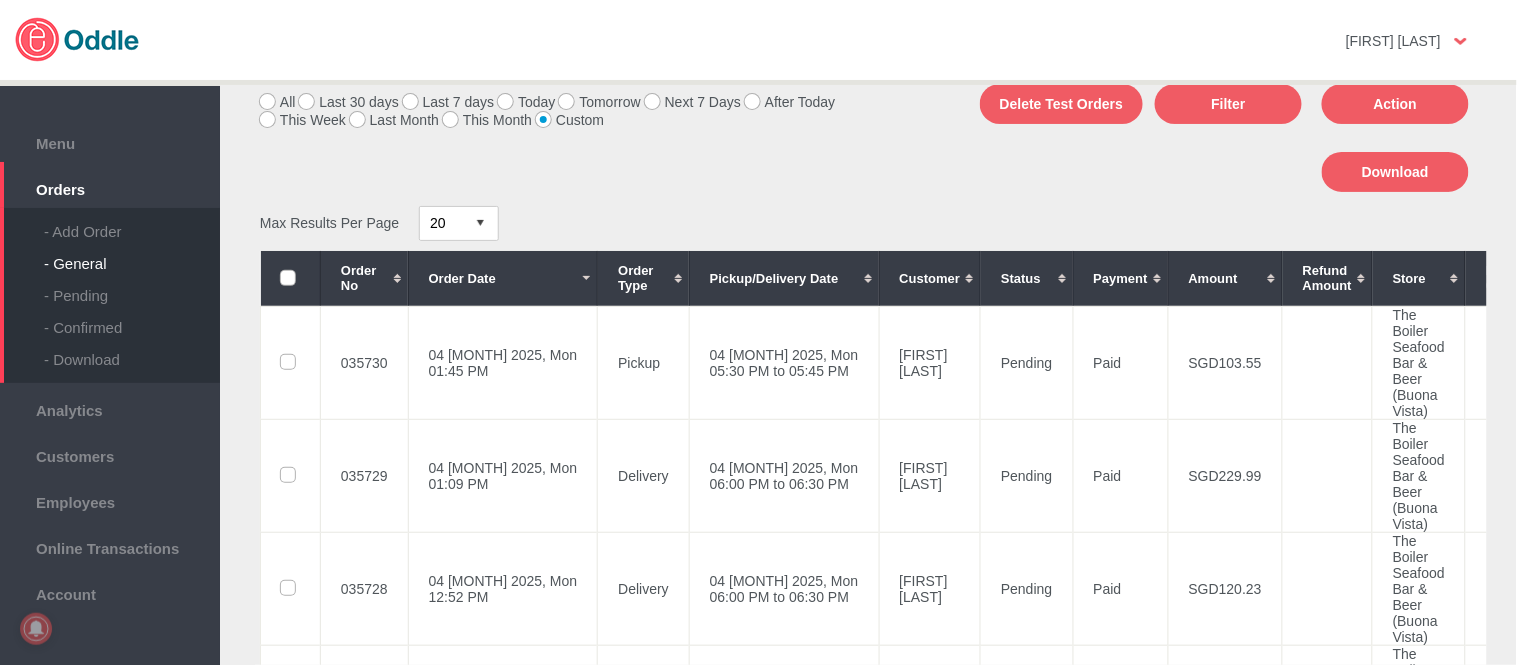 click on "04 Aug 2025, Mon 05:30 PM to 05:45 PM" at bounding box center [784, 362] 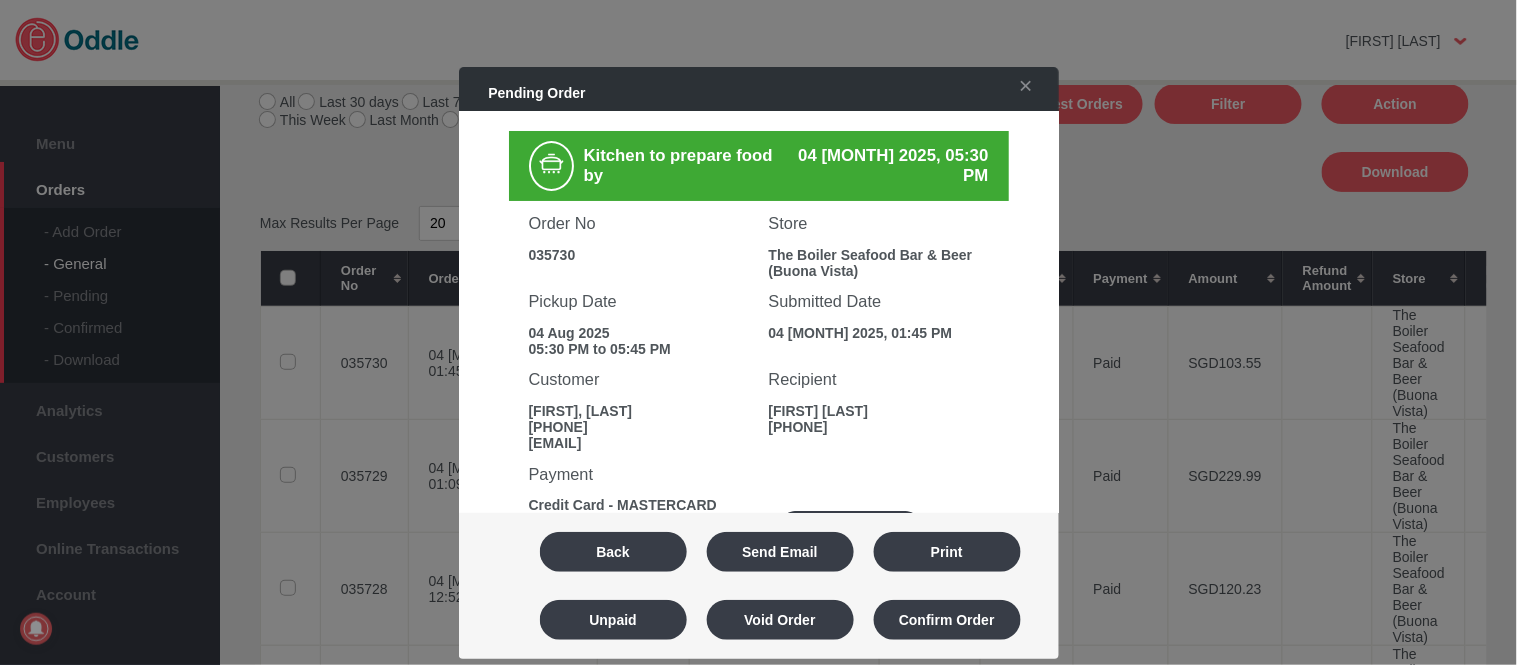 drag, startPoint x: 1027, startPoint y: 86, endPoint x: 1003, endPoint y: 133, distance: 52.773098 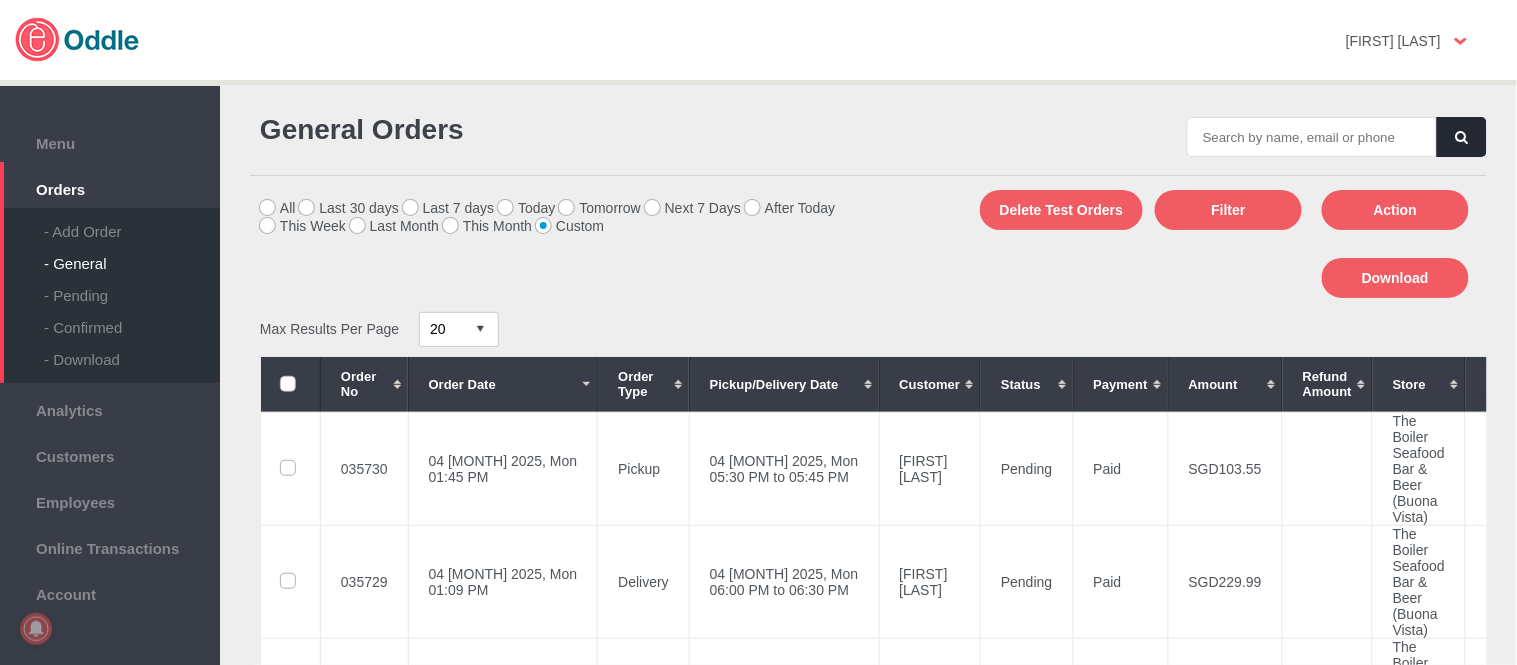 scroll, scrollTop: 0, scrollLeft: 0, axis: both 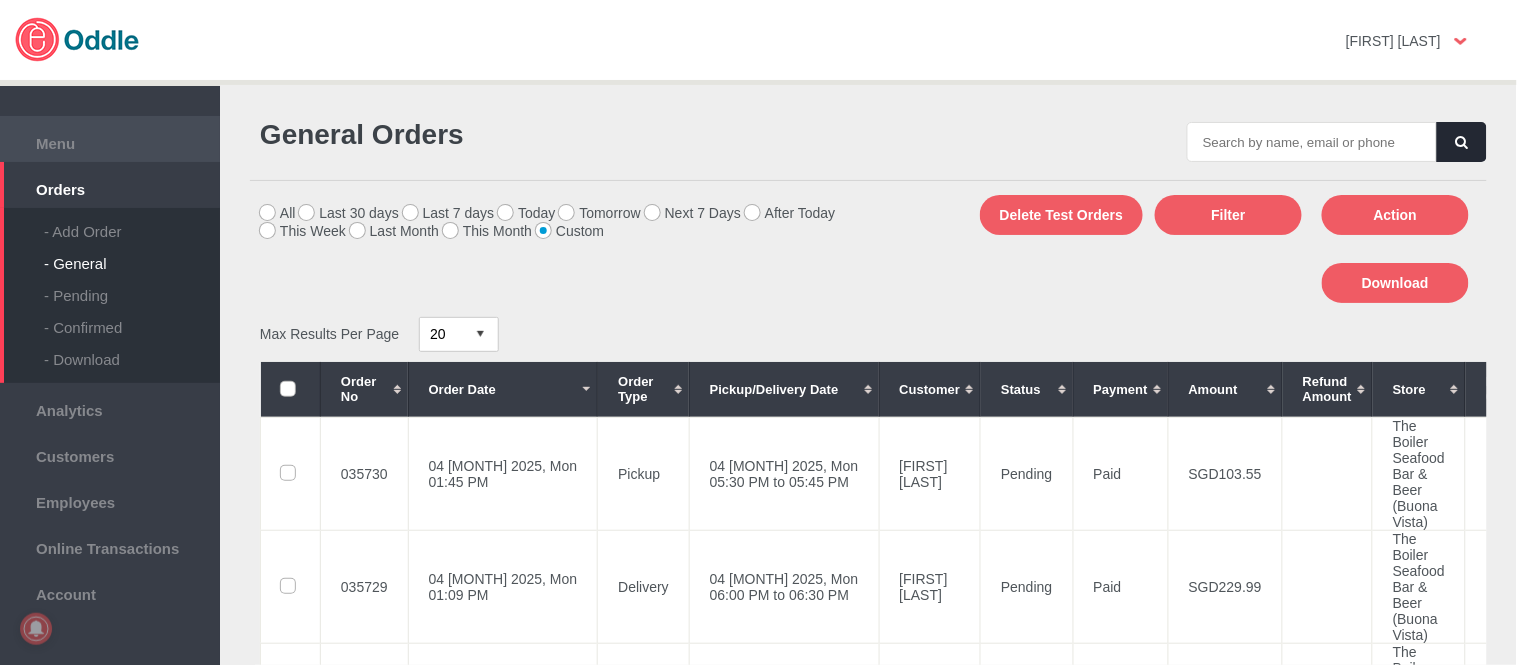 click on "Menu" at bounding box center (110, 141) 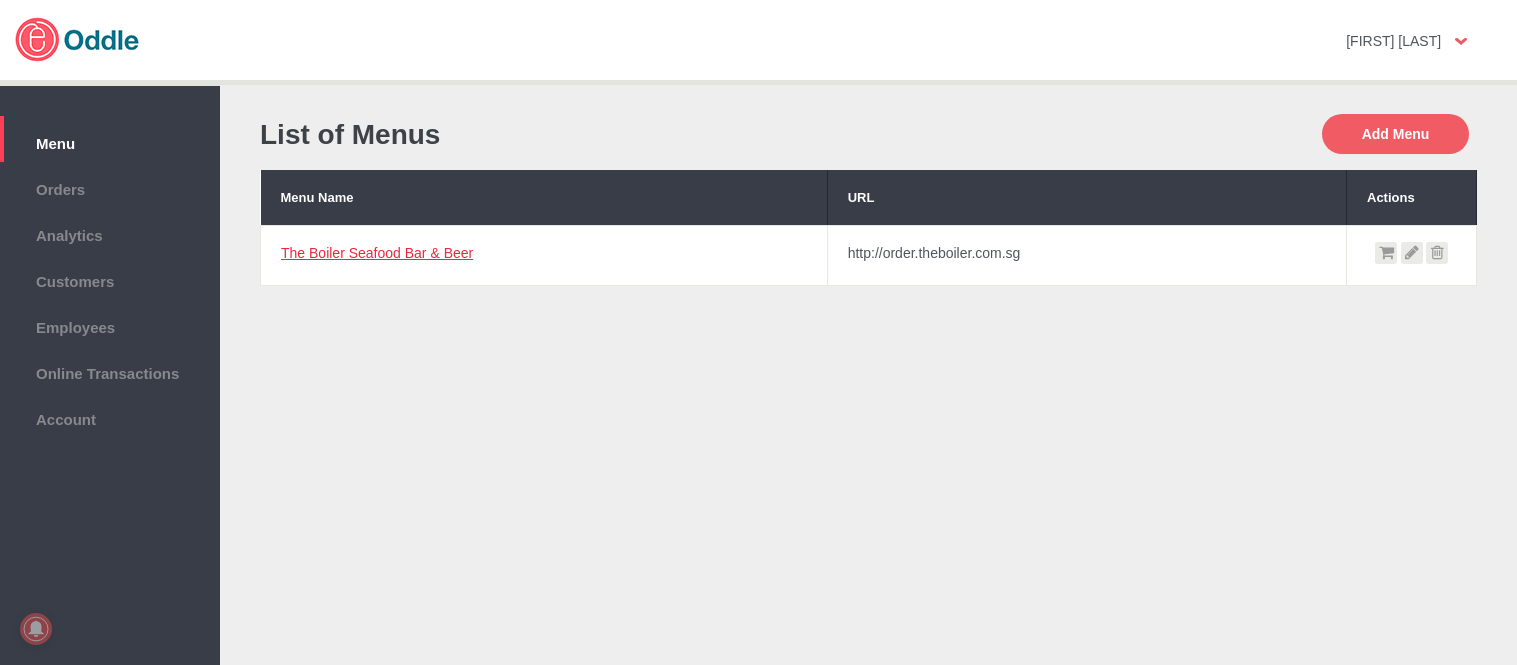 scroll, scrollTop: 0, scrollLeft: 0, axis: both 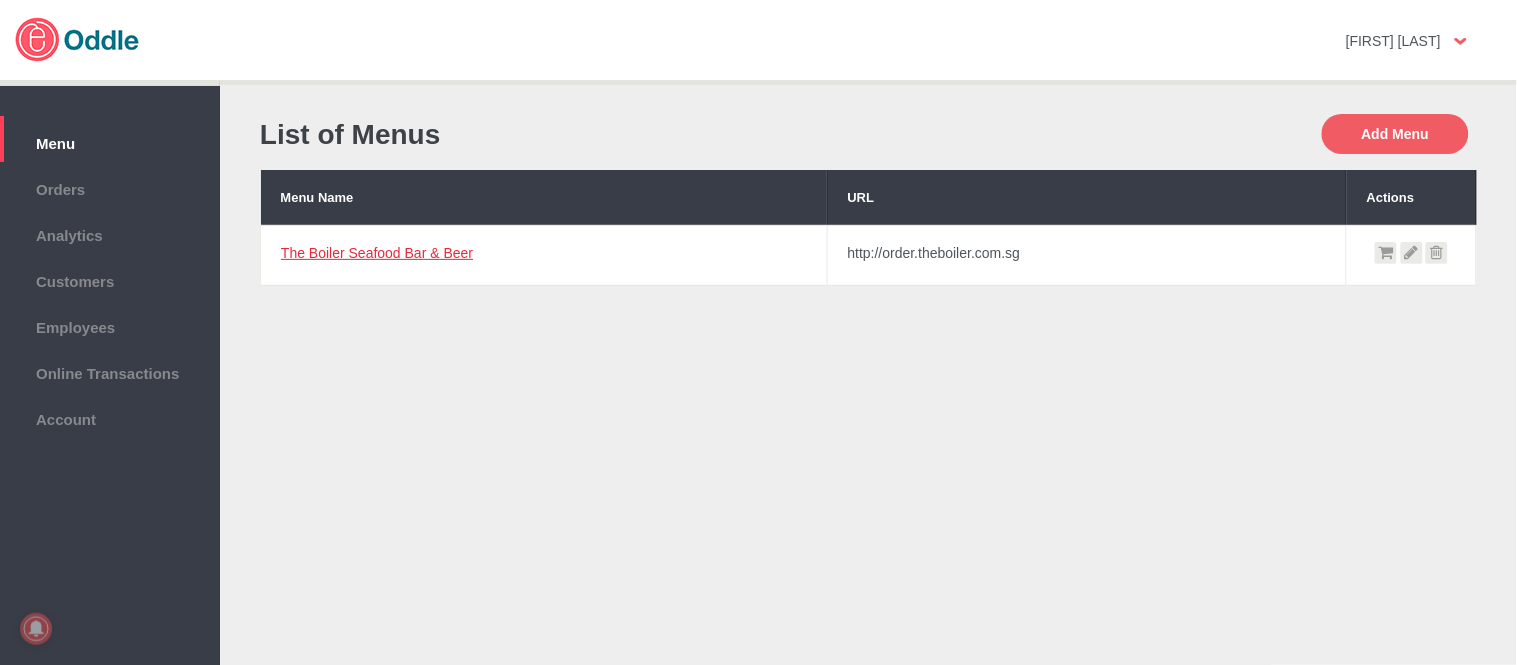 click on "The Boiler Seafood Bar & Beer" at bounding box center [377, 253] 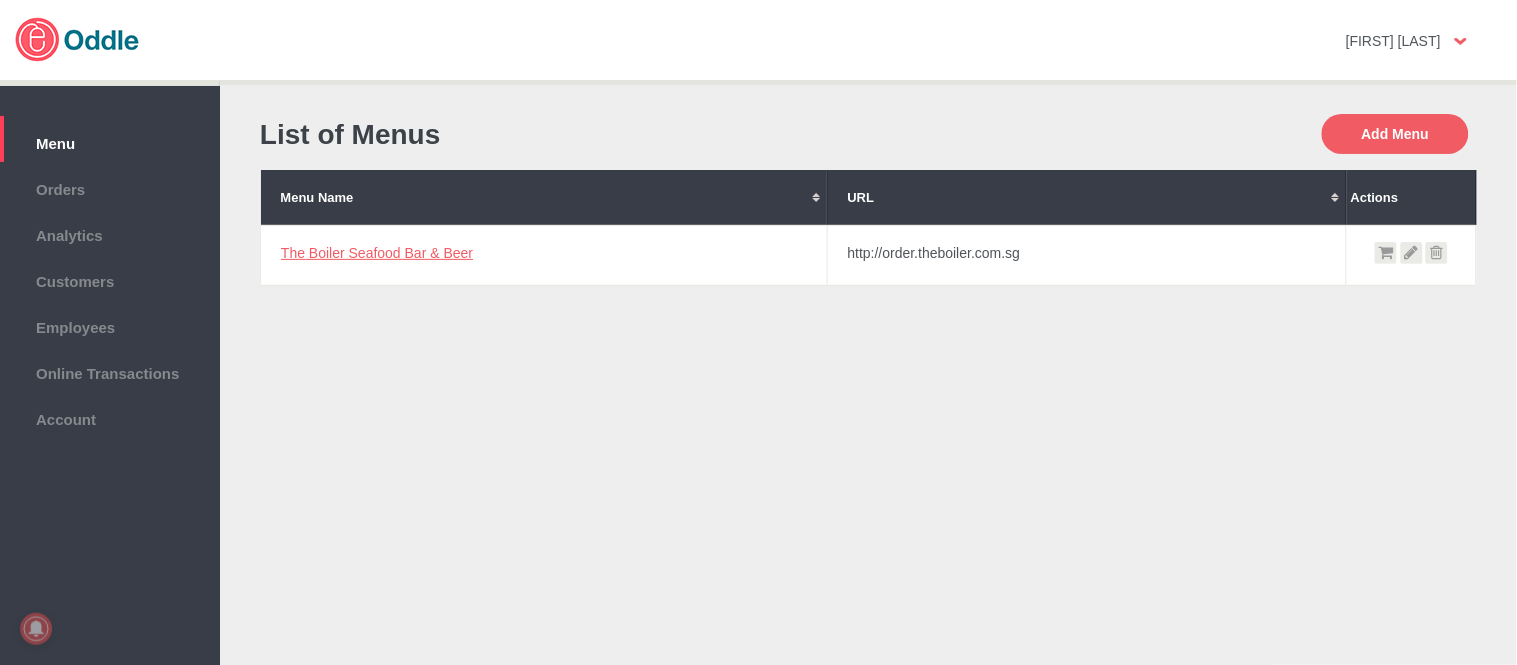 click on "The Boiler Seafood Bar & Beer" at bounding box center [544, 255] 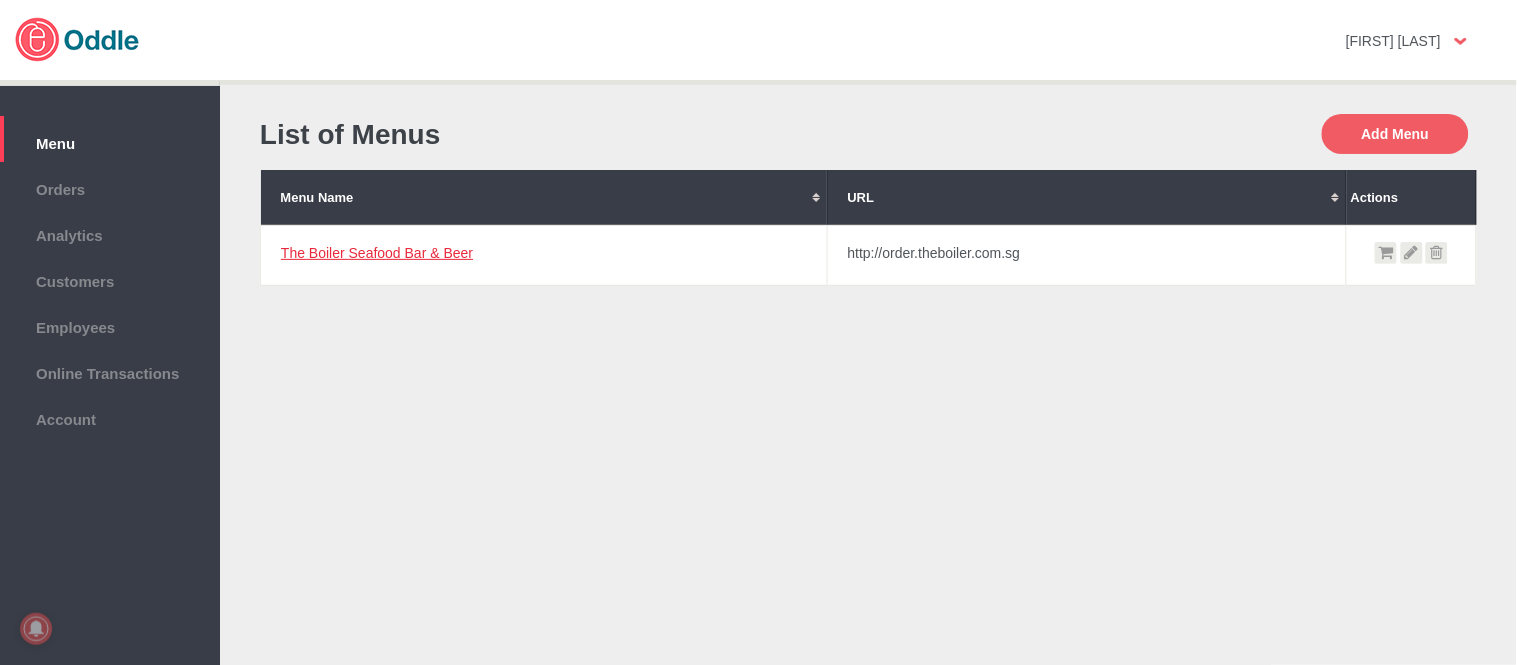click on "The Boiler Seafood Bar & Beer" at bounding box center [377, 253] 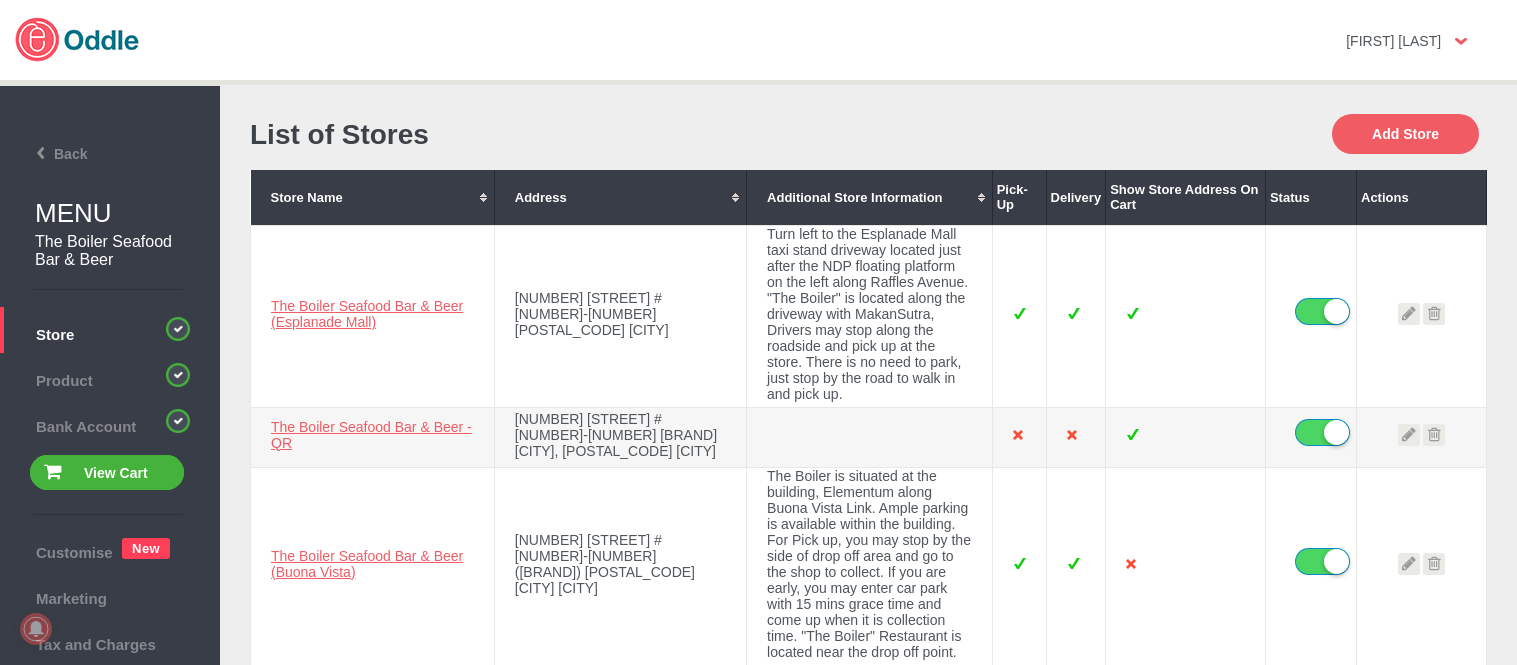 scroll, scrollTop: 0, scrollLeft: 0, axis: both 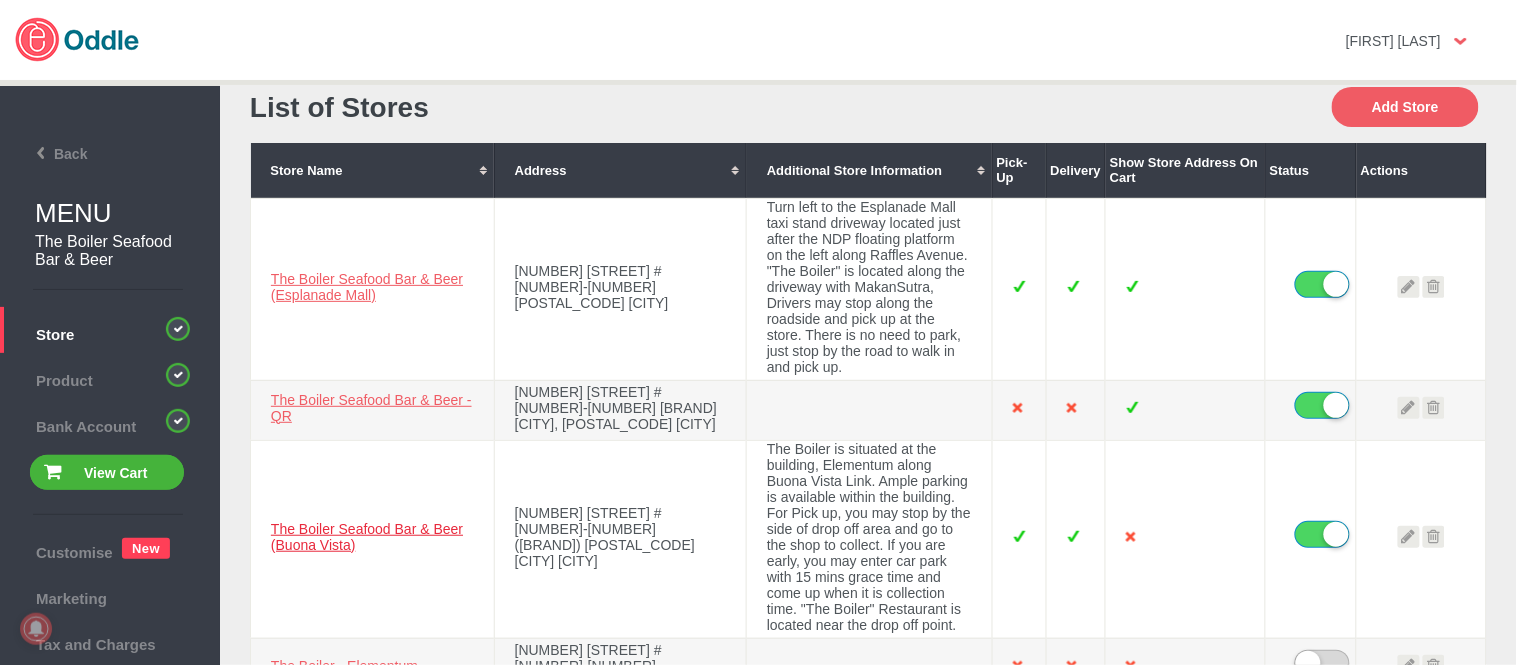 click on "The Boiler Seafood Bar & Beer (Buona Vista)" at bounding box center (367, 537) 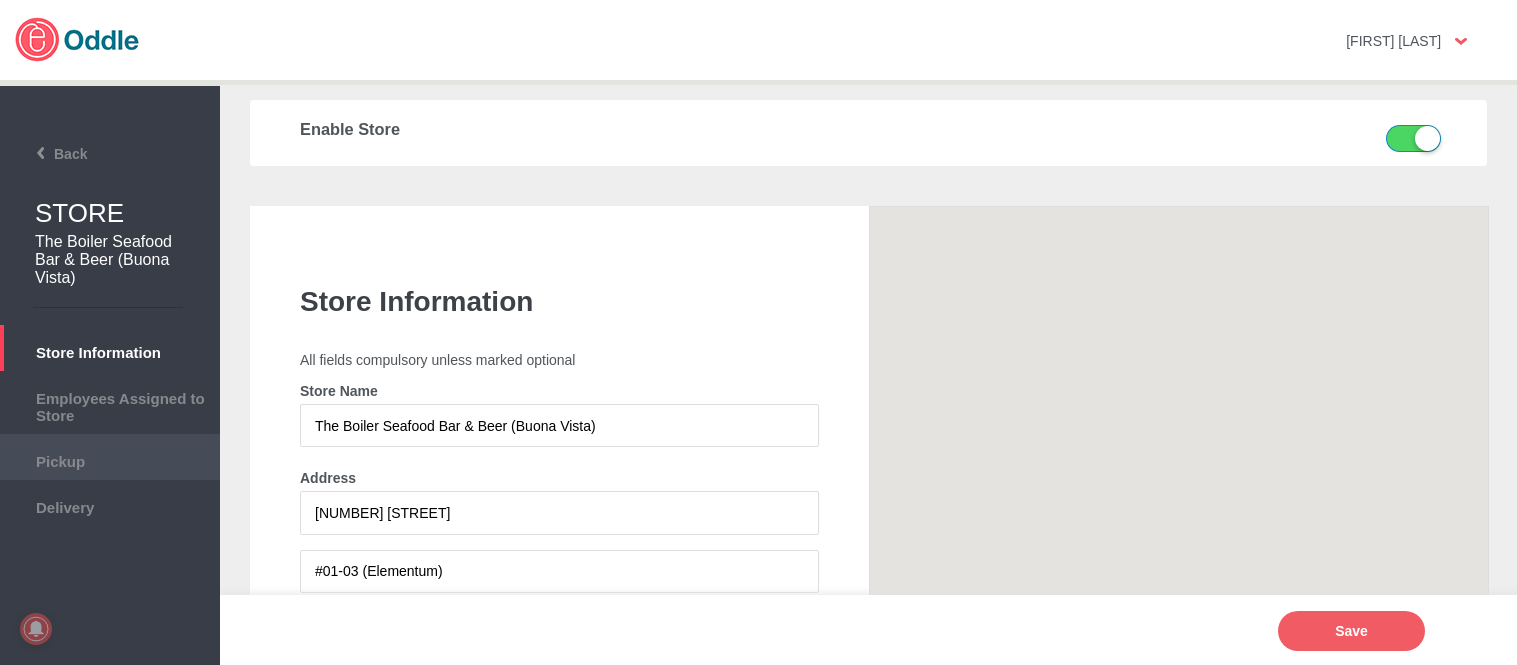 scroll, scrollTop: 0, scrollLeft: 0, axis: both 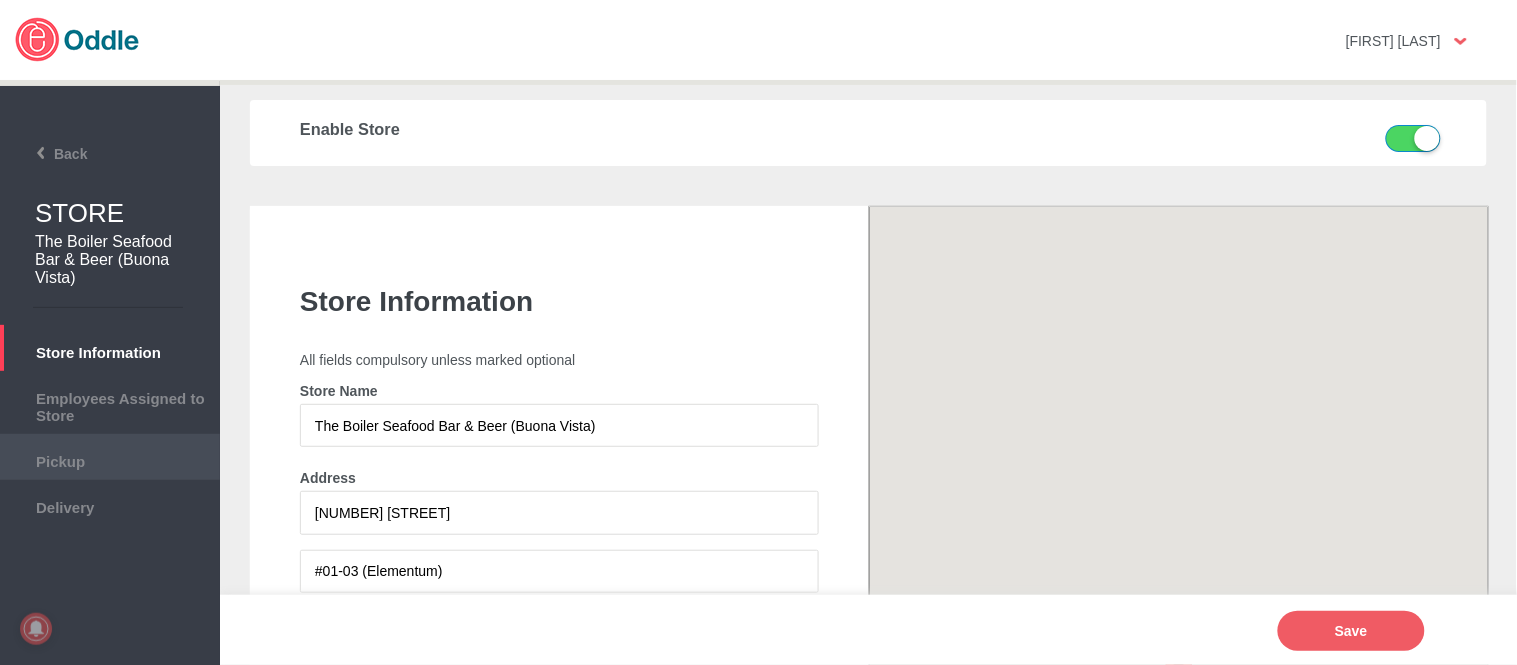click on "Pickup" at bounding box center (110, 459) 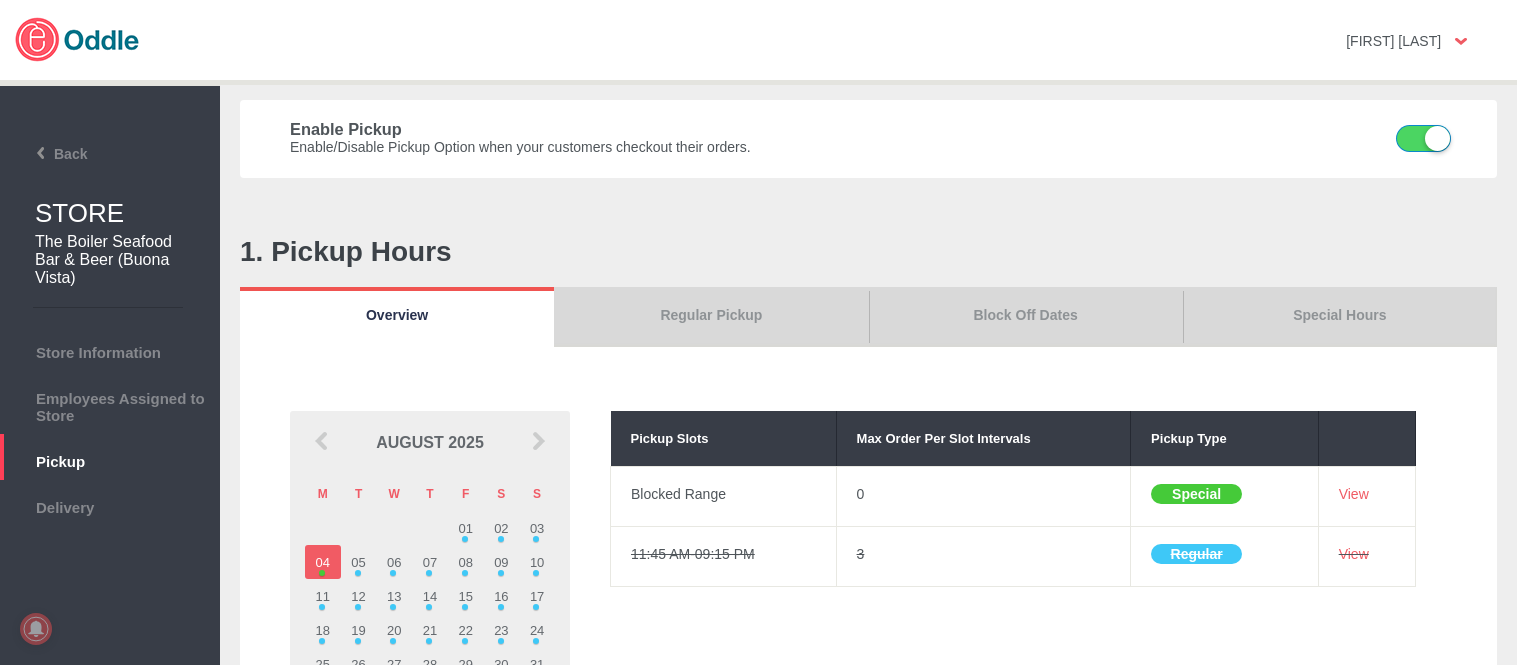 scroll, scrollTop: 0, scrollLeft: 0, axis: both 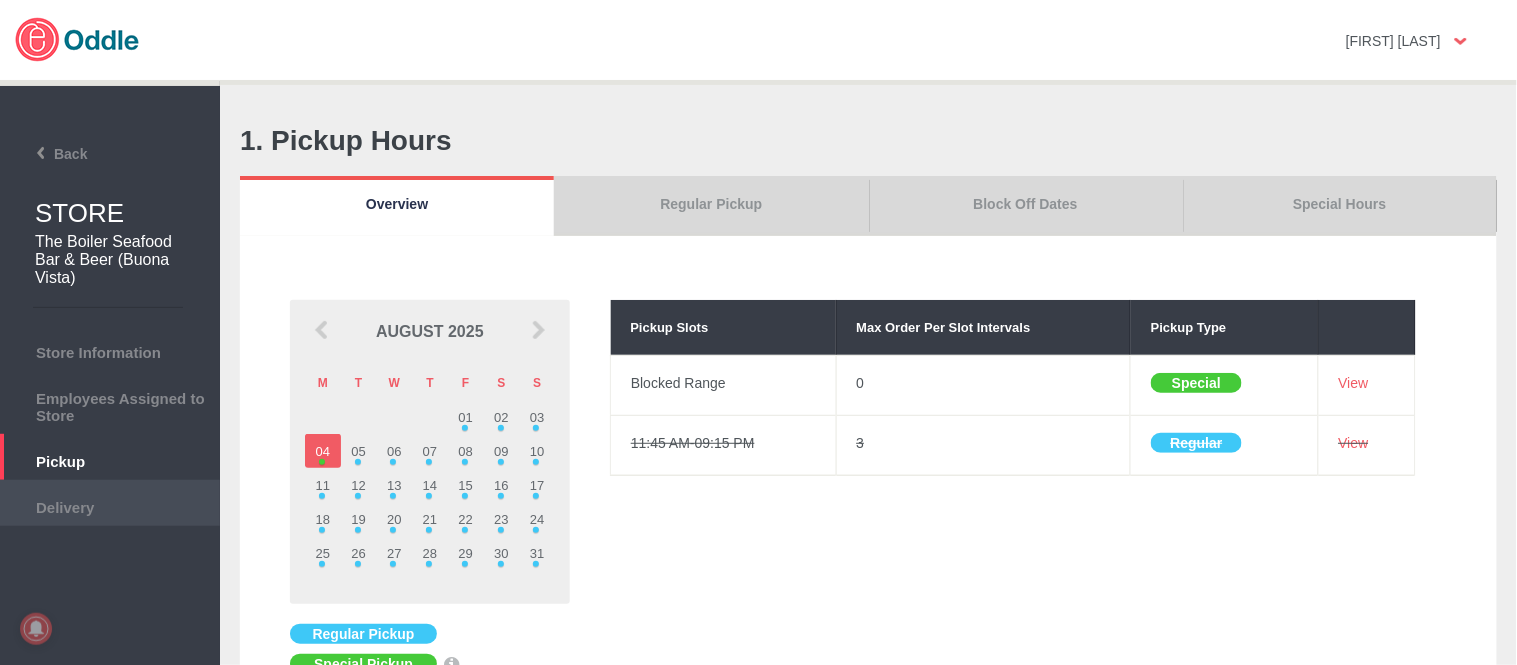 click on "Delivery" at bounding box center [110, 503] 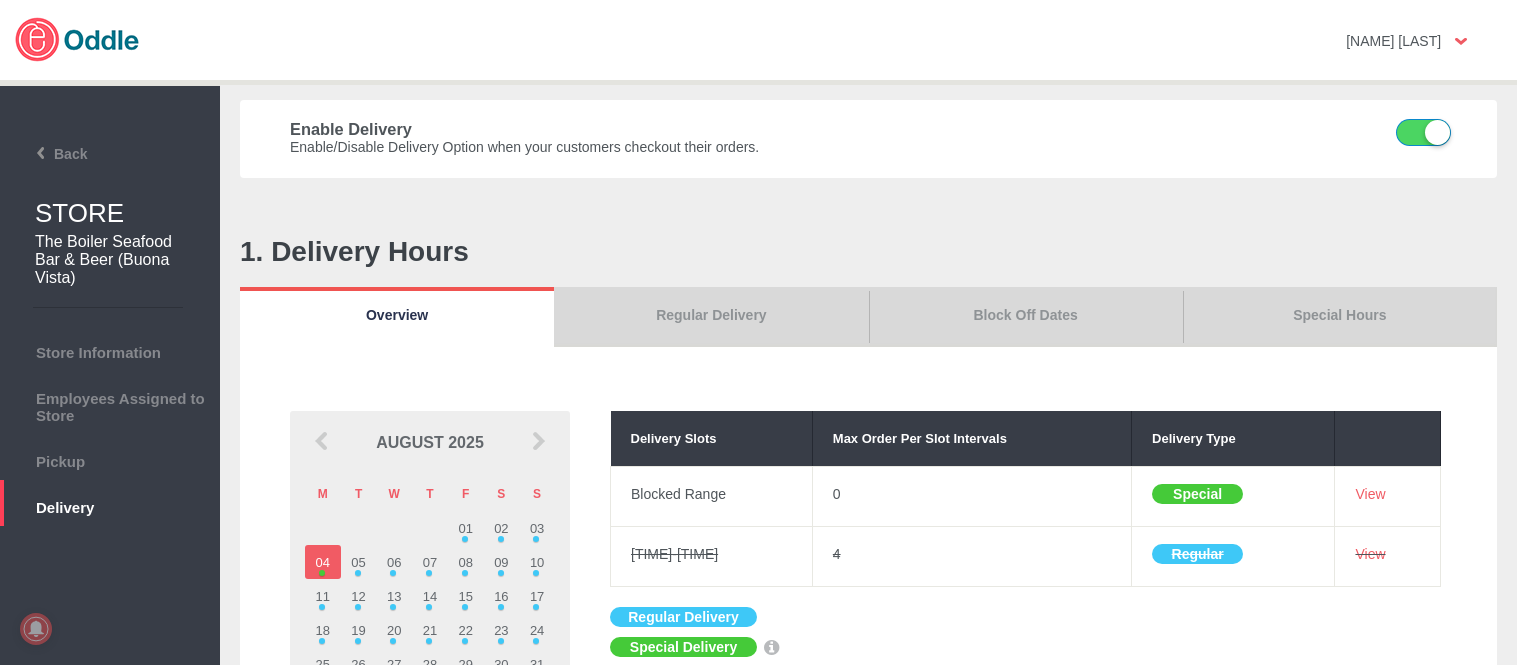 scroll, scrollTop: 0, scrollLeft: 0, axis: both 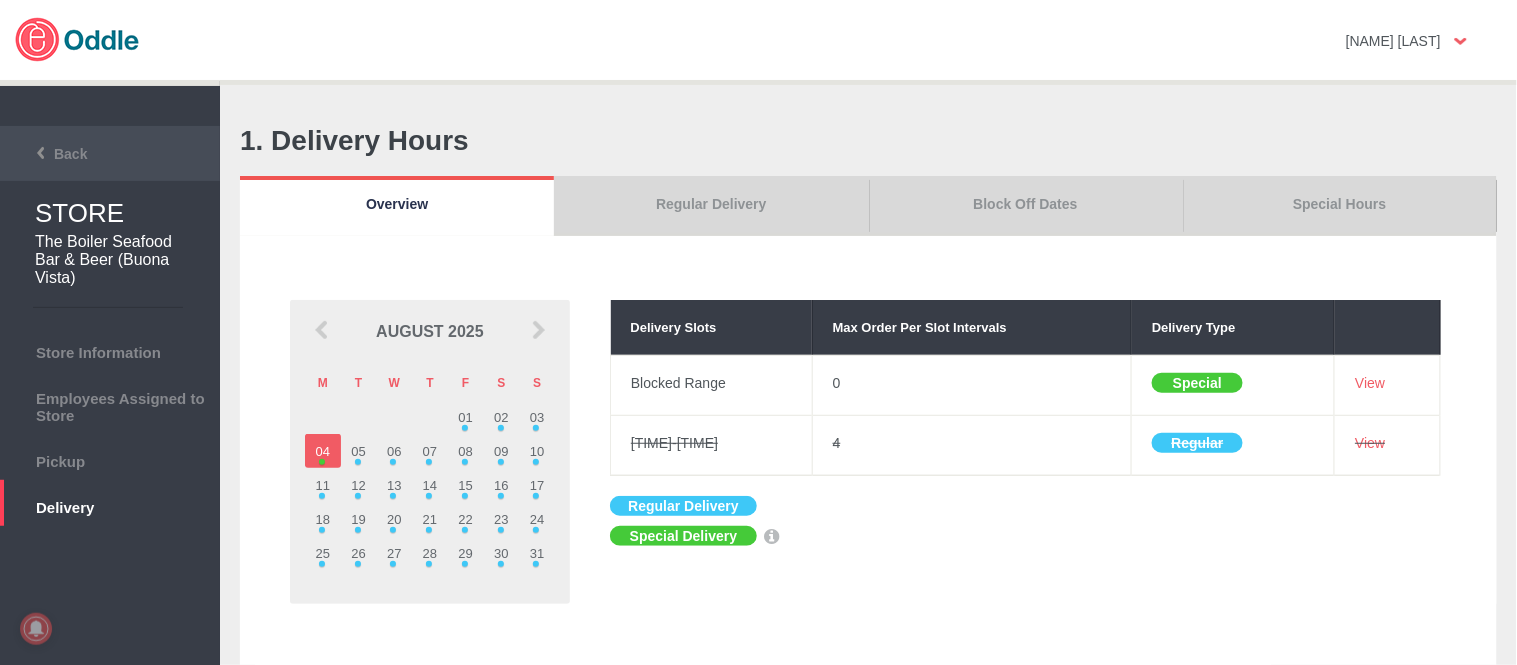 click on "Back" at bounding box center [110, 153] 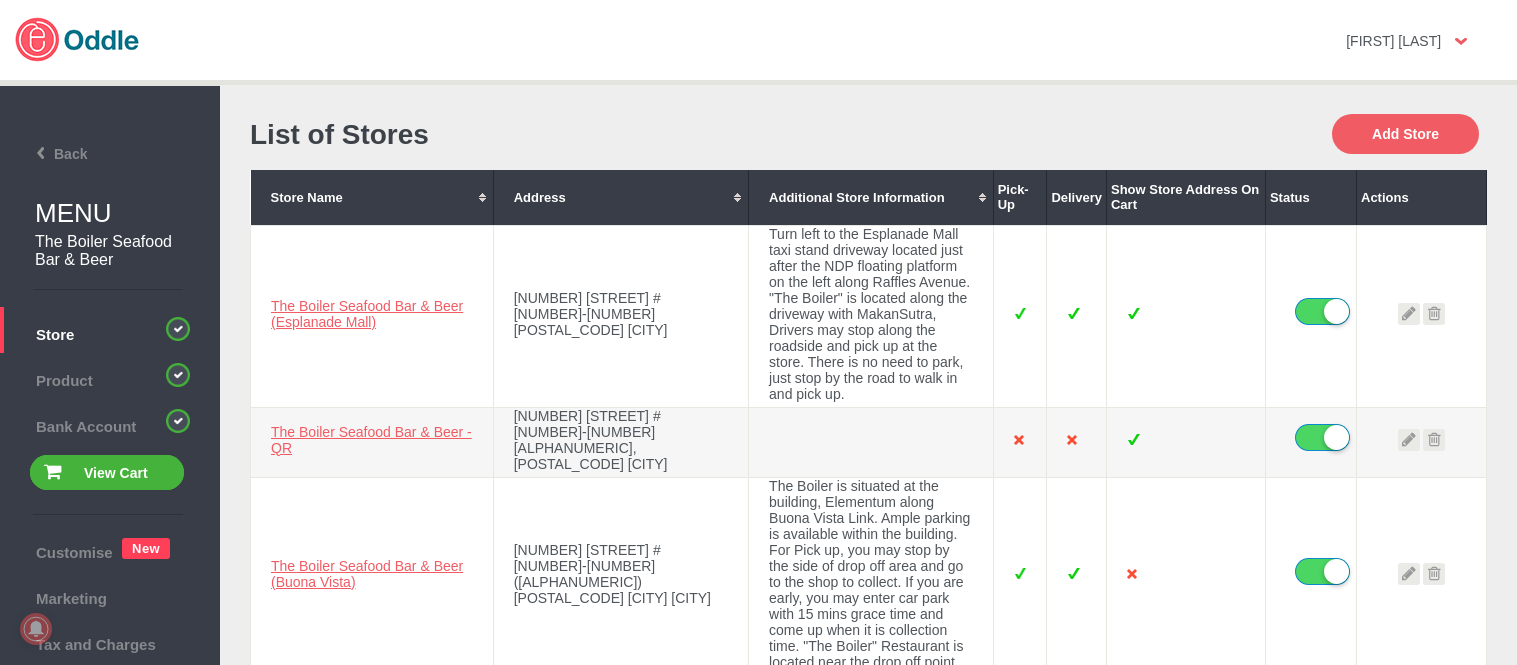 click on "Back" at bounding box center (47, 154) 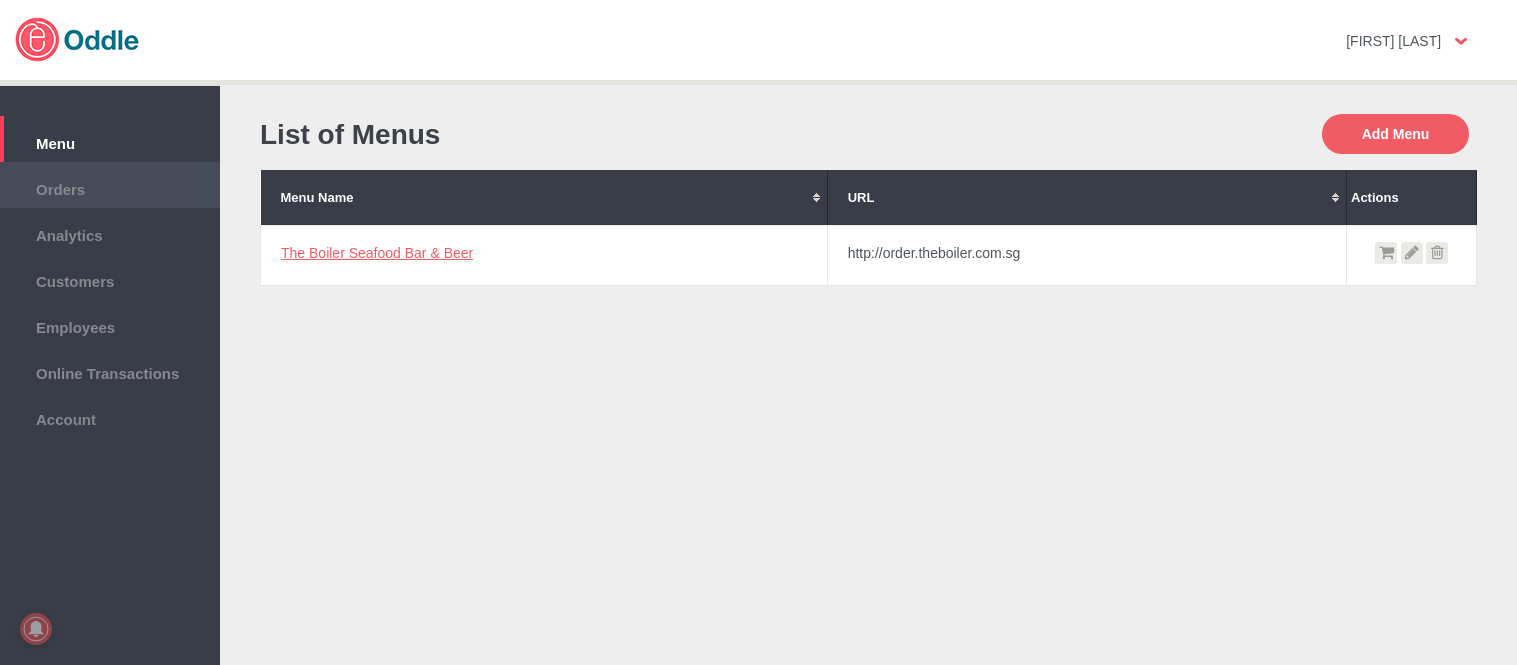 scroll, scrollTop: 0, scrollLeft: 0, axis: both 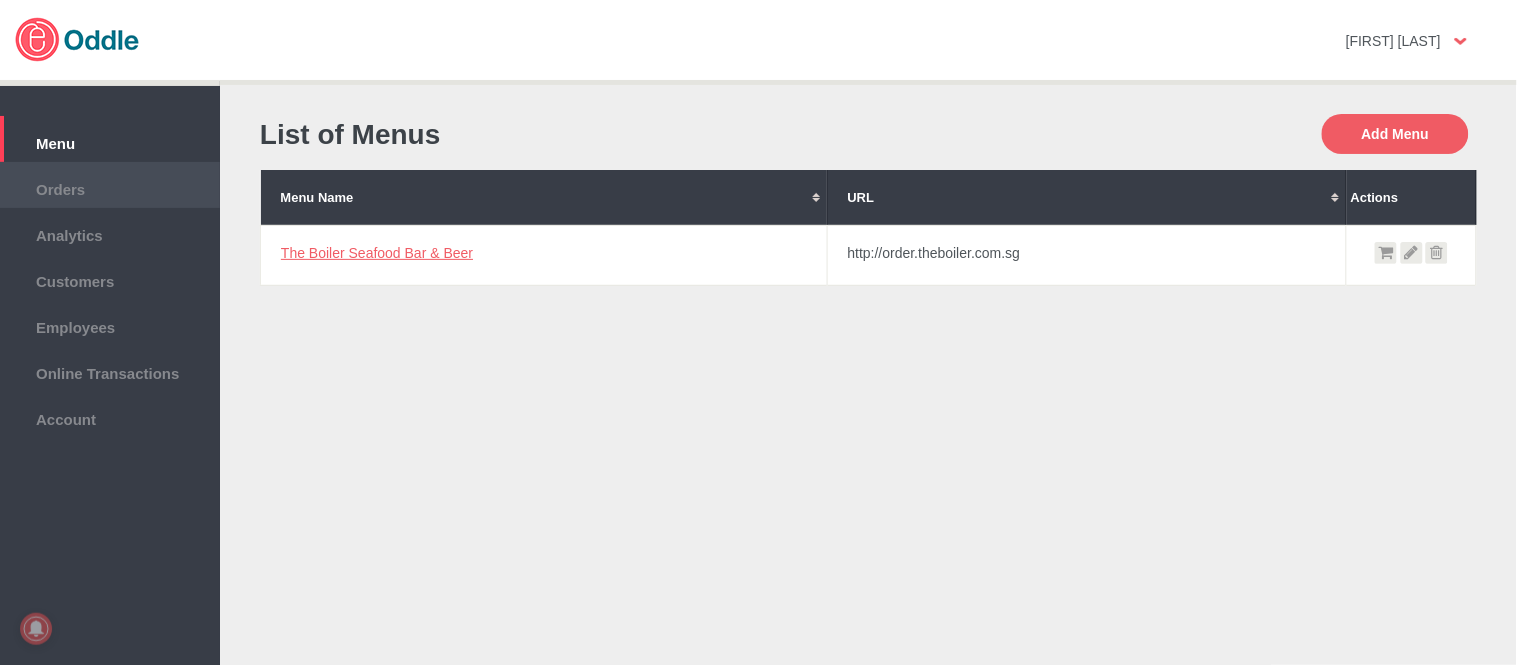 click on "Orders" at bounding box center (110, 187) 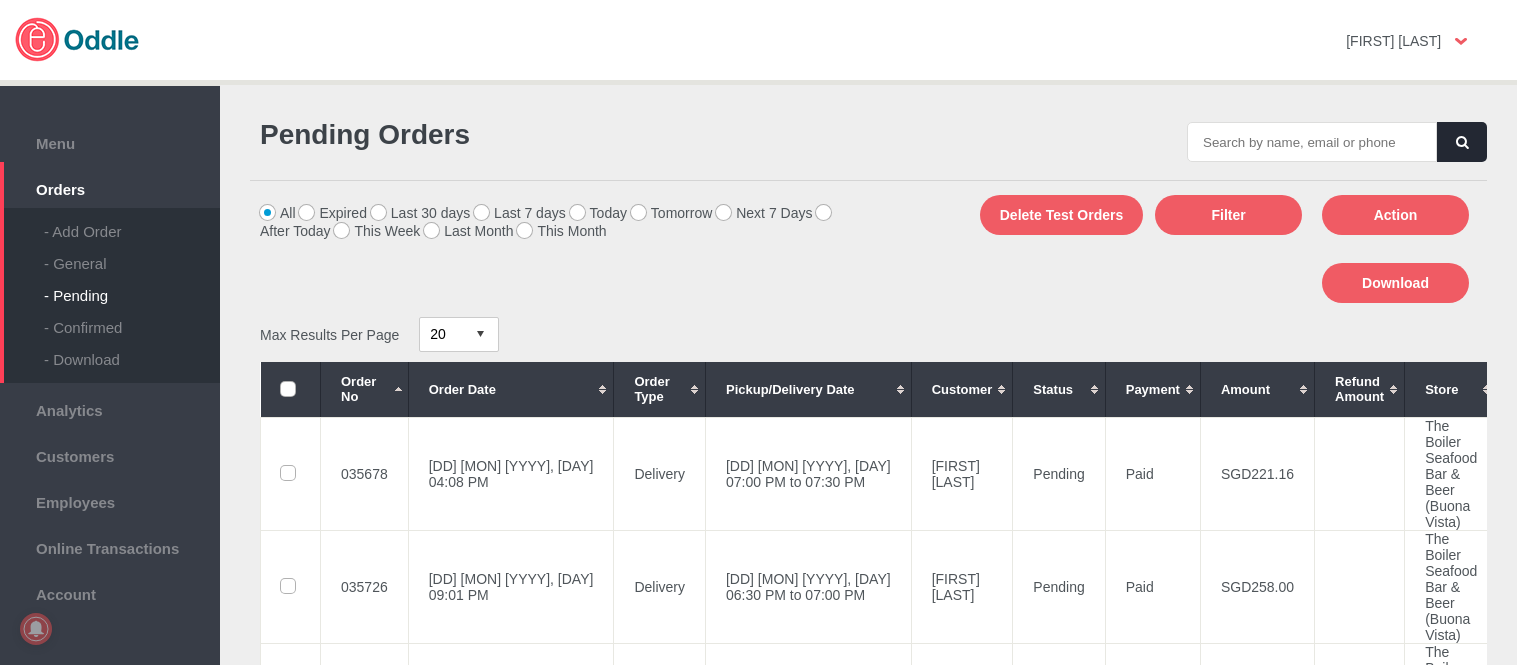 scroll, scrollTop: 0, scrollLeft: 0, axis: both 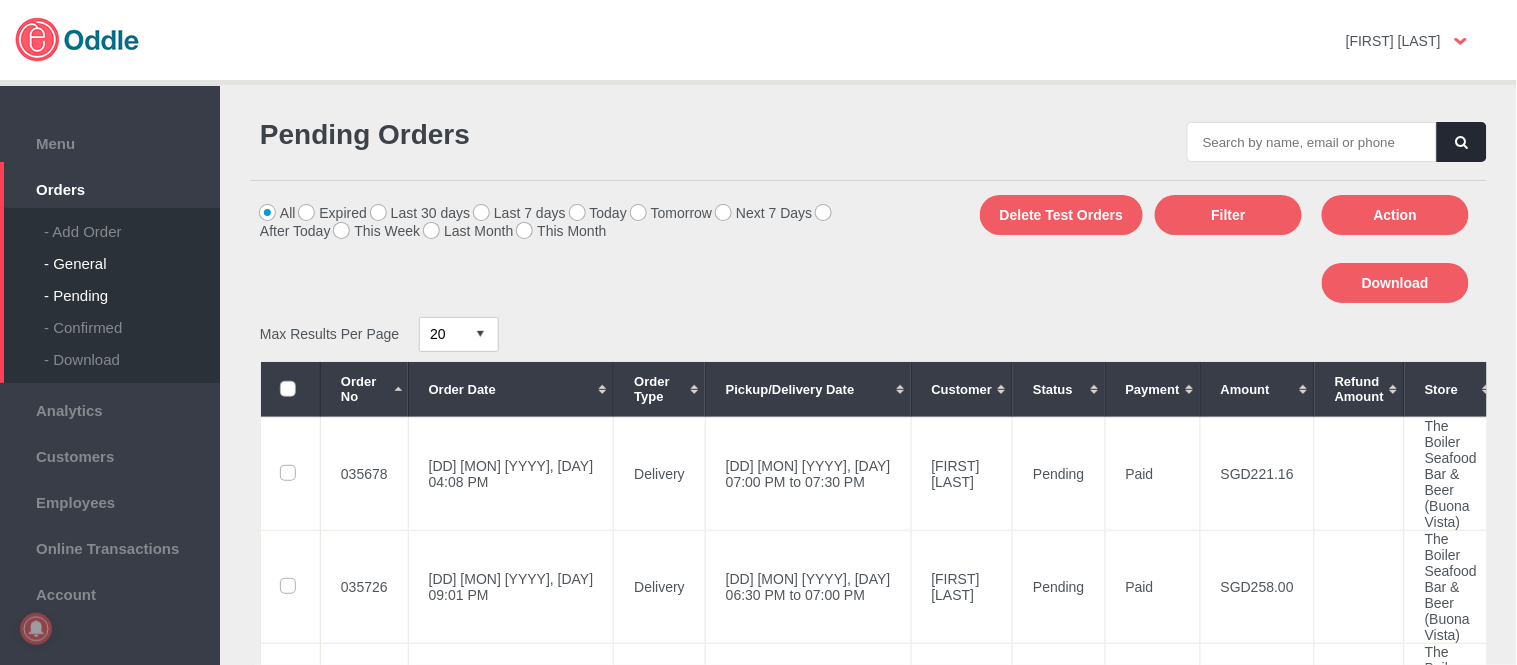 click on "- General" at bounding box center (132, 256) 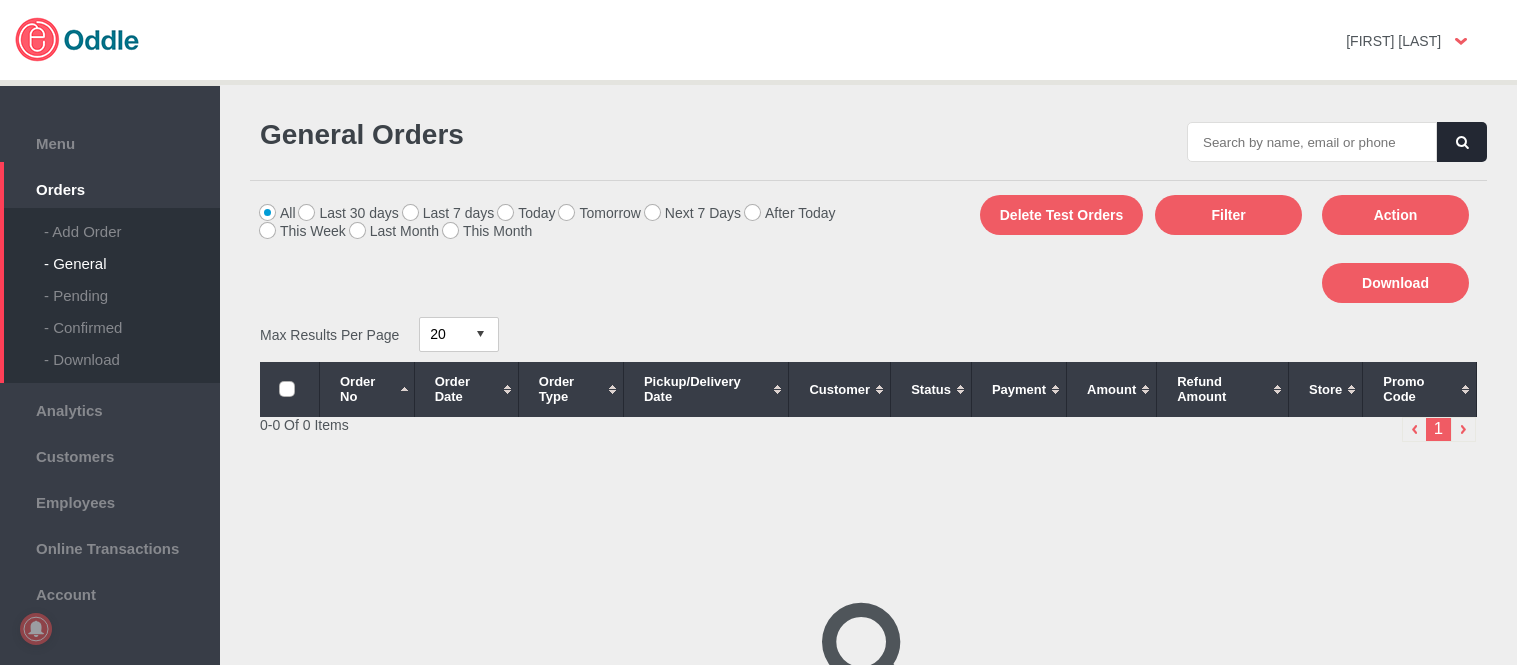 scroll, scrollTop: 0, scrollLeft: 0, axis: both 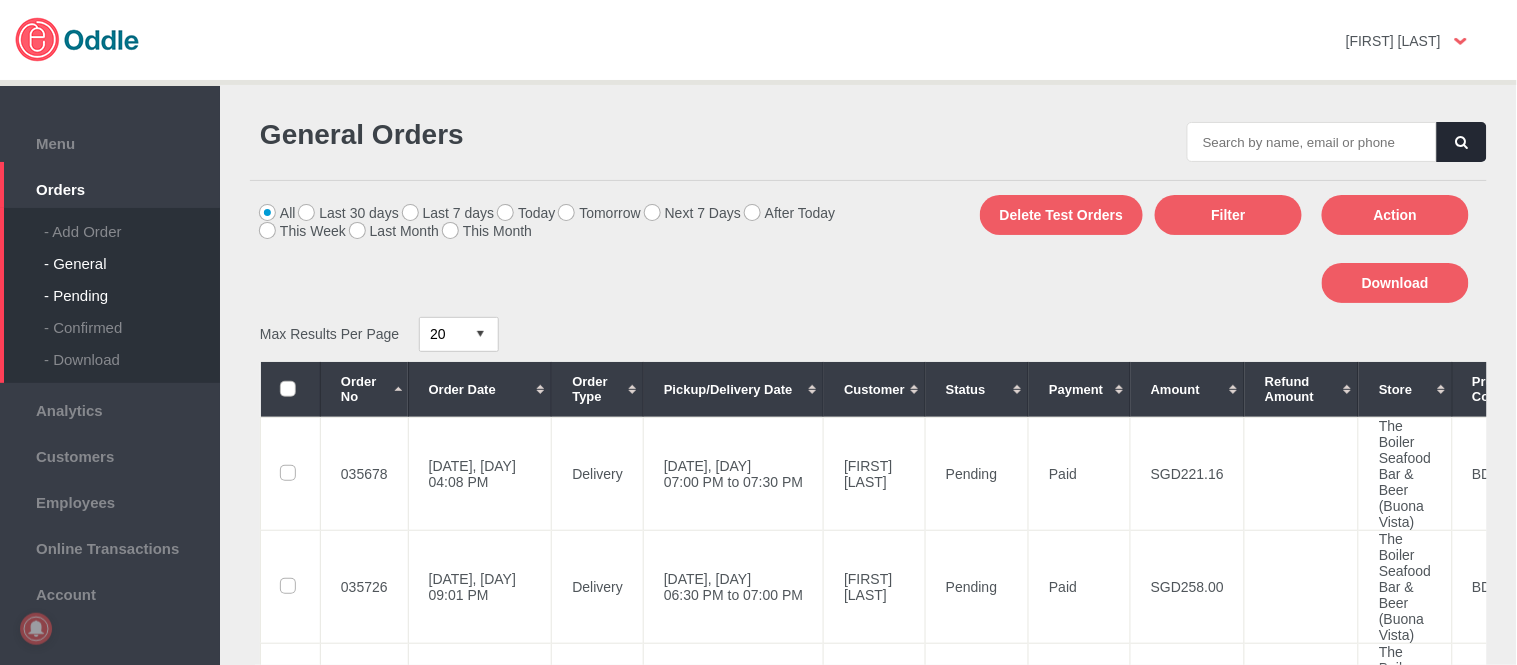 click on "- Pending" at bounding box center [132, 288] 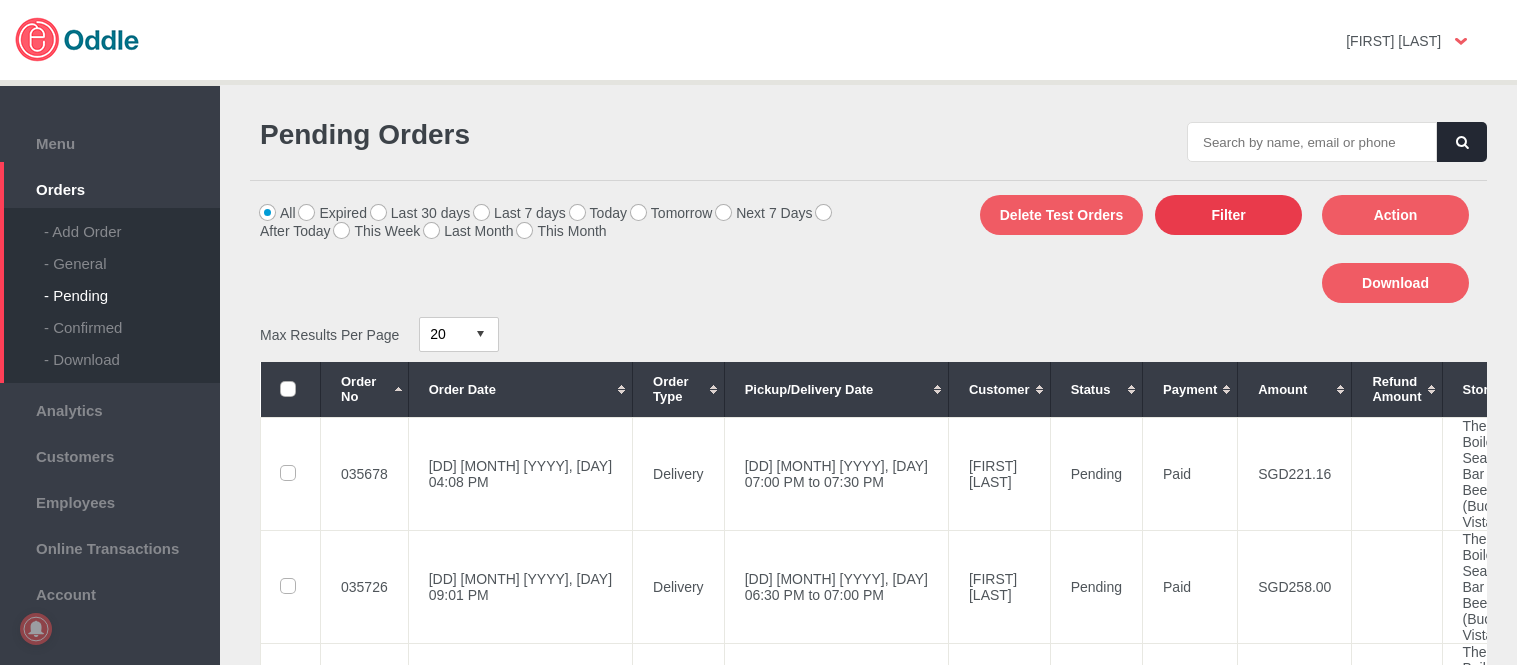 scroll, scrollTop: 0, scrollLeft: 0, axis: both 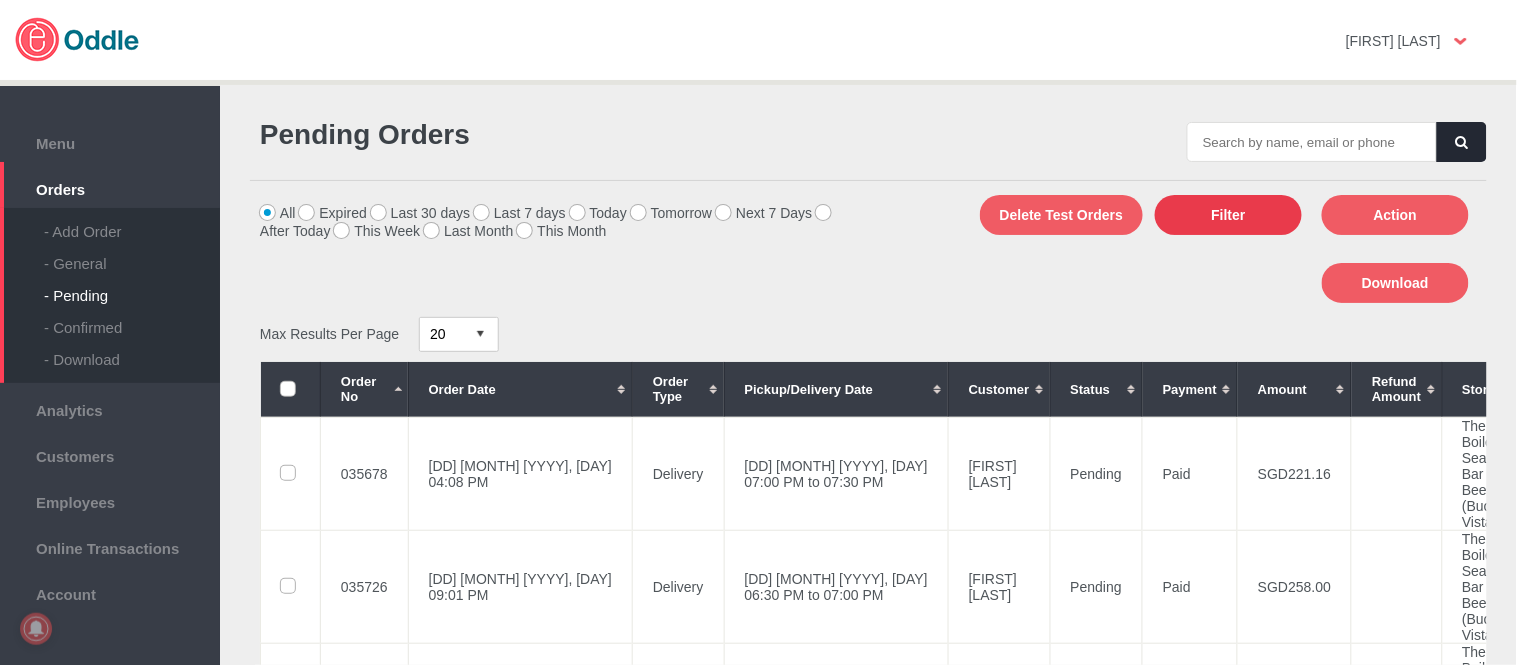 click on "Filter" at bounding box center [1228, 215] 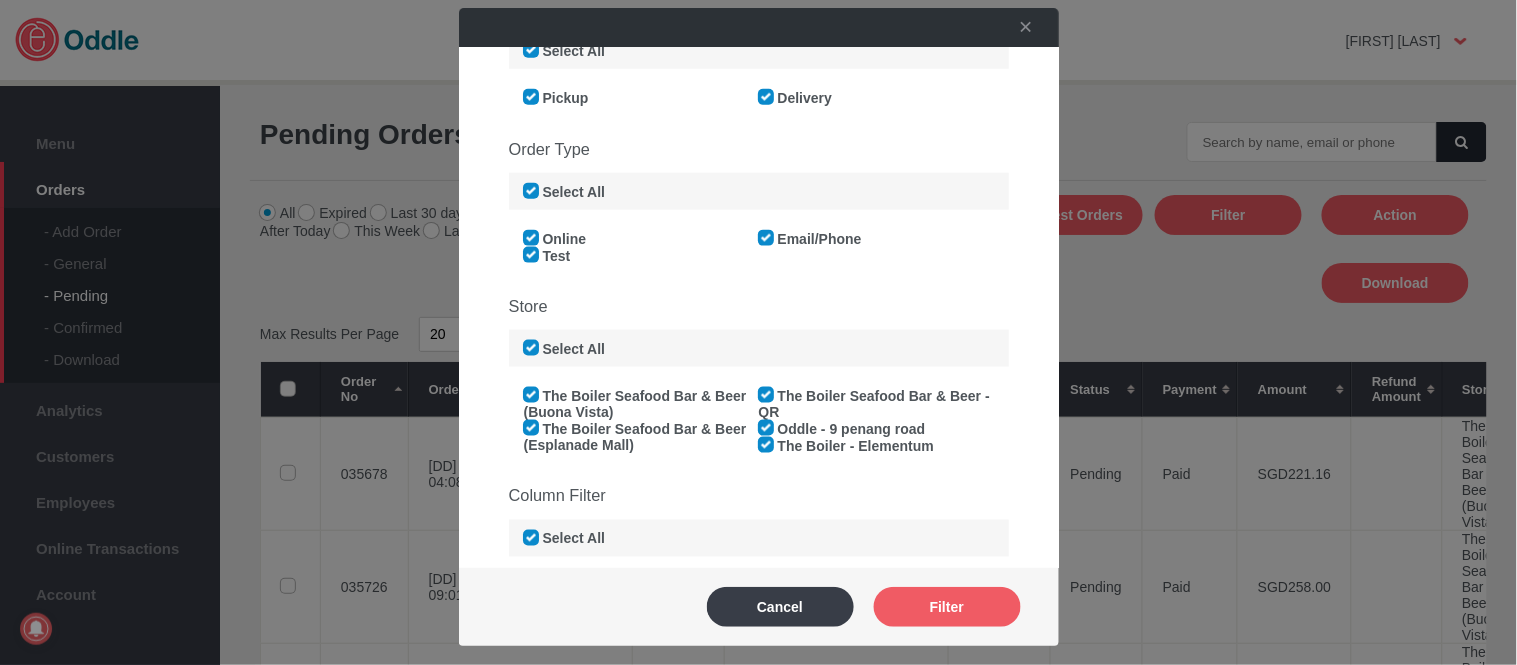 scroll, scrollTop: 555, scrollLeft: 0, axis: vertical 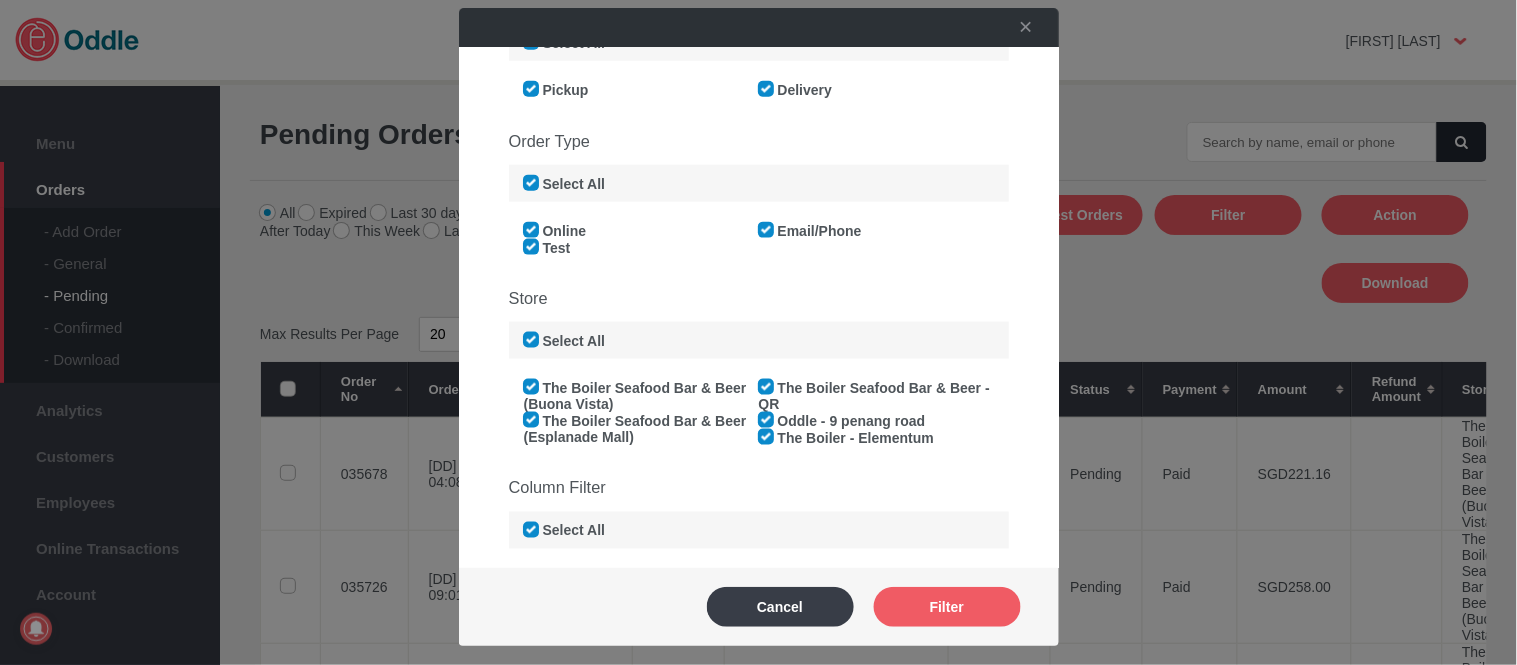 click on "Select All" at bounding box center [759, 340] 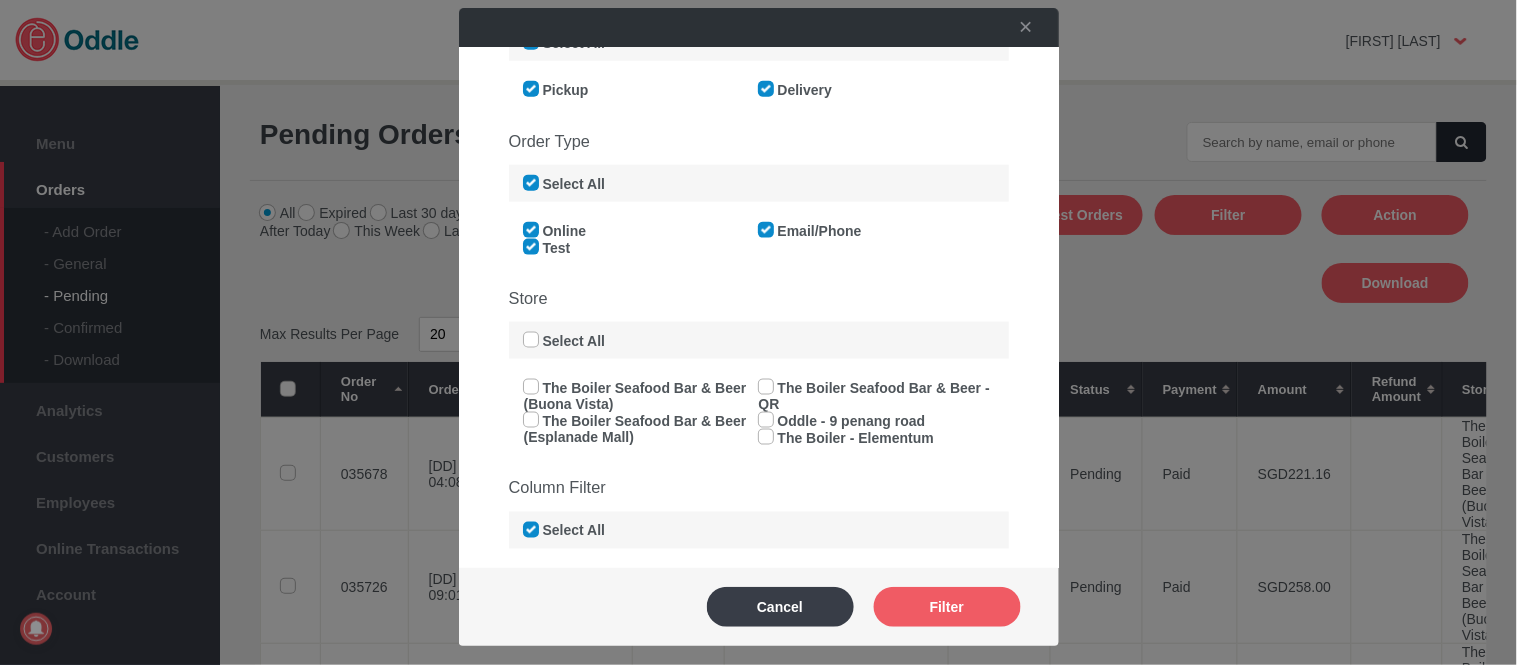 click on "The Boiler Seafood Bar & Beer (Buona Vista)" at bounding box center [635, 396] 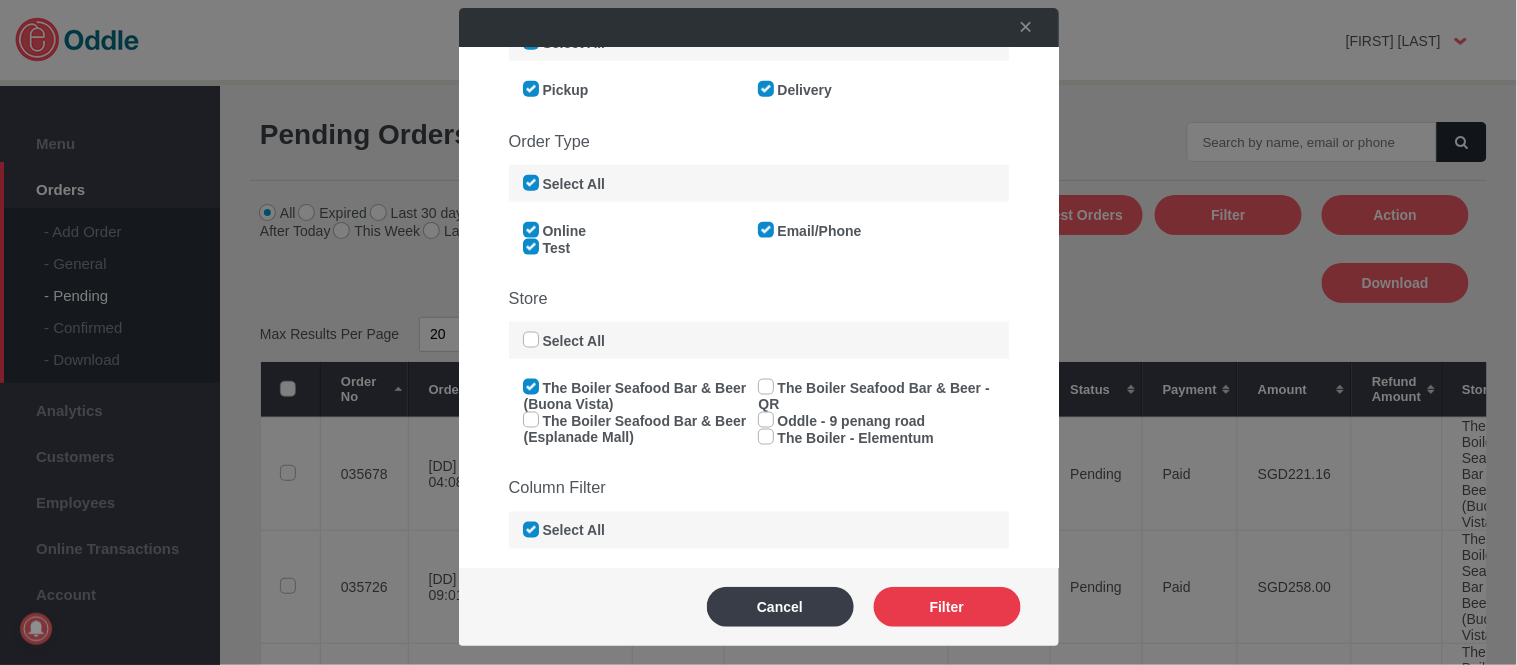 click on "Filter" at bounding box center [947, 607] 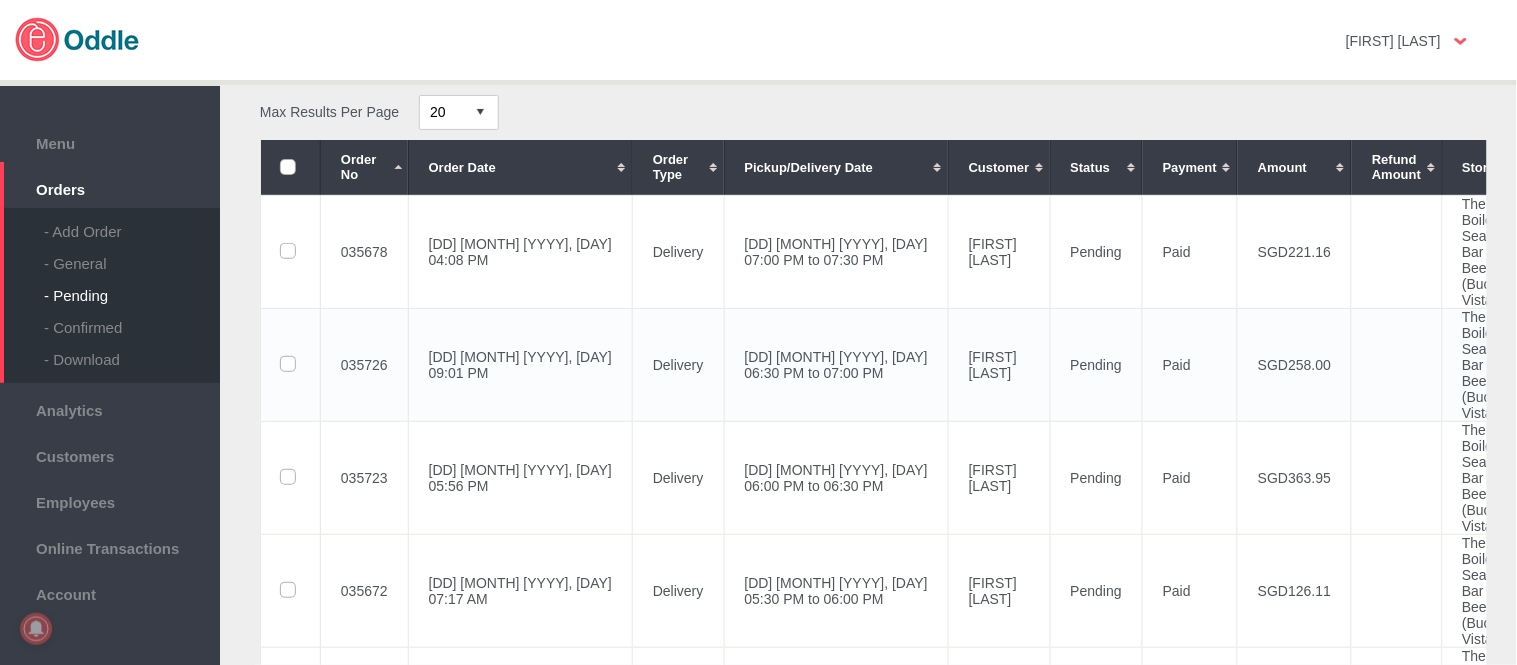 scroll, scrollTop: 0, scrollLeft: 0, axis: both 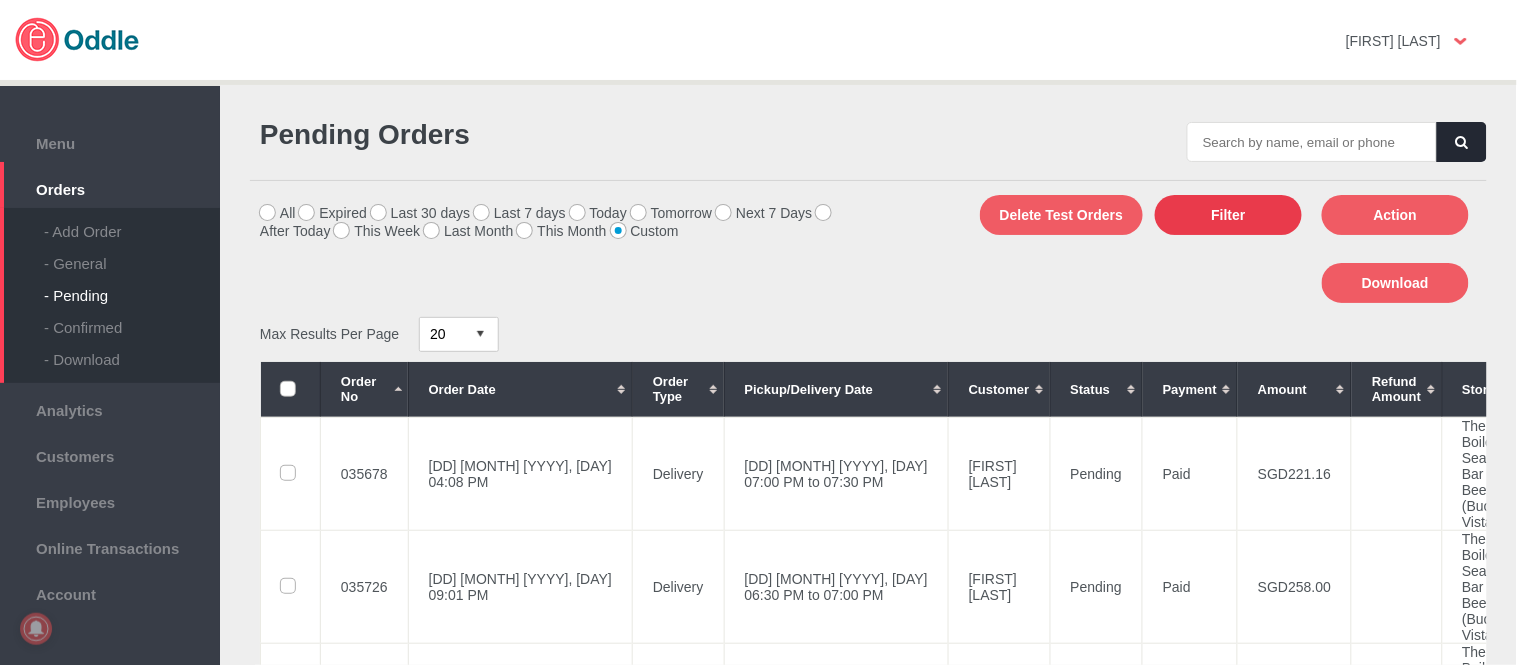 click on "Filter" at bounding box center (1228, 215) 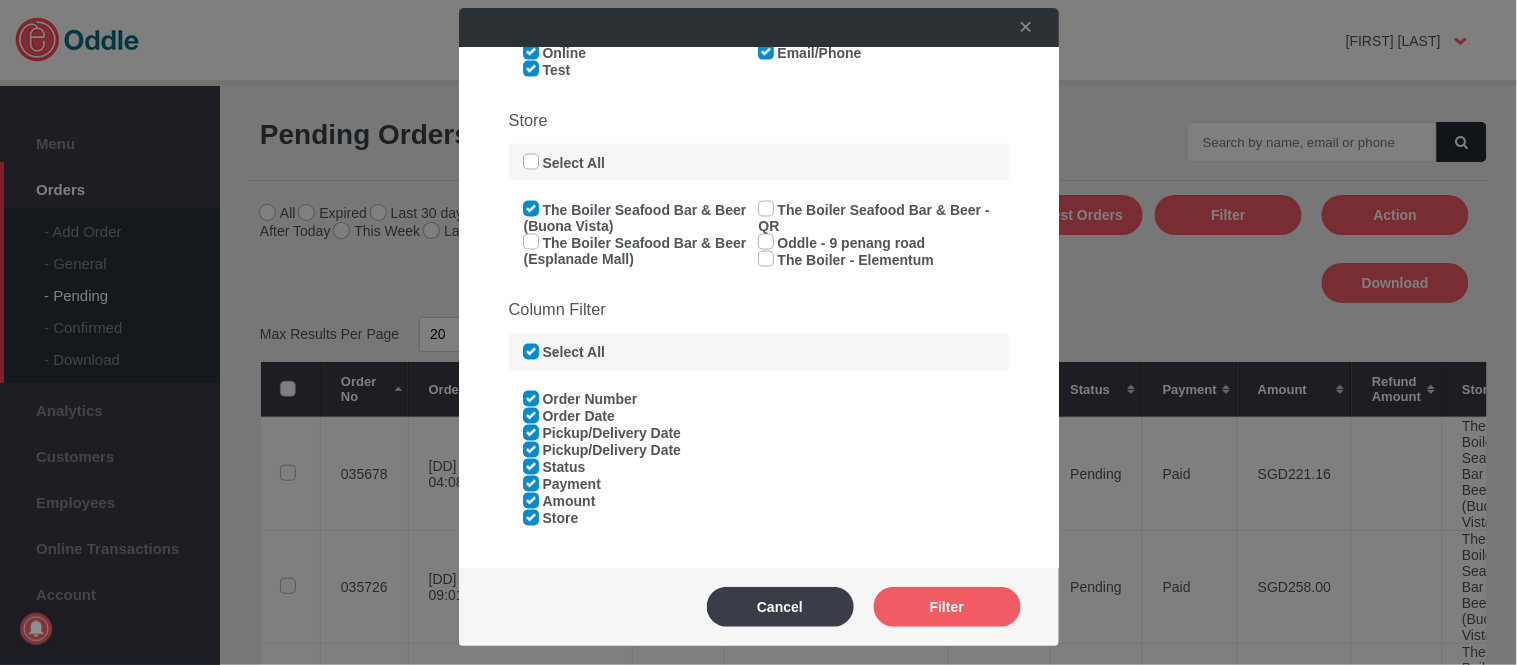 scroll, scrollTop: 770, scrollLeft: 0, axis: vertical 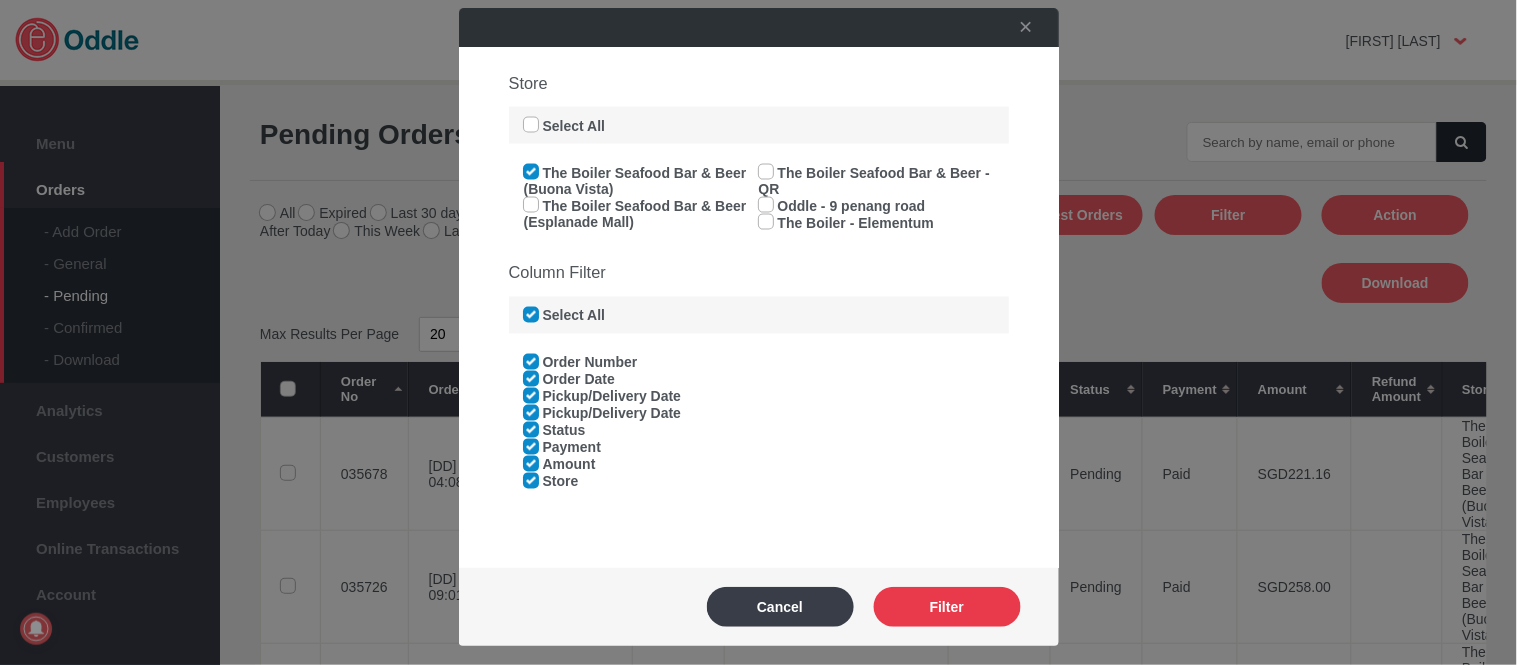 click on "Filter" at bounding box center (947, 607) 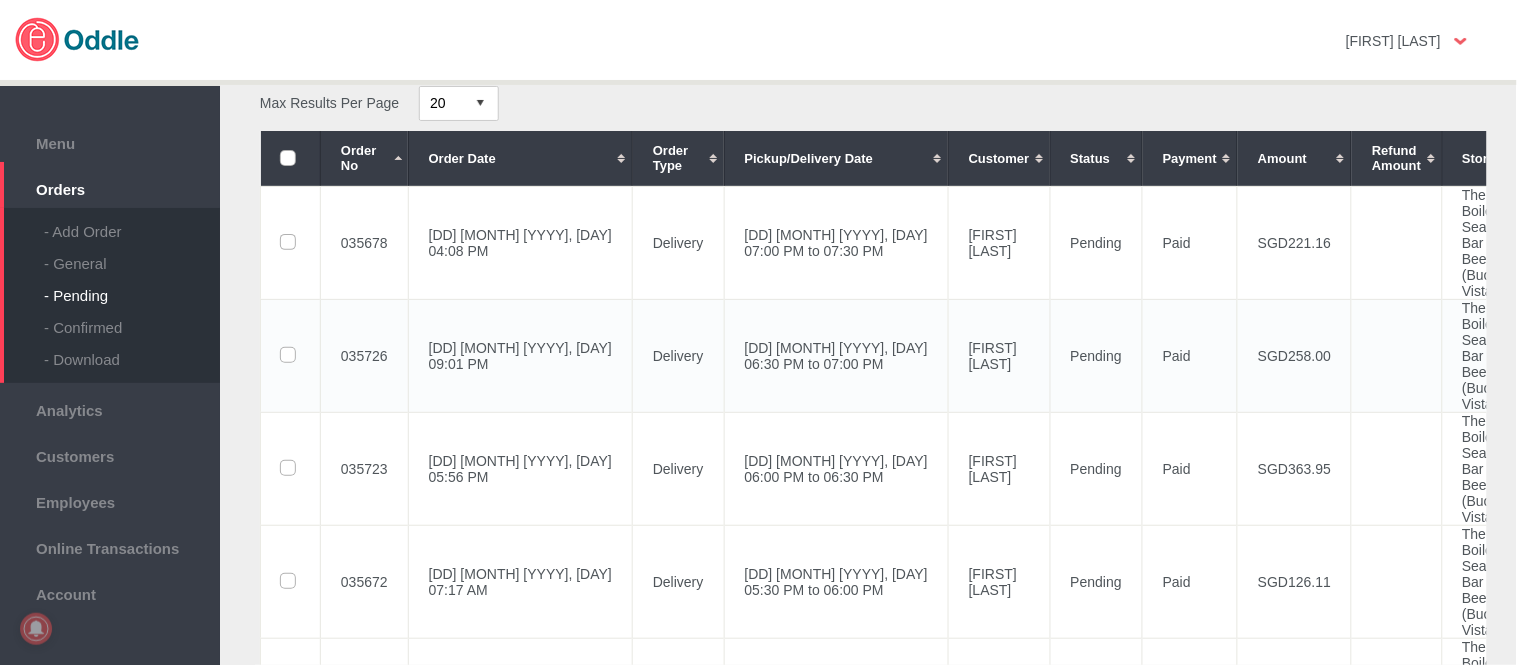 scroll, scrollTop: 222, scrollLeft: 0, axis: vertical 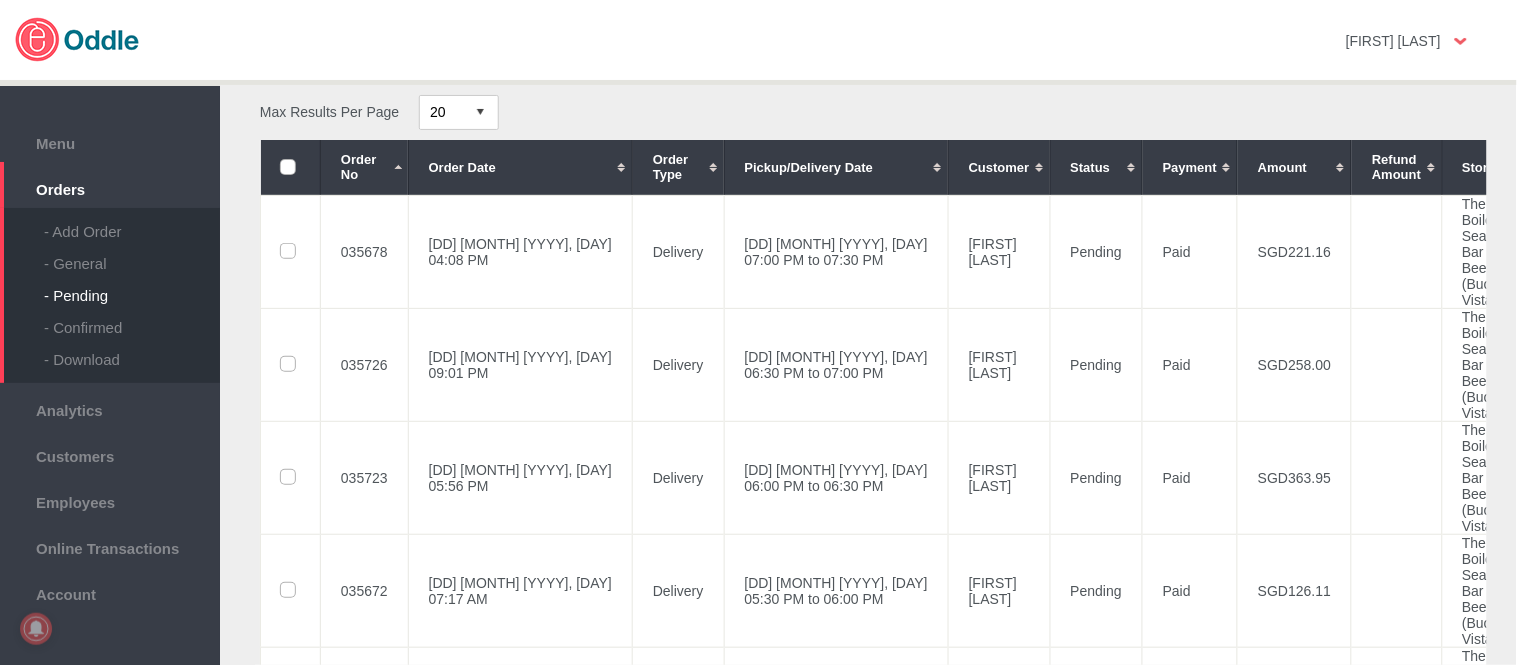 click on "Order Date" at bounding box center (520, 167) 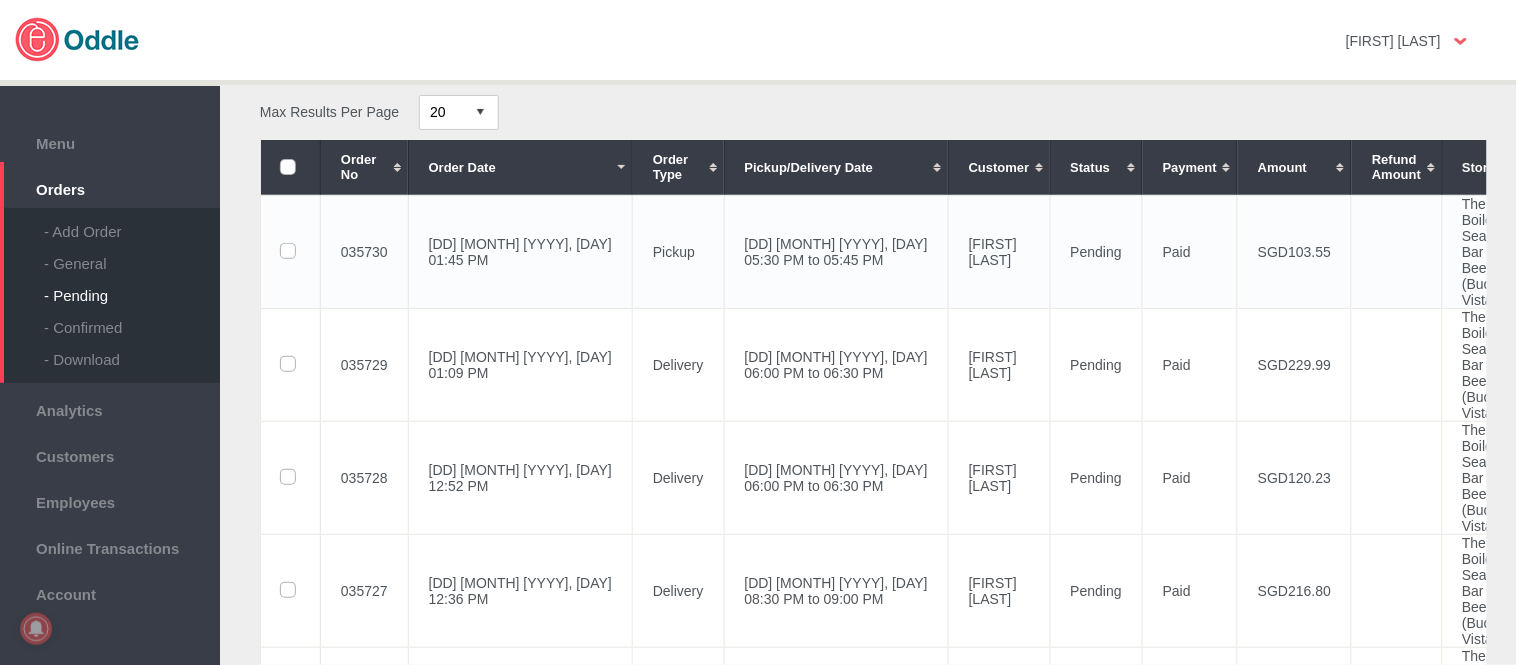 click on "04 Aug 2025, Mon 05:30 PM to 05:45 PM" at bounding box center (836, 251) 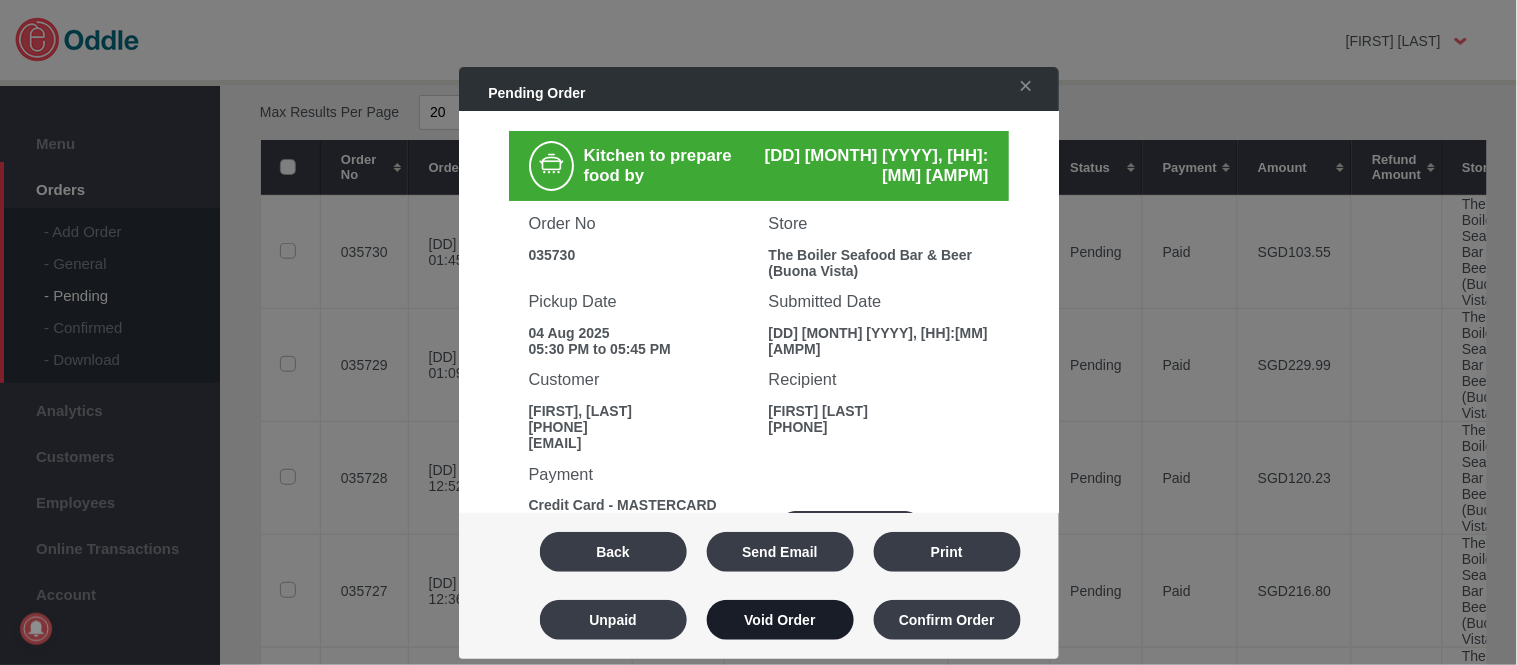 click on "Void Order" at bounding box center (780, 620) 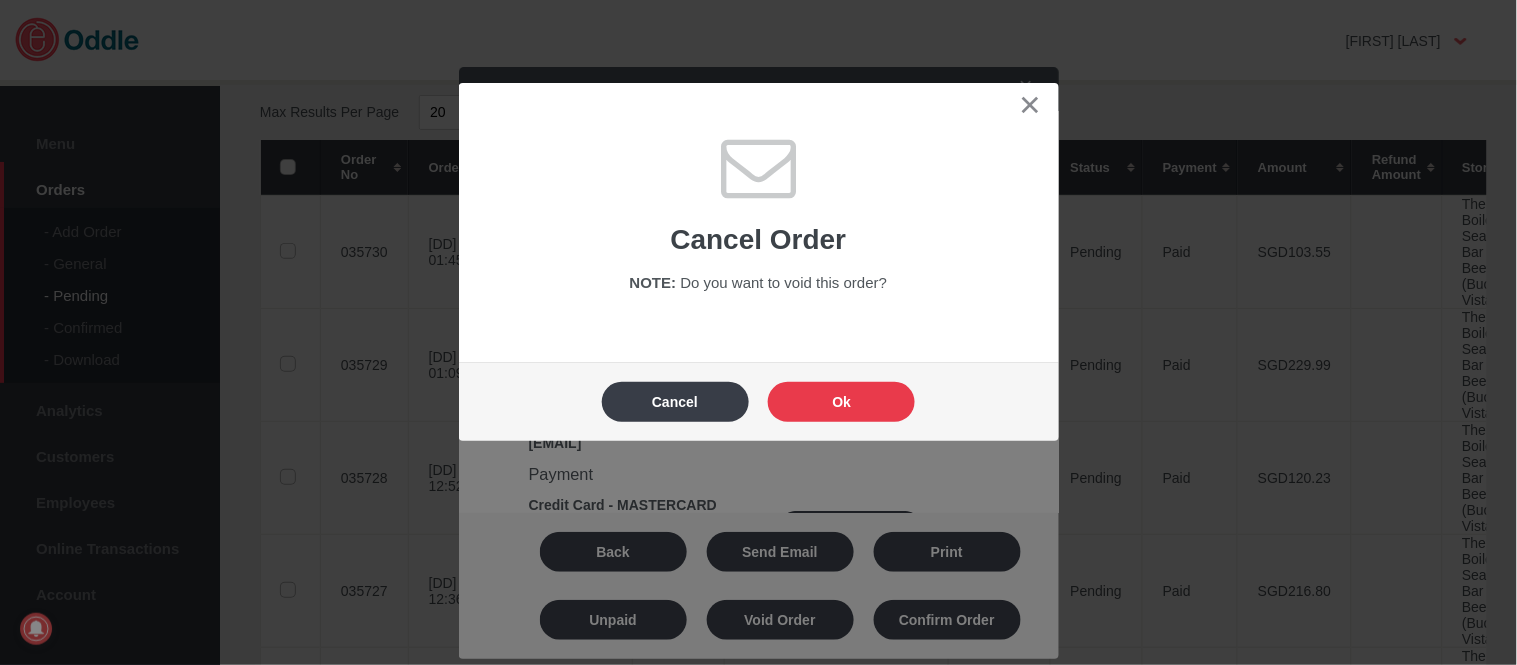 click on "Ok" at bounding box center (841, 402) 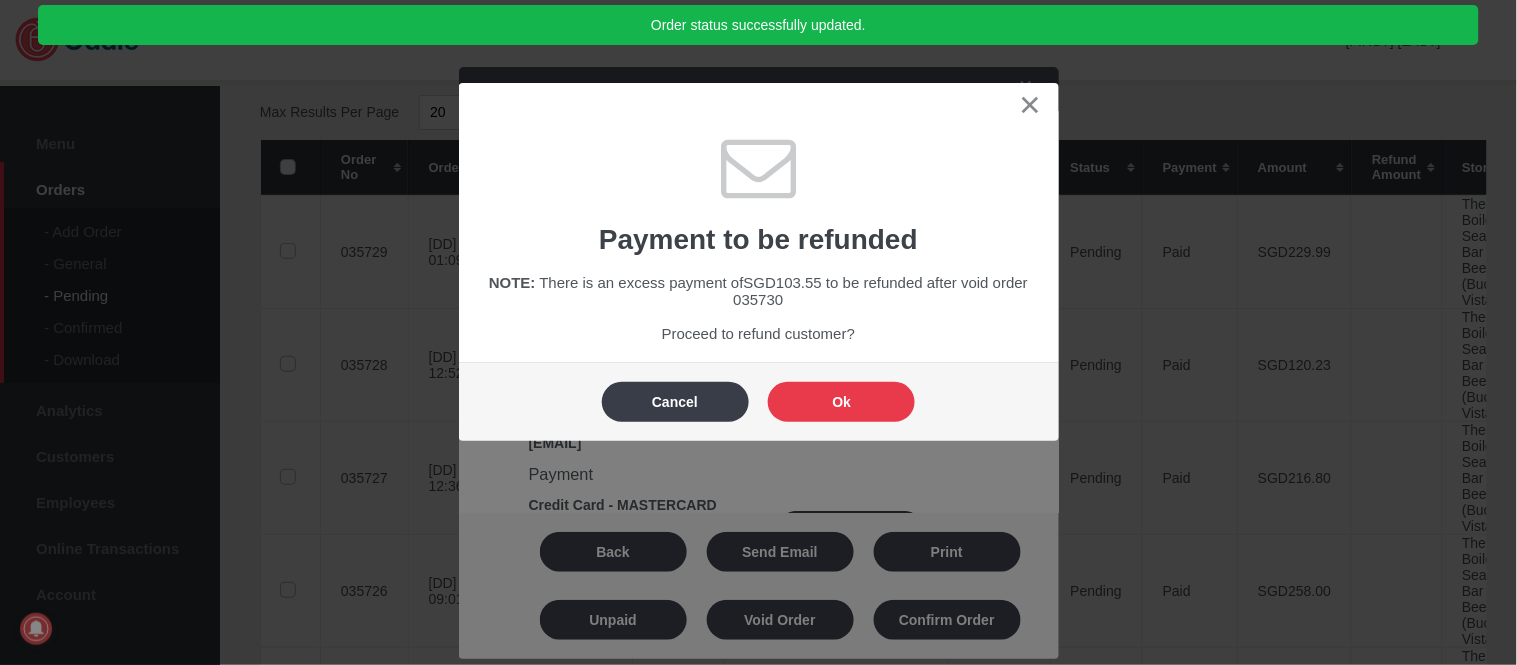 click on "Ok" at bounding box center [841, 402] 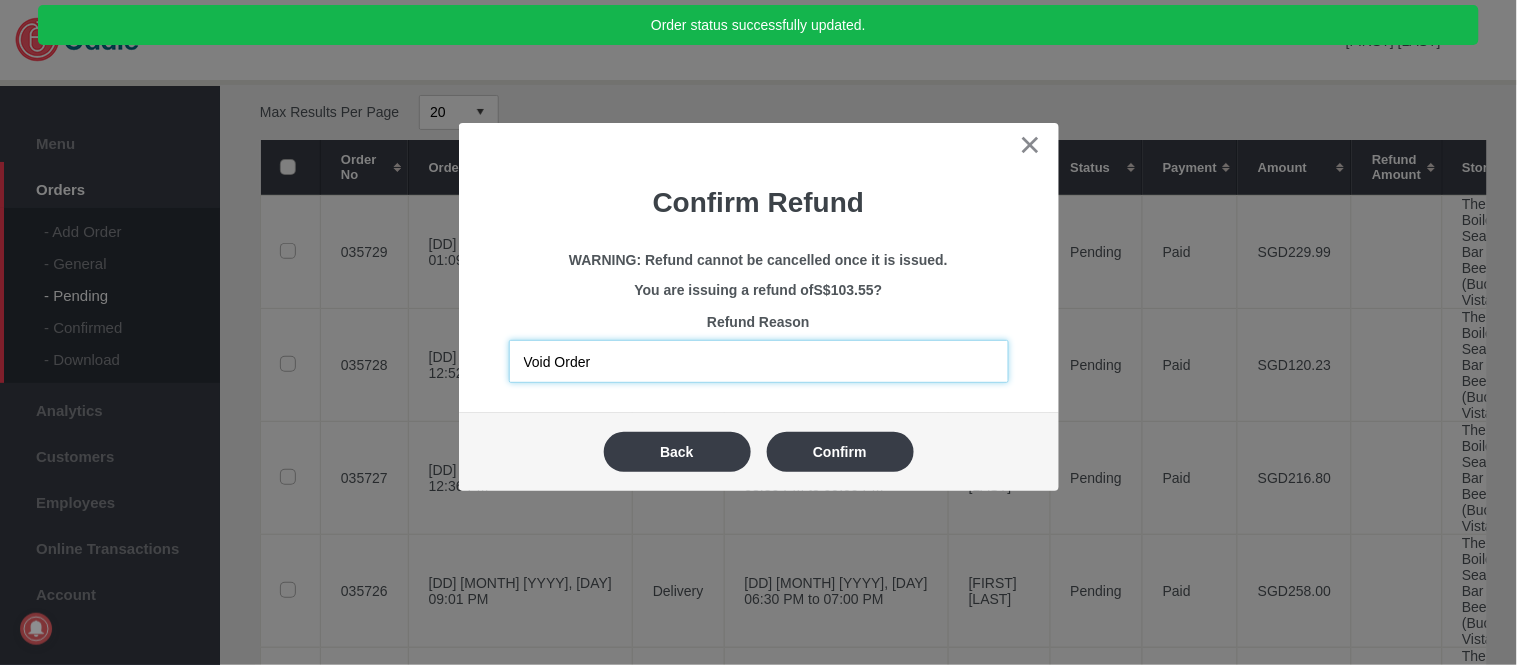 click on "Void Order" at bounding box center [759, 361] 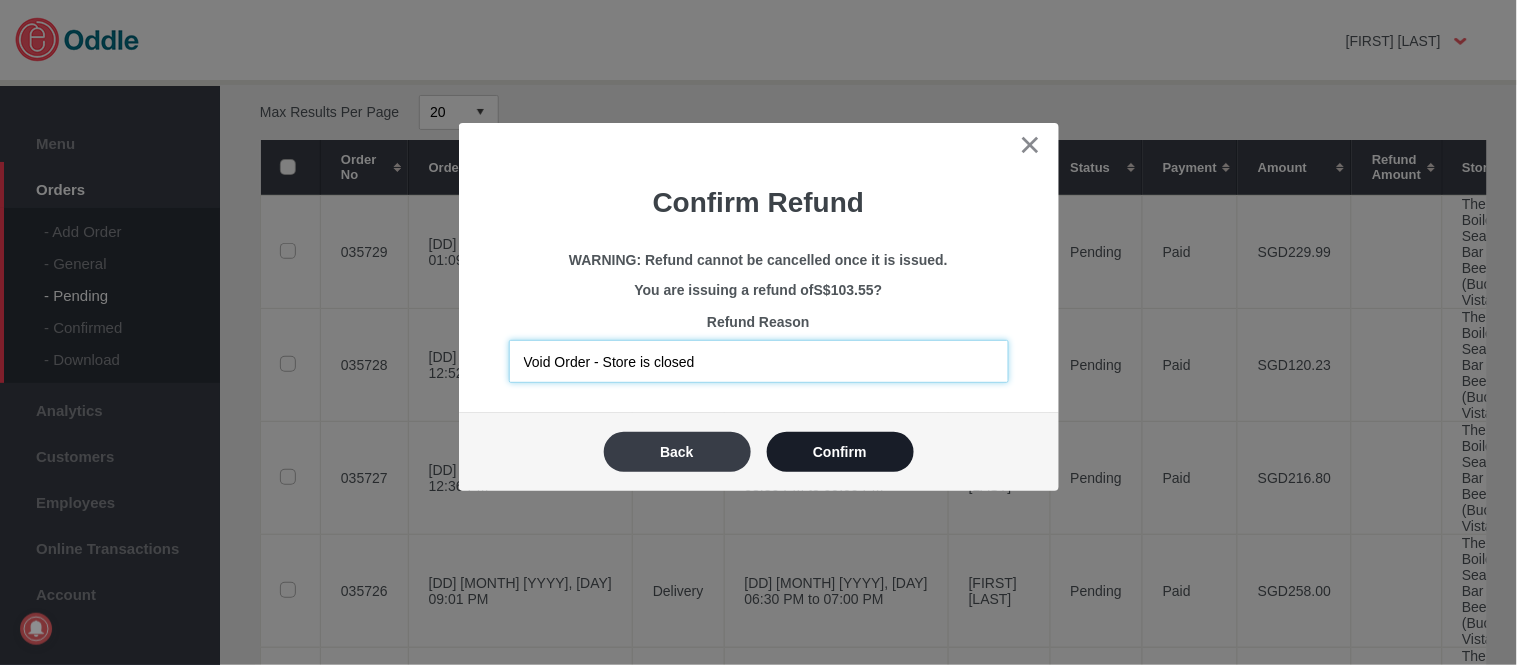 type on "Void Order - Store is closed" 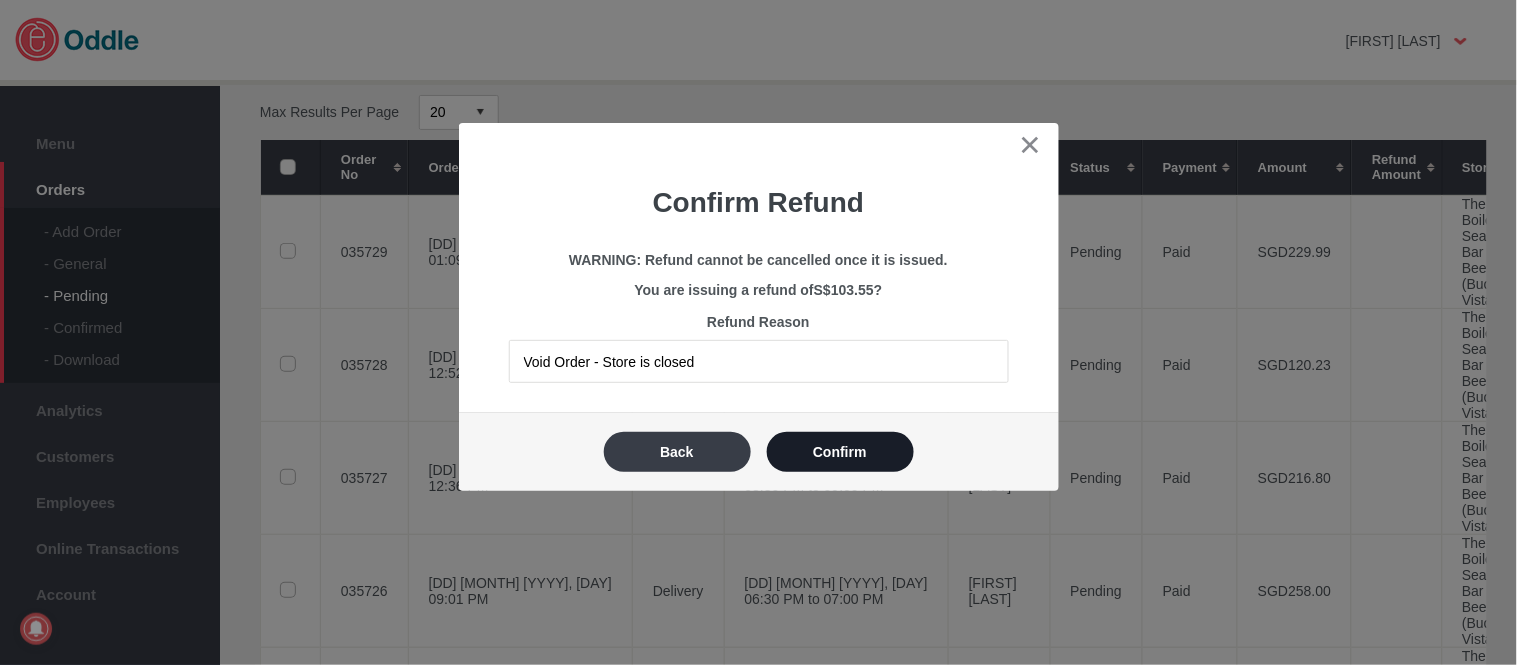 click on "Confirm" at bounding box center [840, 452] 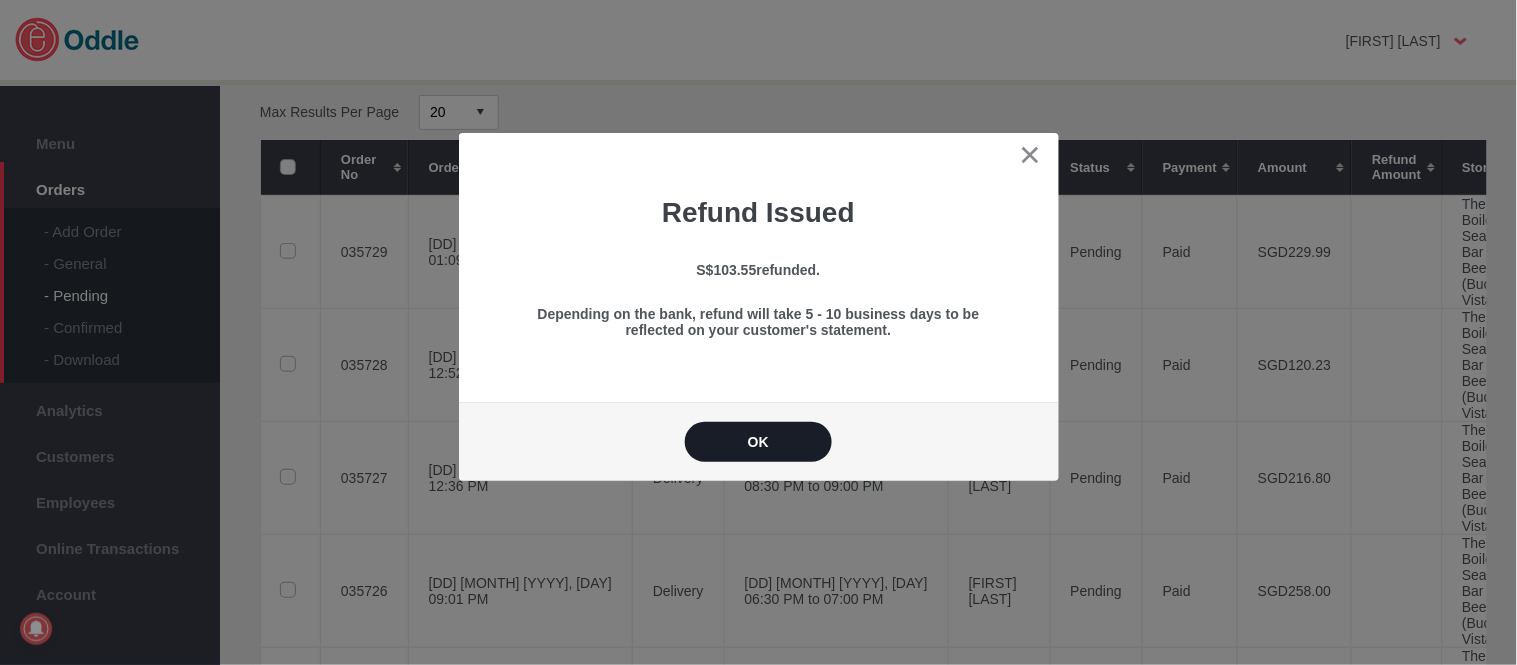 click on "OK" at bounding box center [758, 442] 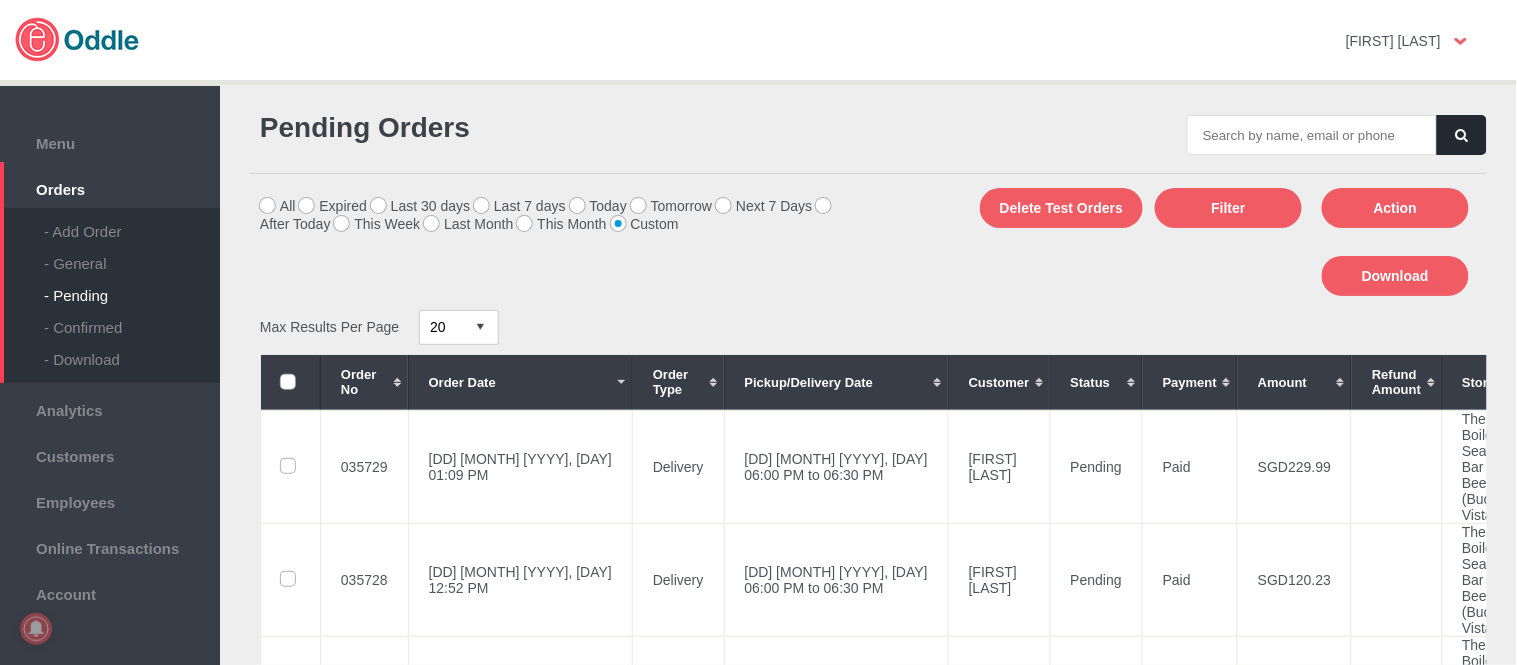 scroll, scrollTop: 0, scrollLeft: 0, axis: both 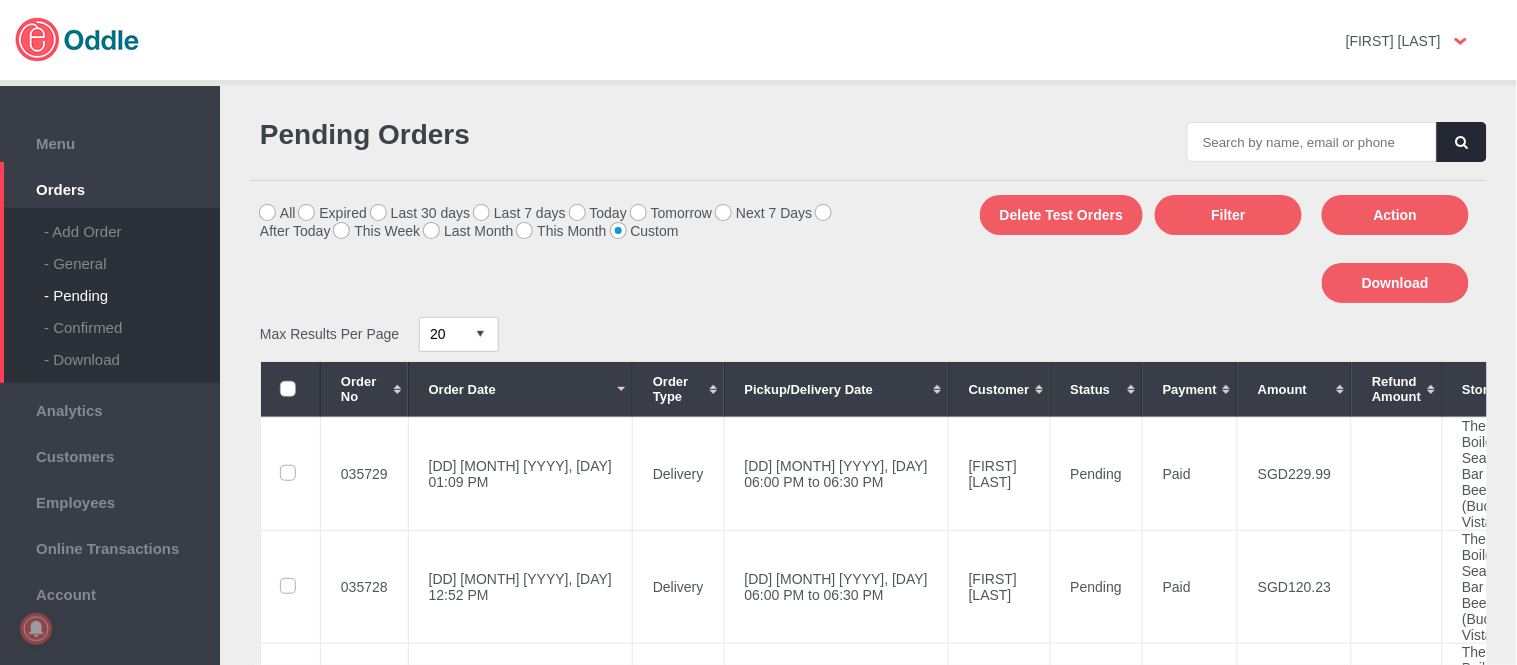 click at bounding box center (1462, 142) 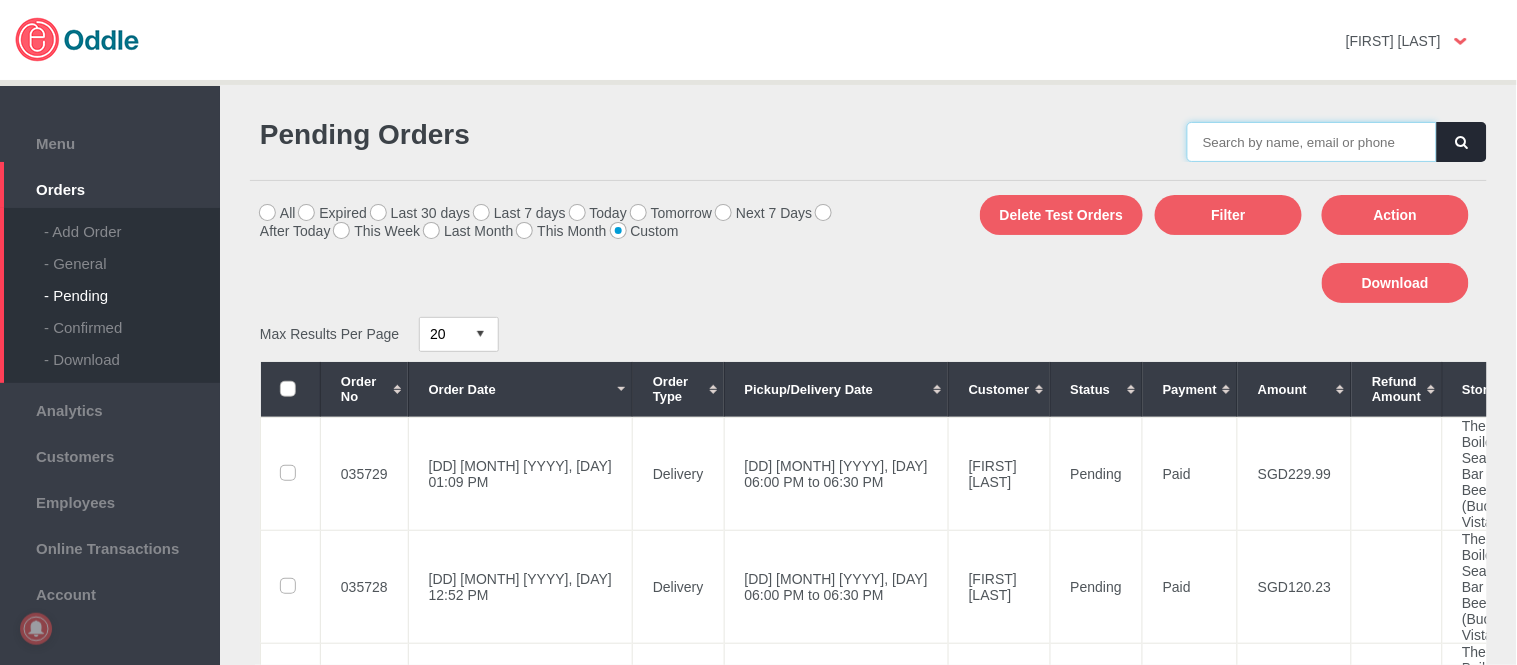 drag, startPoint x: 1266, startPoint y: 153, endPoint x: 1226, endPoint y: 148, distance: 40.311287 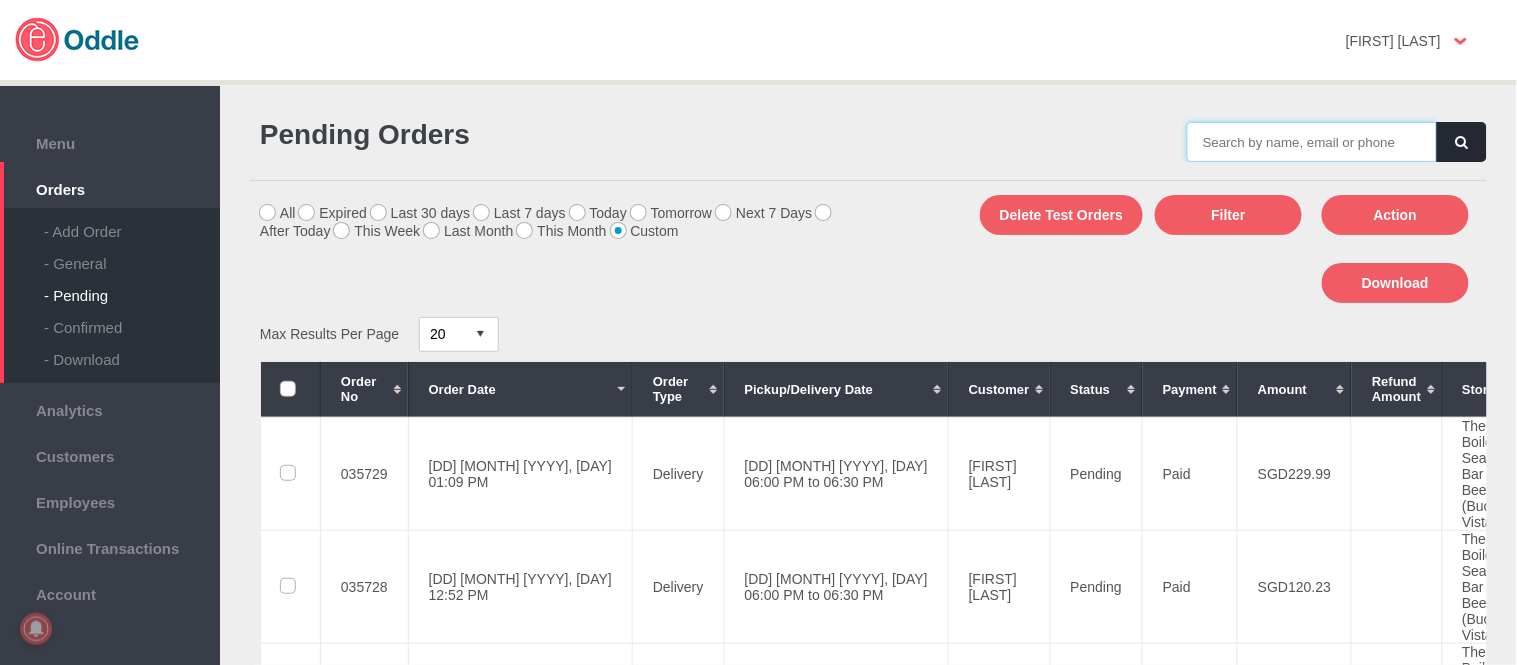 click at bounding box center [1312, 142] 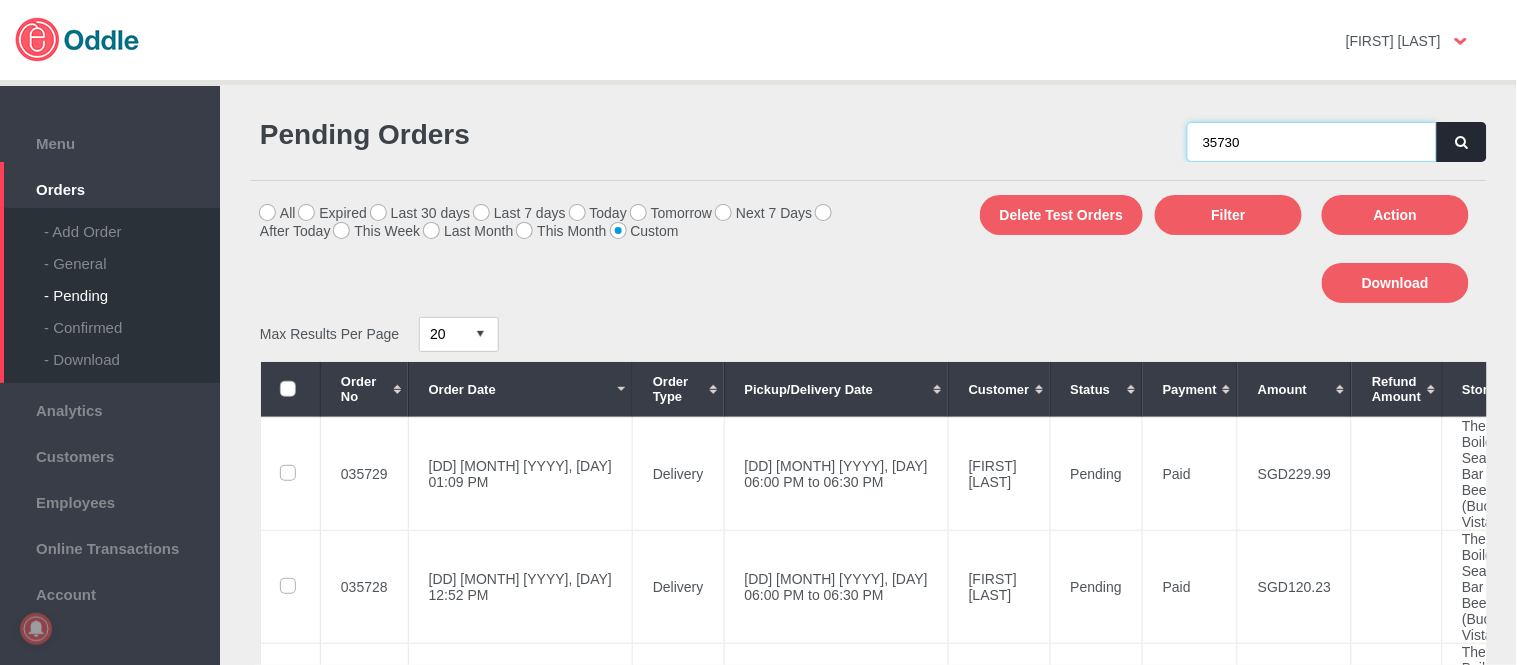 type on "35730" 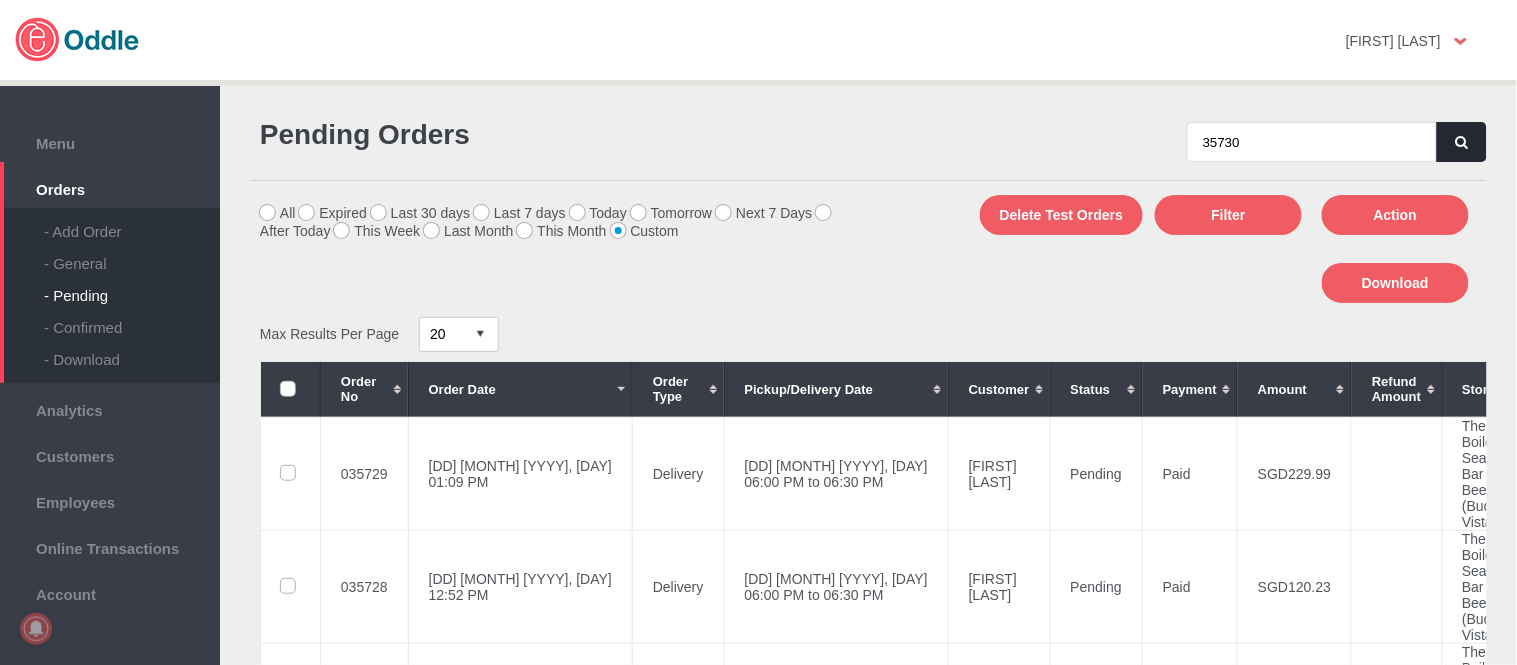 click at bounding box center (1462, 142) 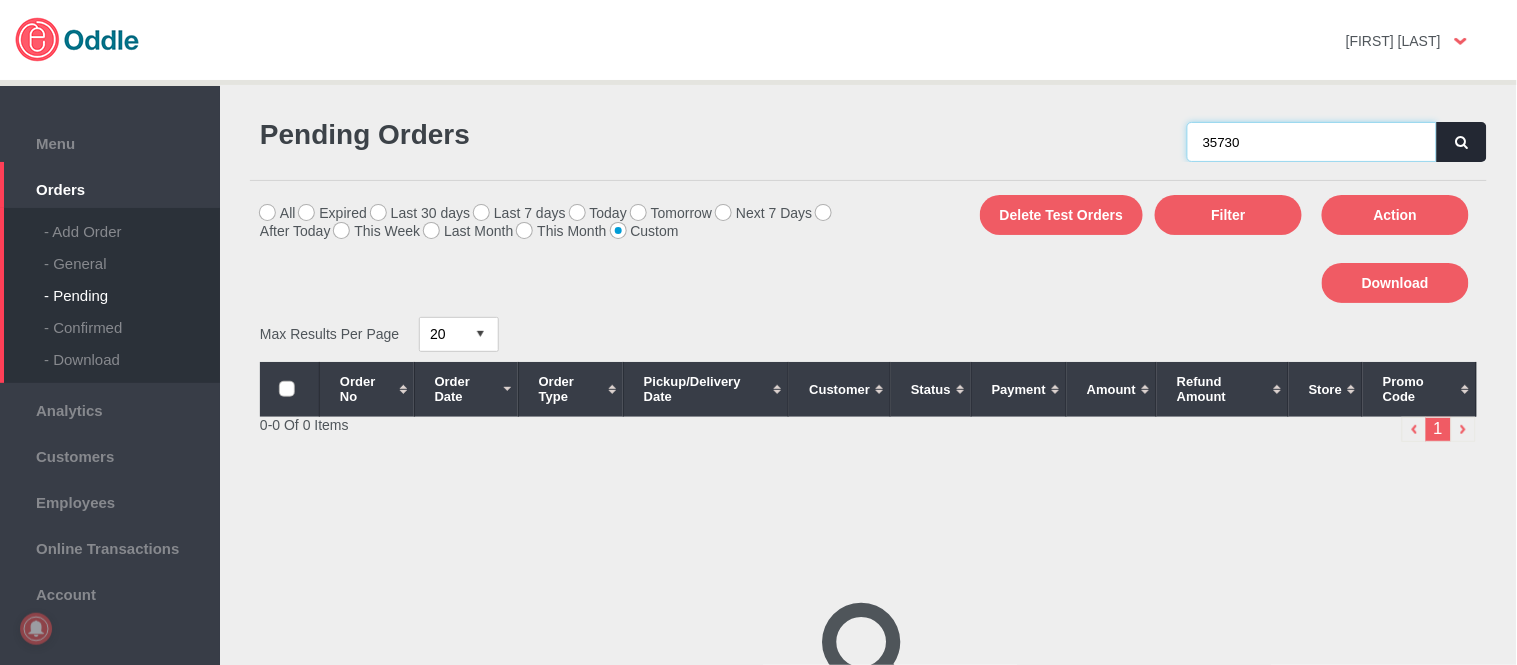 drag, startPoint x: 1247, startPoint y: 145, endPoint x: 1018, endPoint y: 145, distance: 229 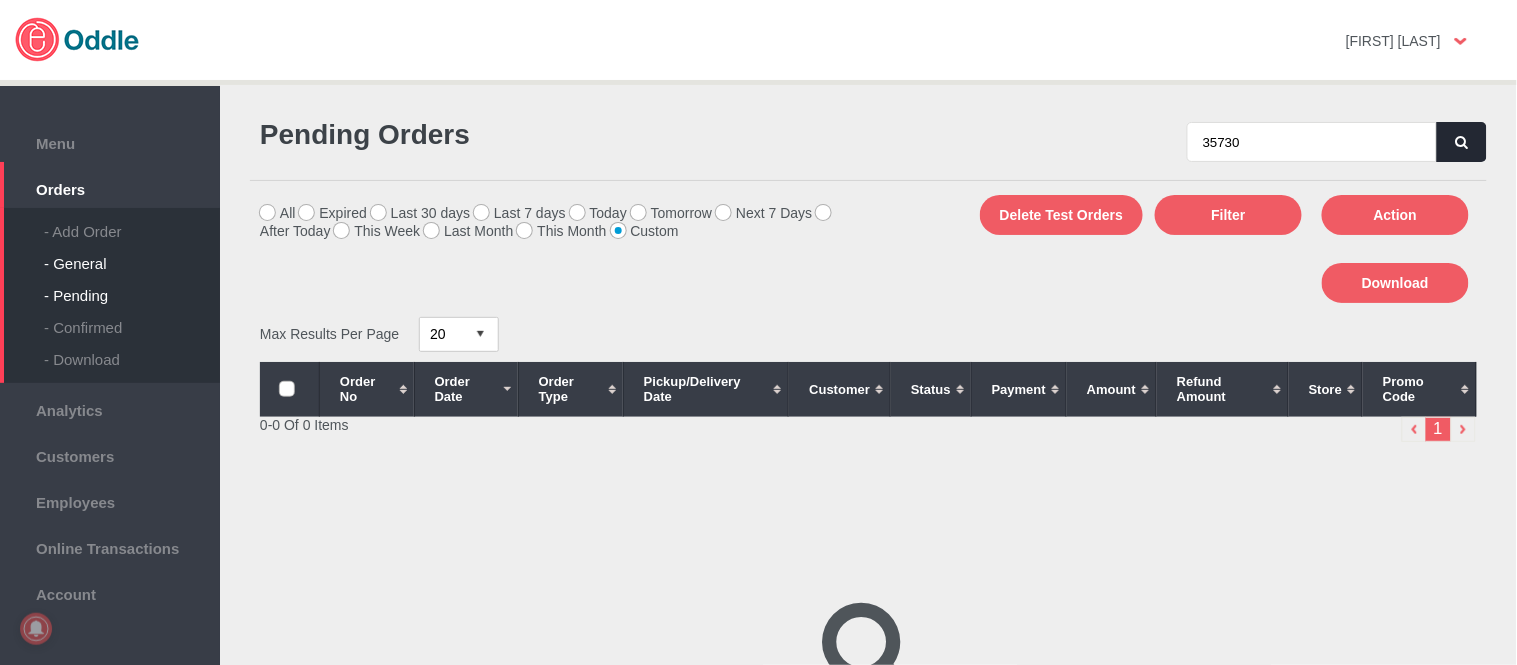 click on "- General" at bounding box center (132, 256) 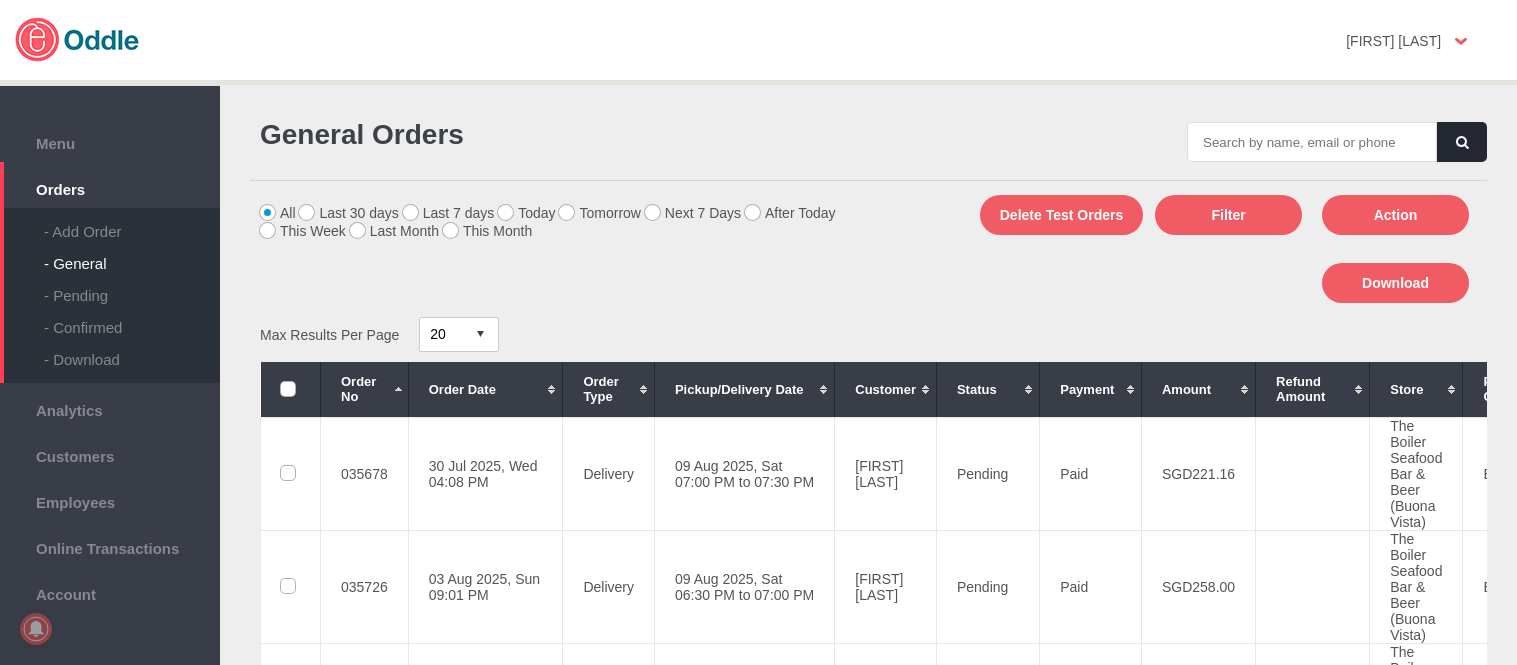 scroll, scrollTop: 0, scrollLeft: 0, axis: both 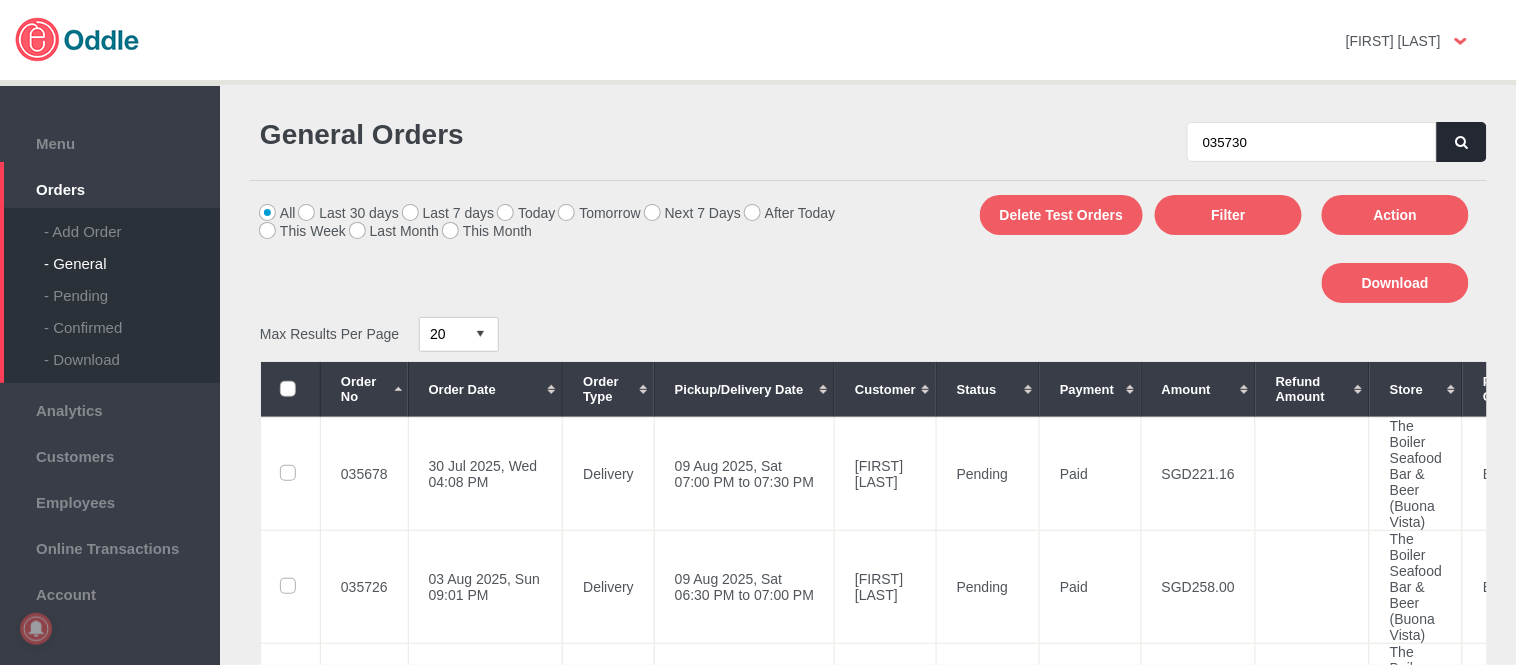 click at bounding box center [1462, 142] 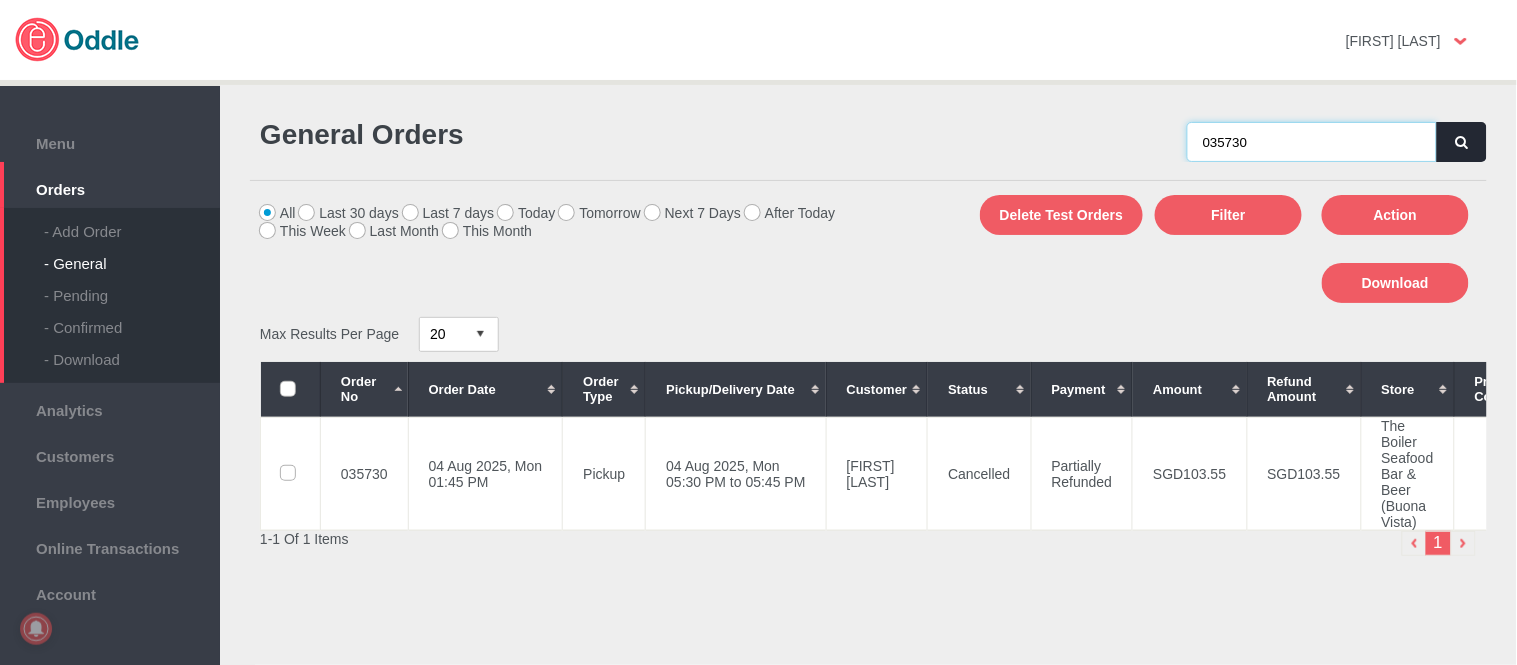 drag, startPoint x: 1302, startPoint y: 143, endPoint x: 1082, endPoint y: 136, distance: 220.11133 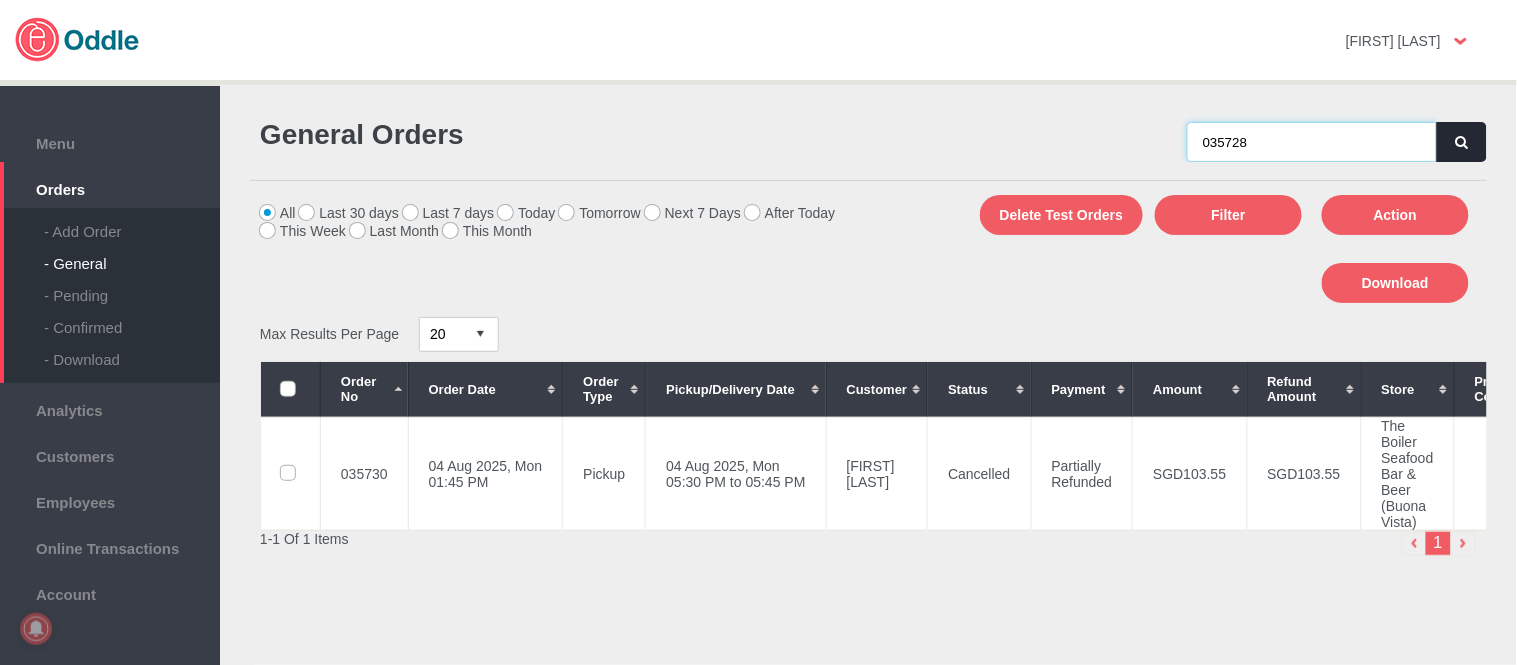 type on "035728" 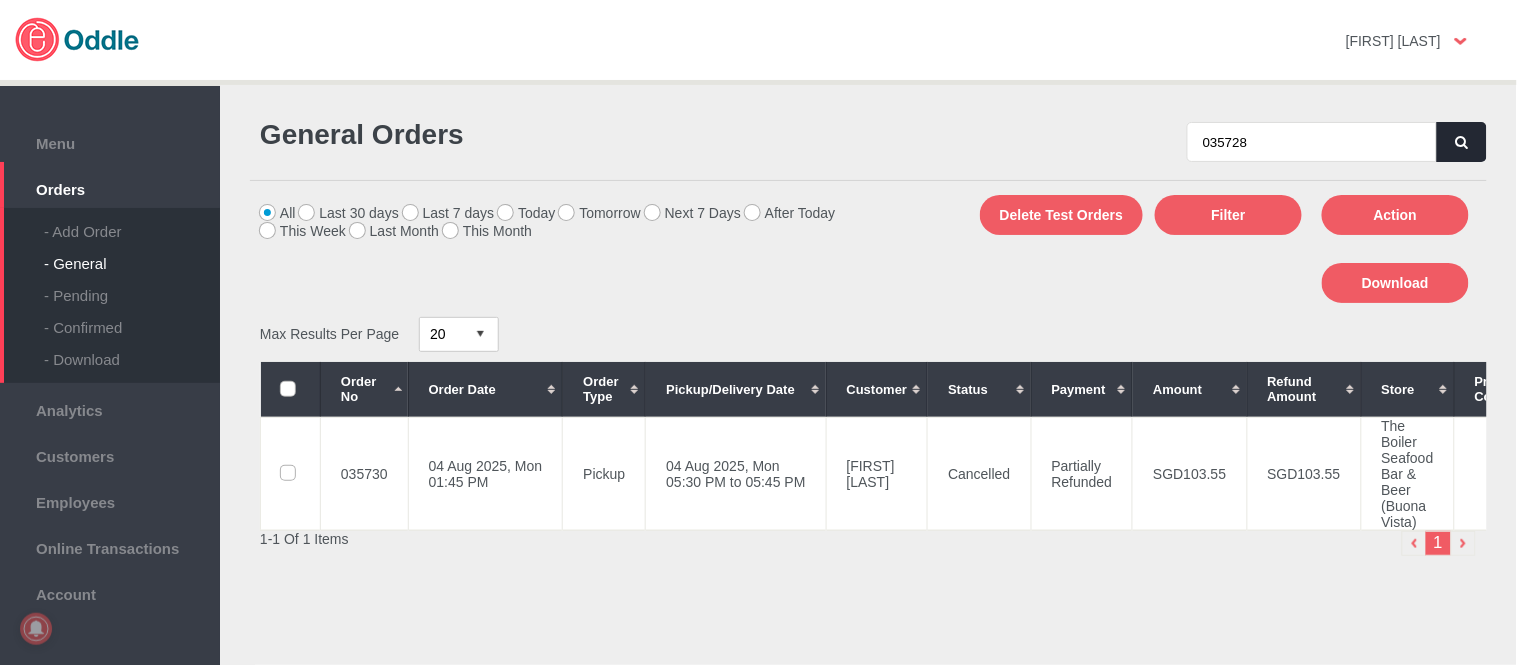 click at bounding box center [1462, 142] 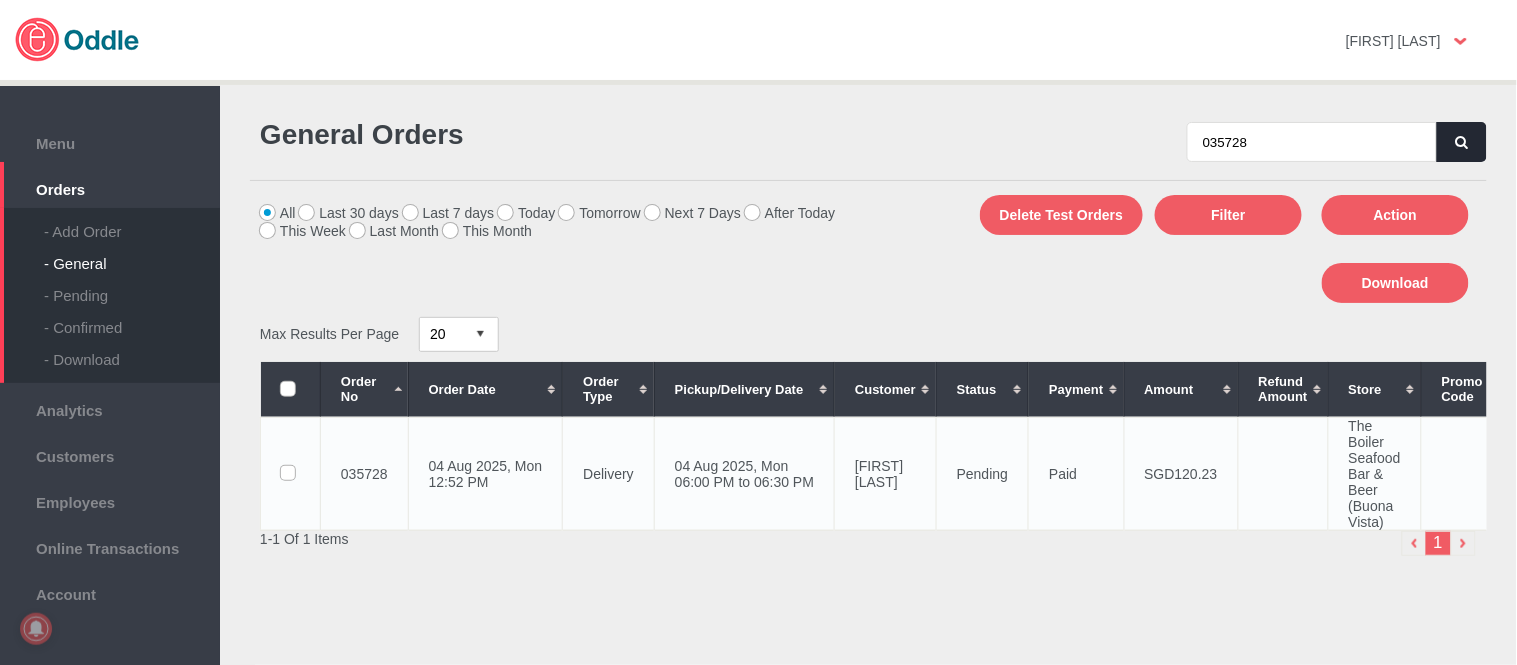 click on "04 Aug 2025, Mon 06:00 PM to 06:30 PM" at bounding box center (744, 473) 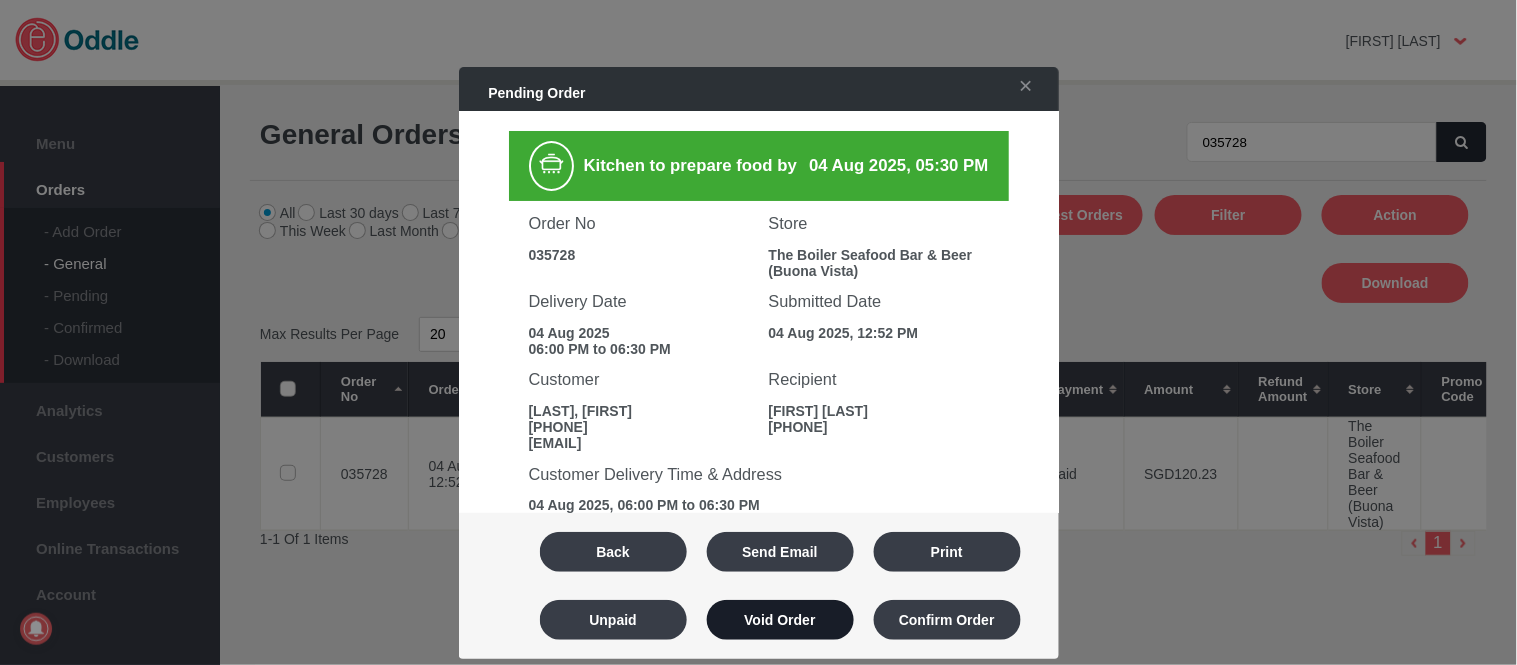 click on "Void Order" at bounding box center (780, 620) 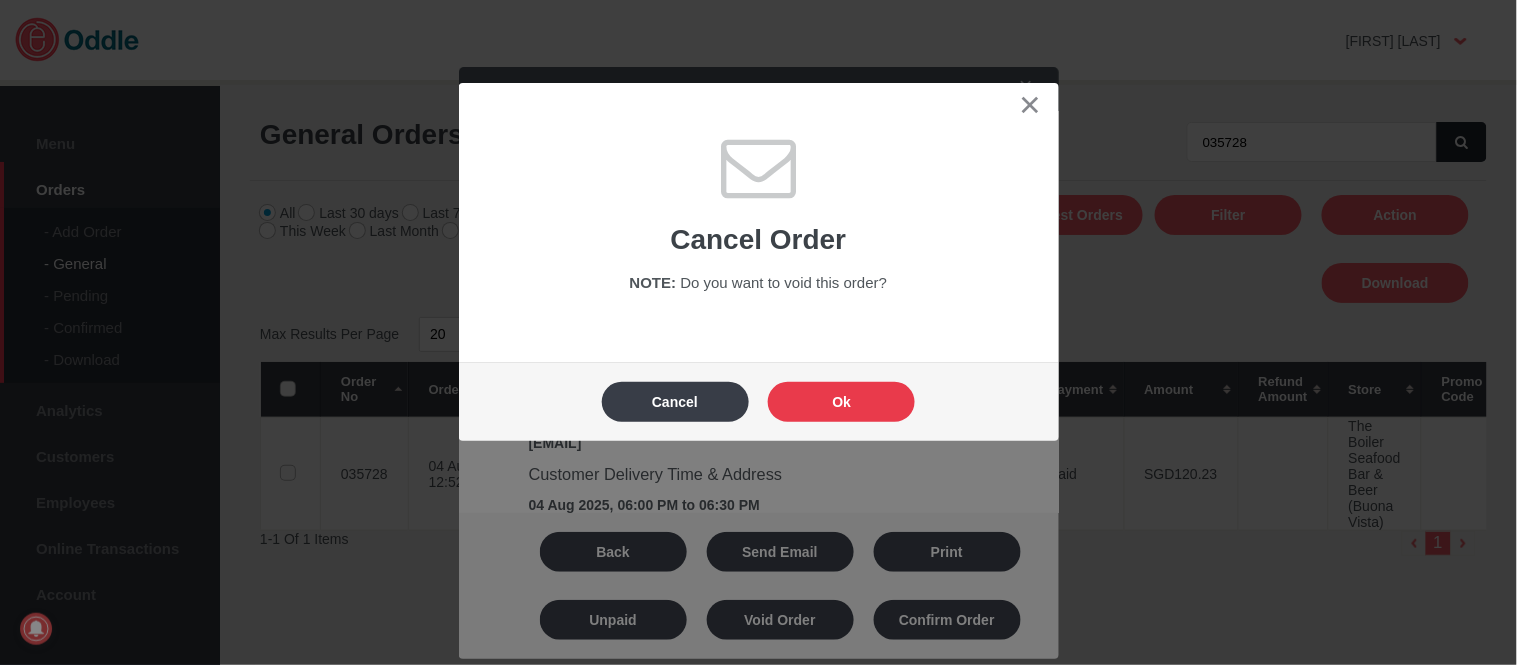 click on "Ok" at bounding box center (841, 402) 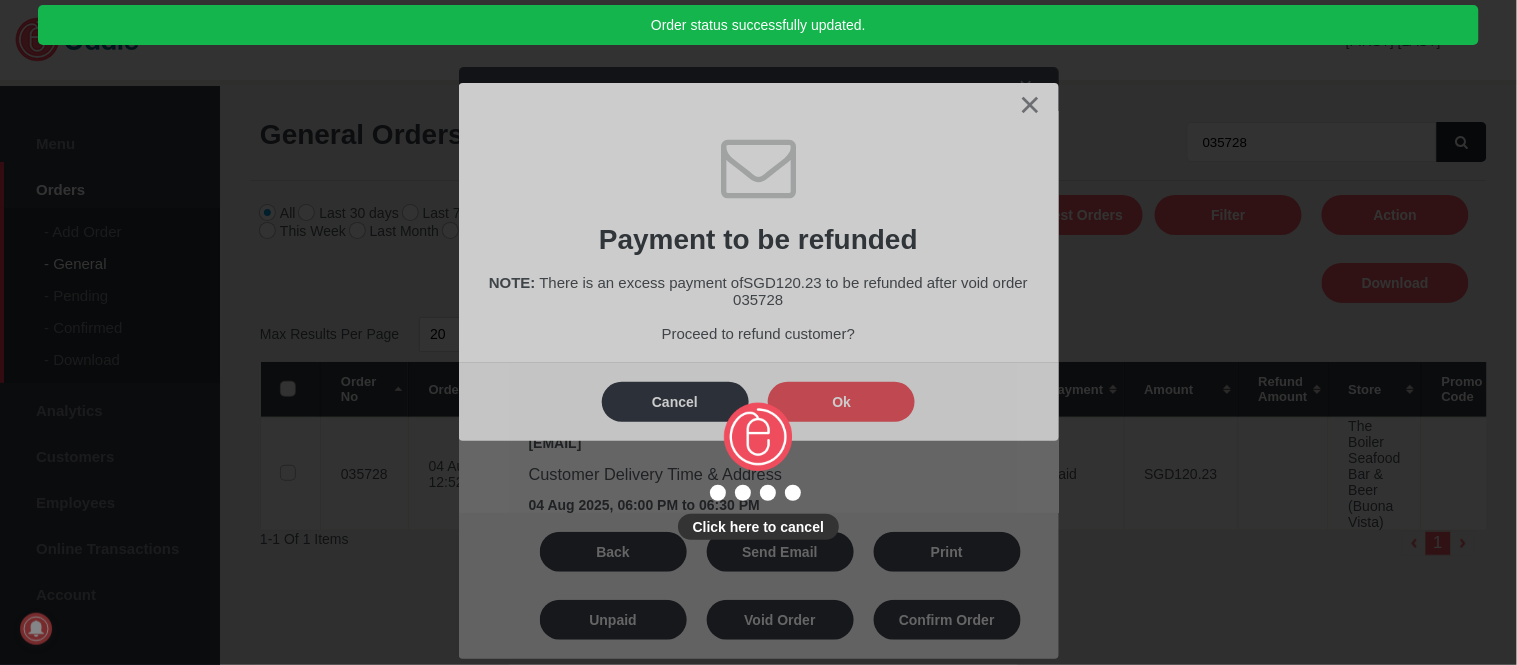 click on "Click here to cancel" at bounding box center [758, 332] 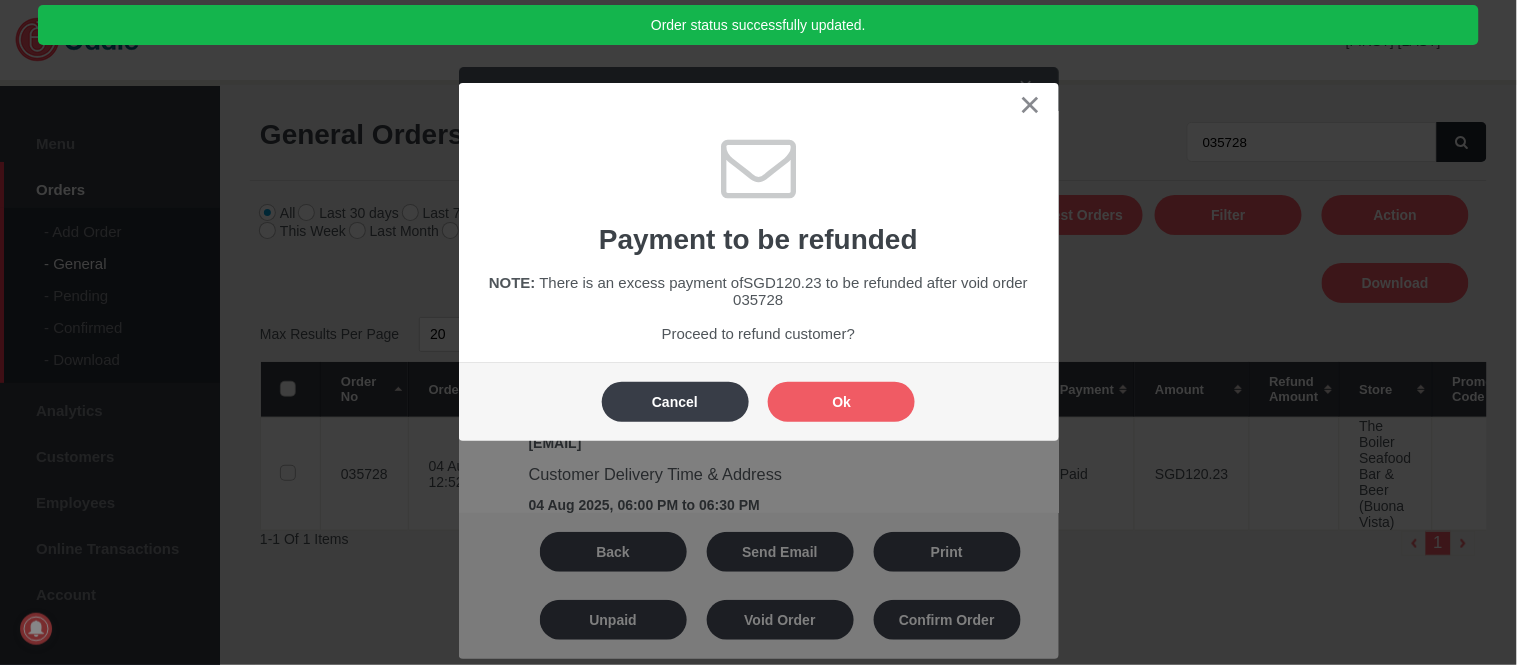 click on "Ok" at bounding box center [841, 402] 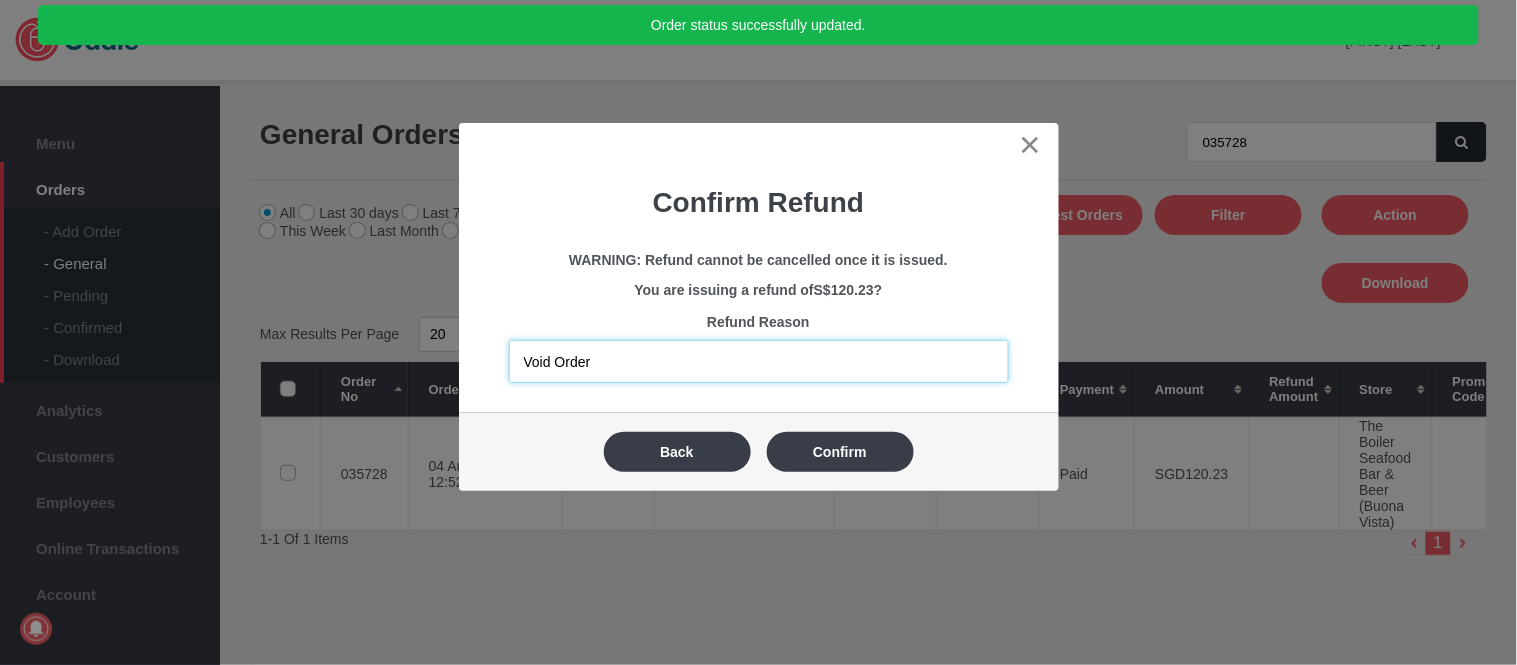 click on "Void Order" at bounding box center [759, 361] 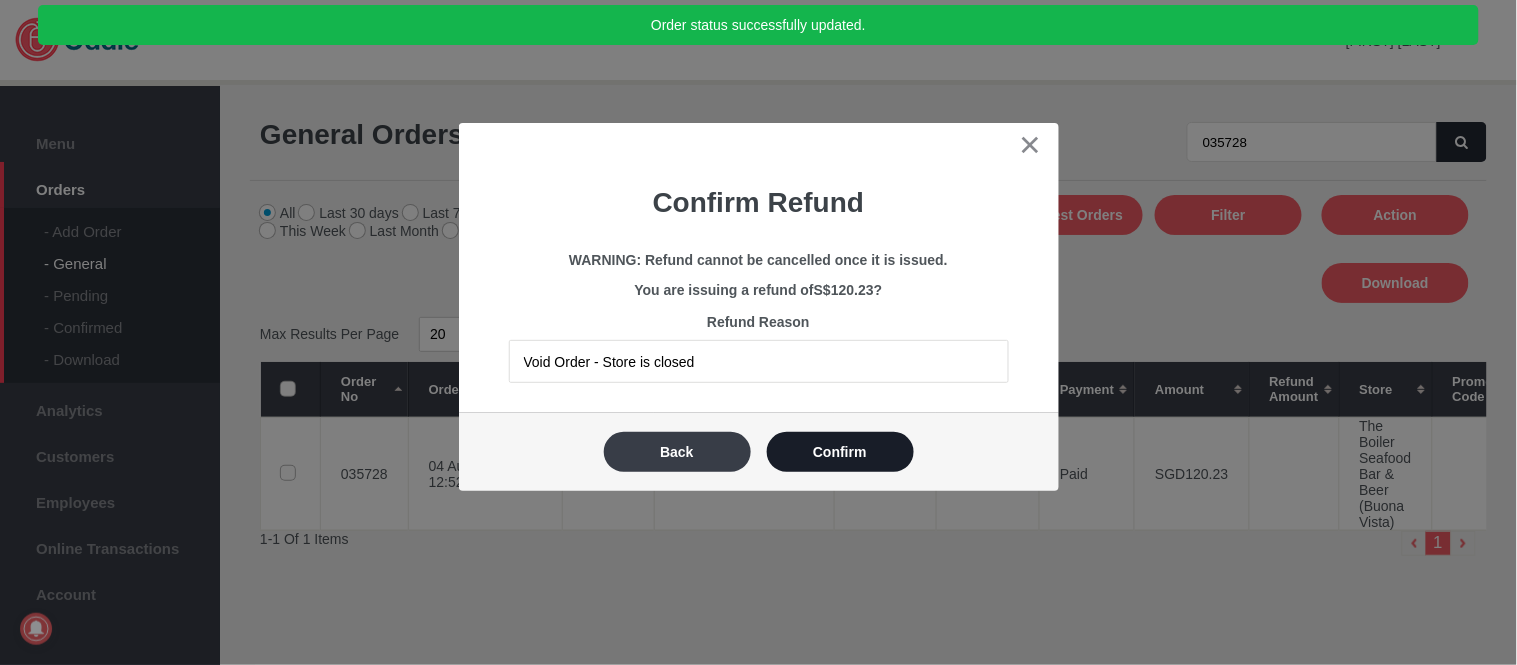 click on "Confirm" at bounding box center (840, 452) 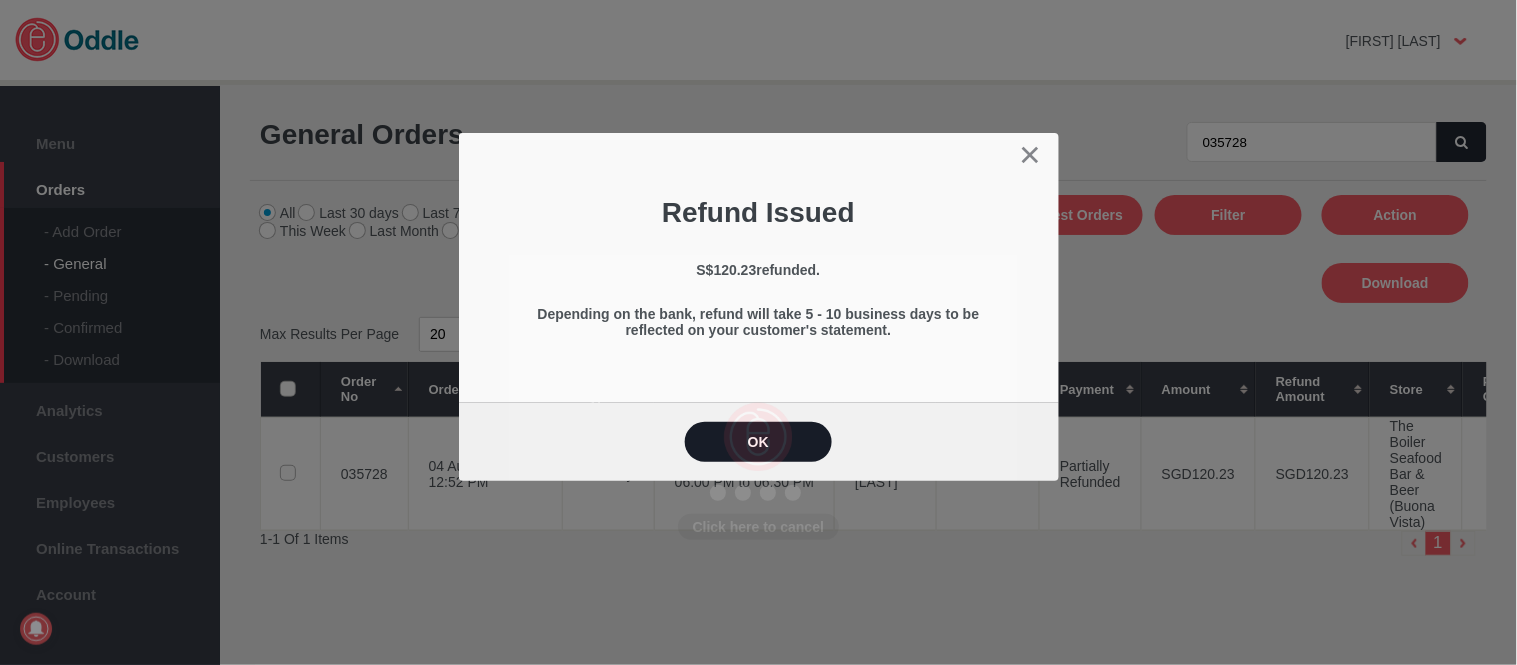 click on "OK" at bounding box center (758, 442) 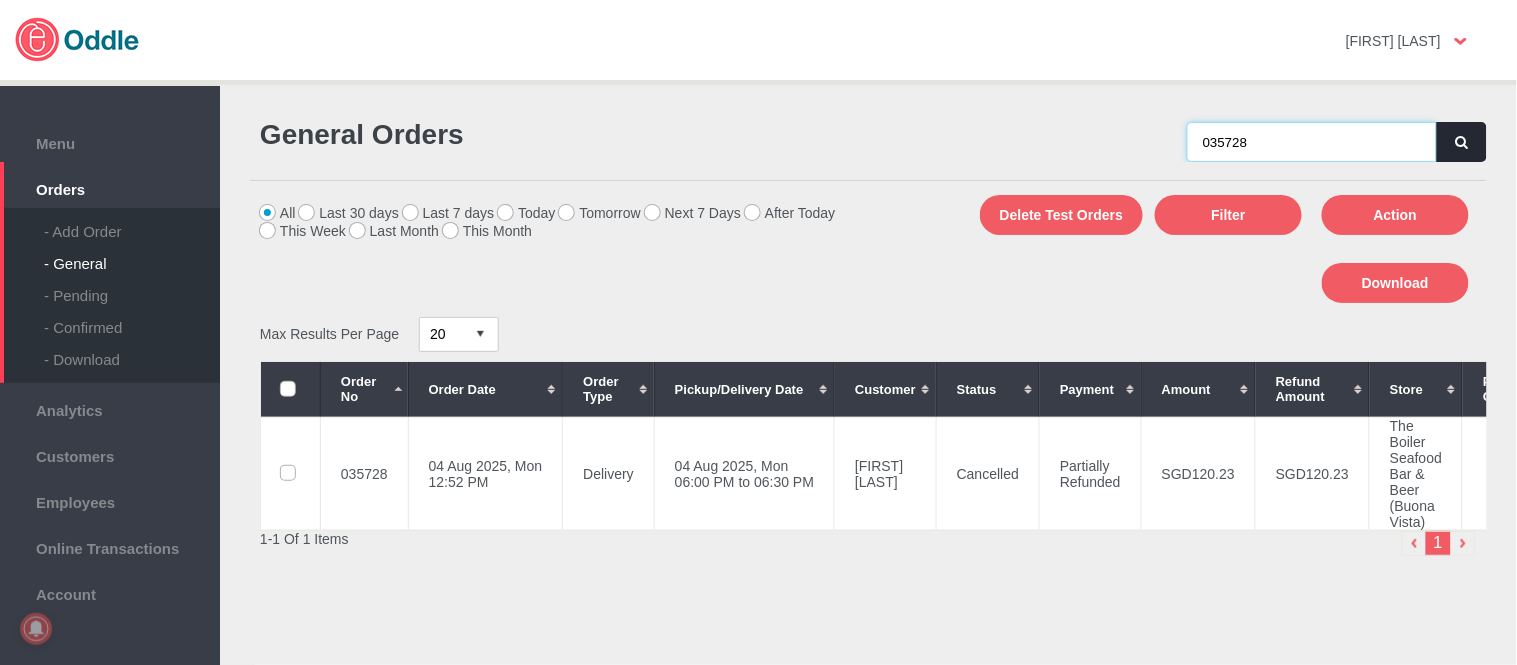drag, startPoint x: 1212, startPoint y: 133, endPoint x: 1057, endPoint y: 133, distance: 155 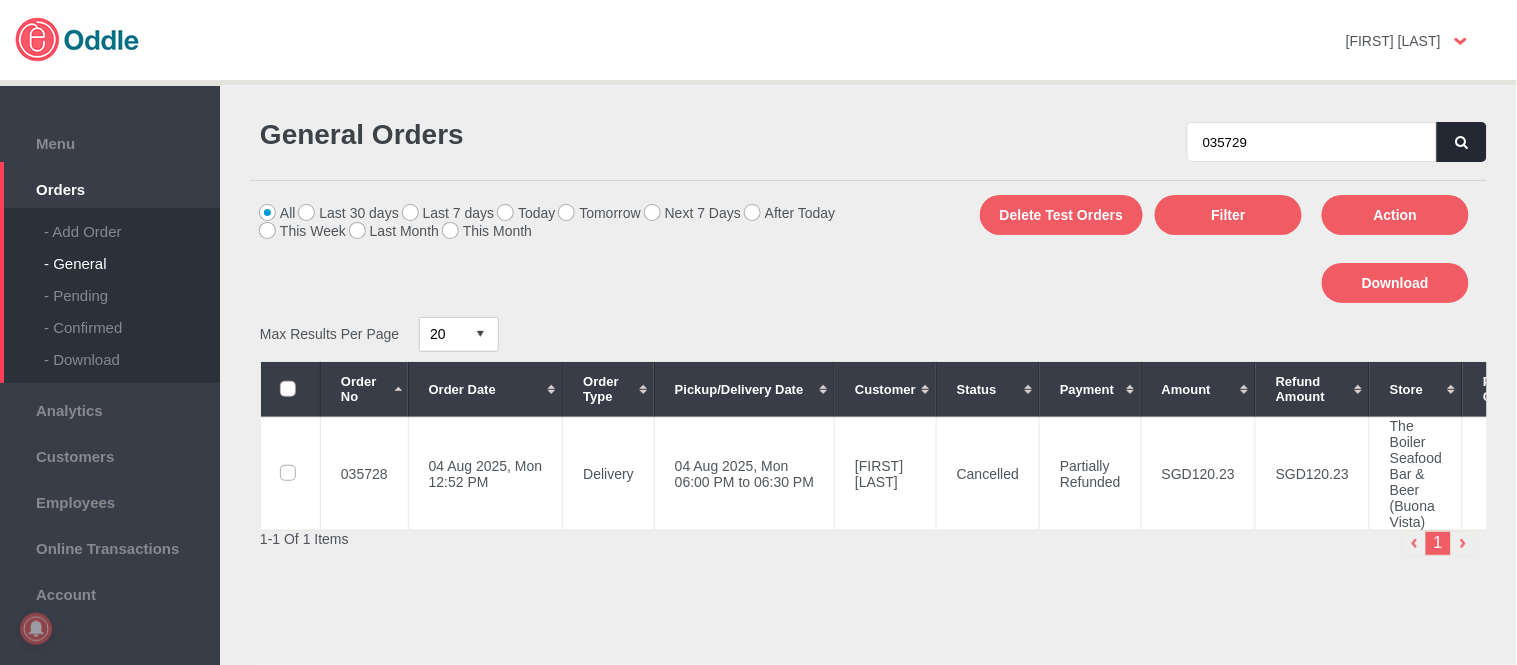 click at bounding box center (1462, 142) 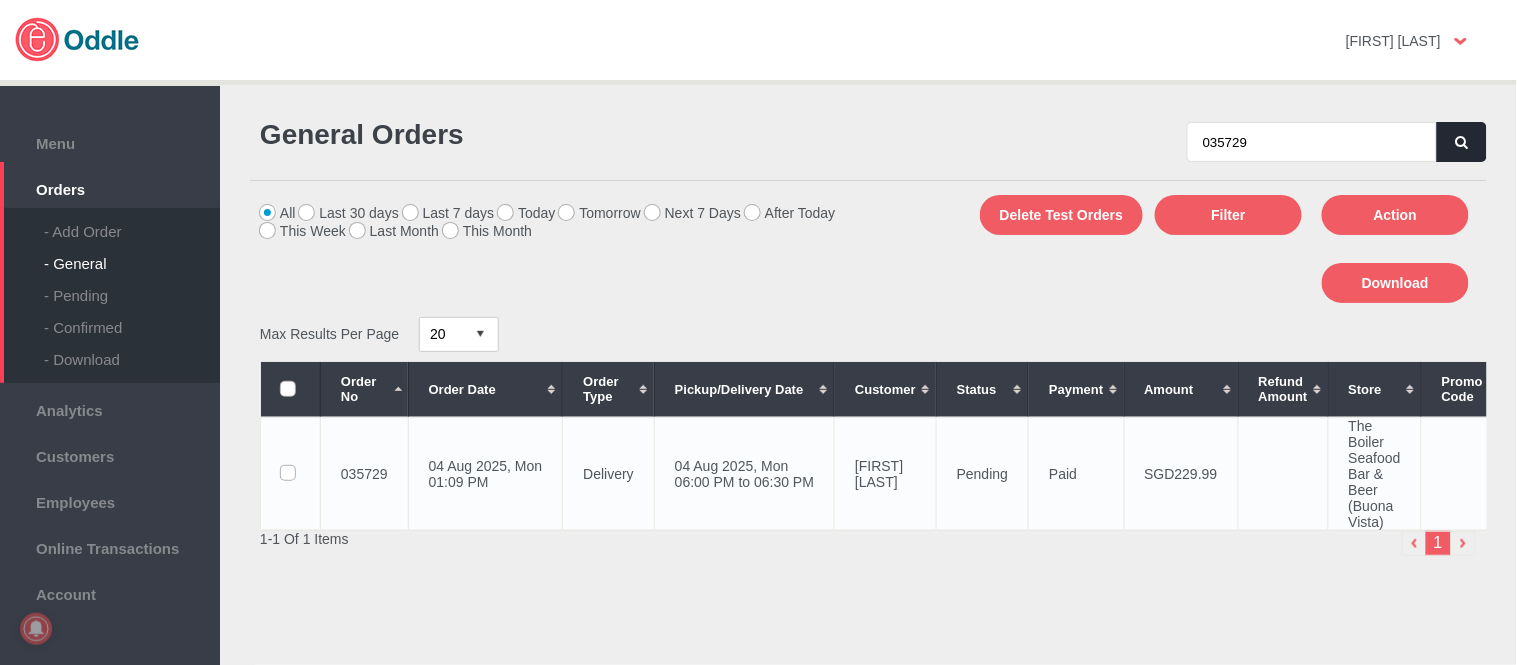click on "04 Aug 2025, Mon 06:00 PM to 06:30 PM" at bounding box center [744, 473] 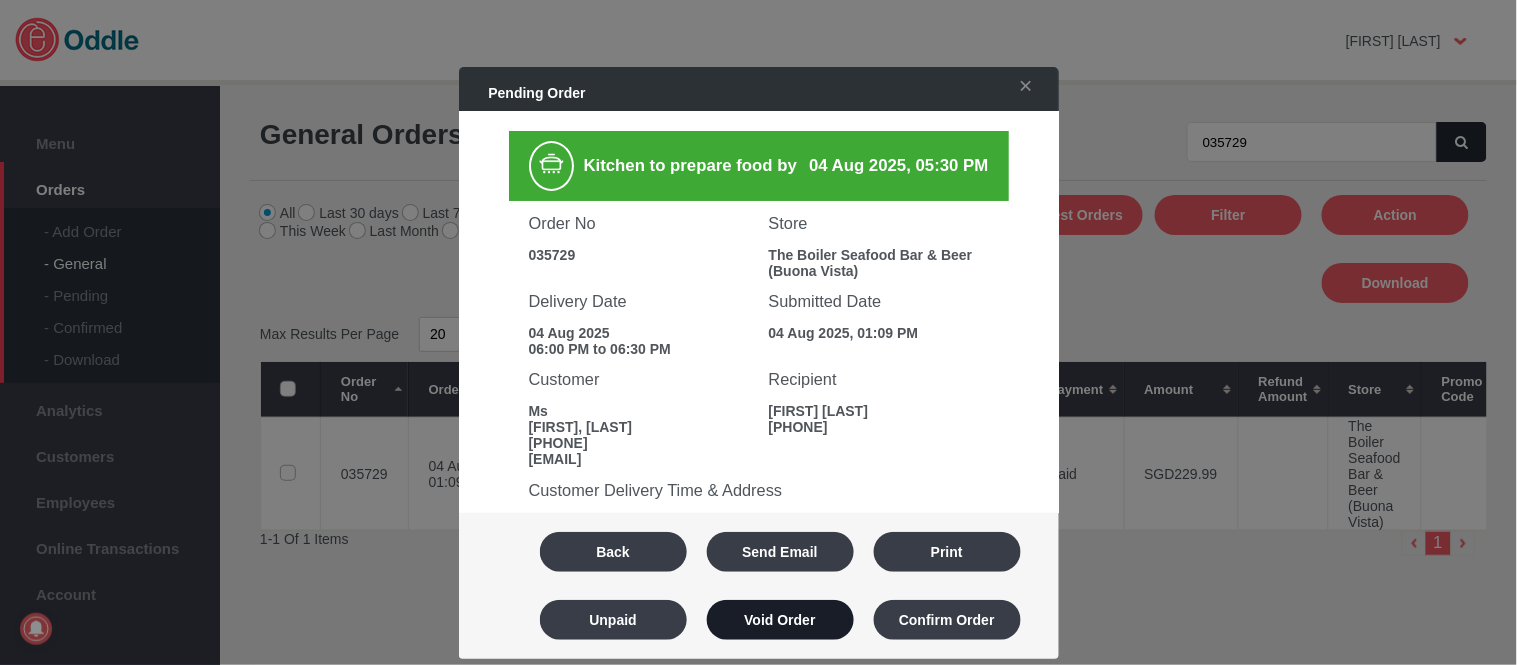 click on "Void Order" at bounding box center [780, 620] 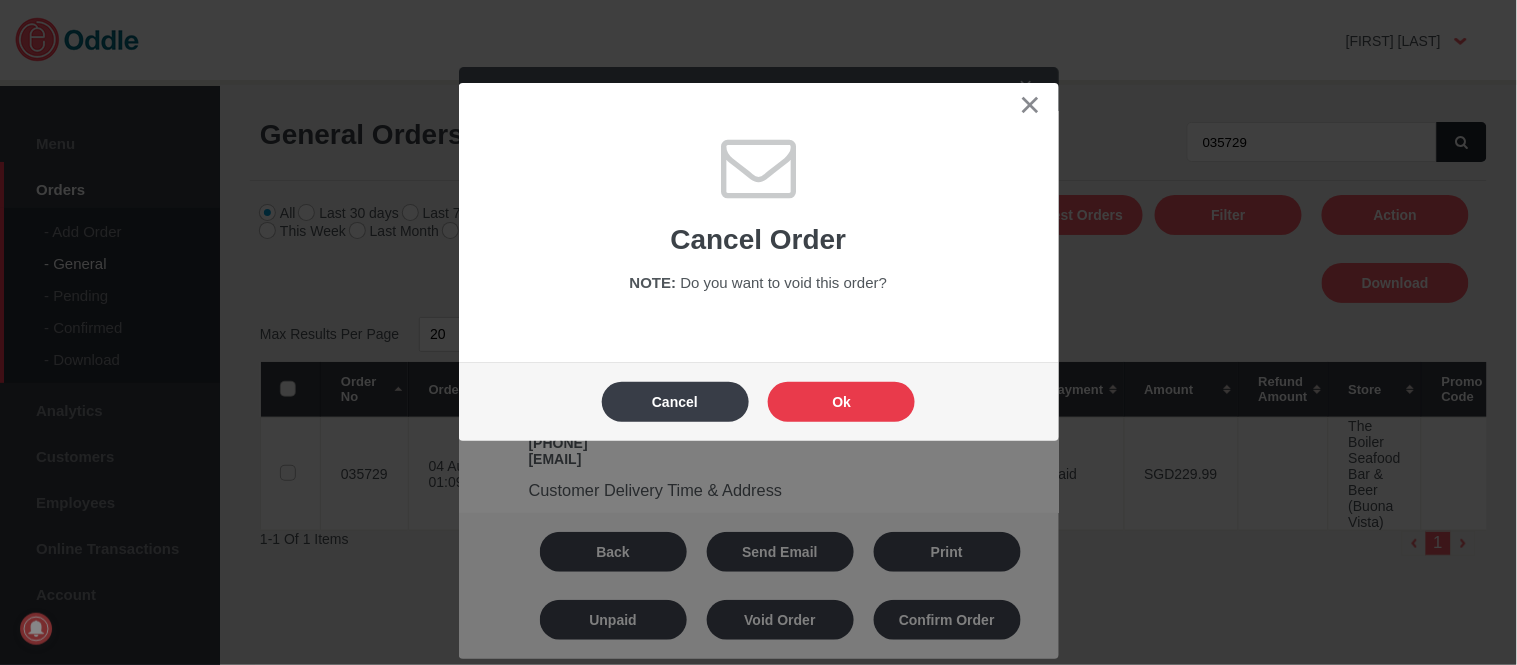 click on "Ok" at bounding box center (841, 402) 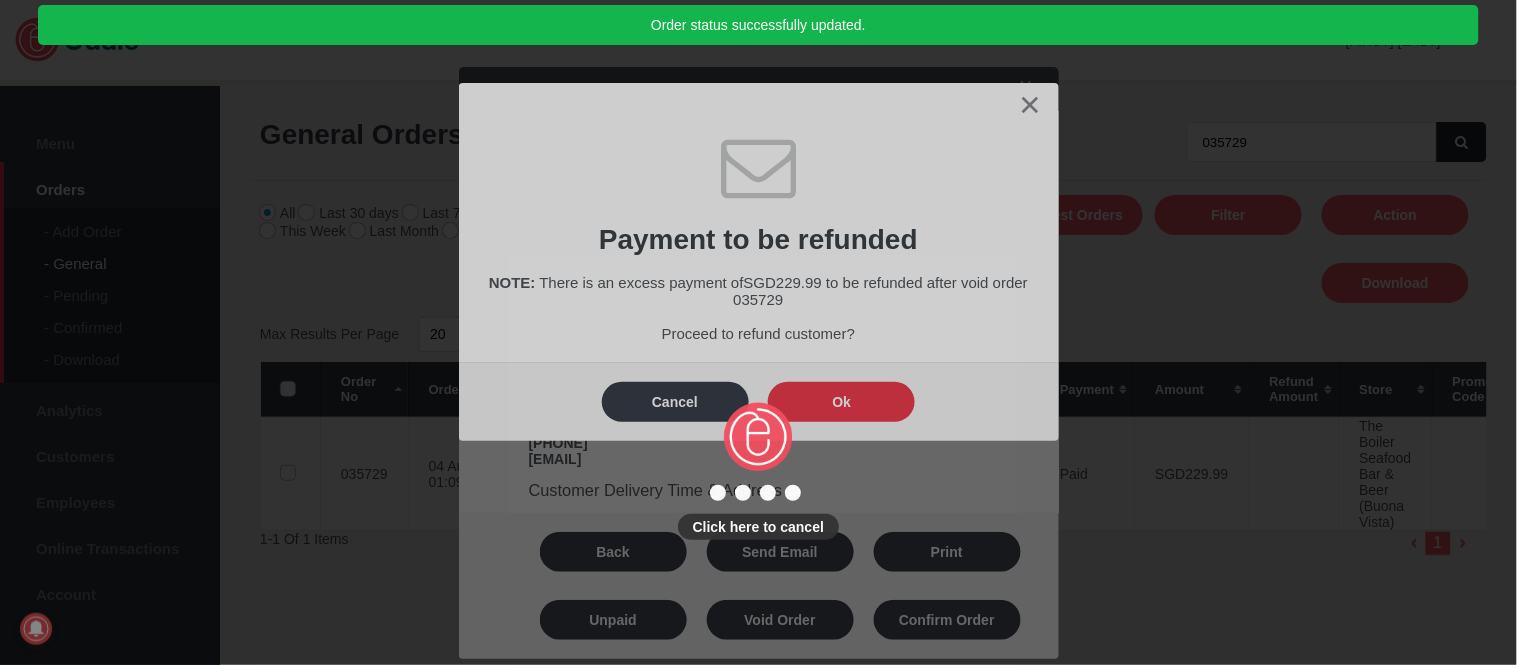 click on "Click here to cancel" at bounding box center [758, 332] 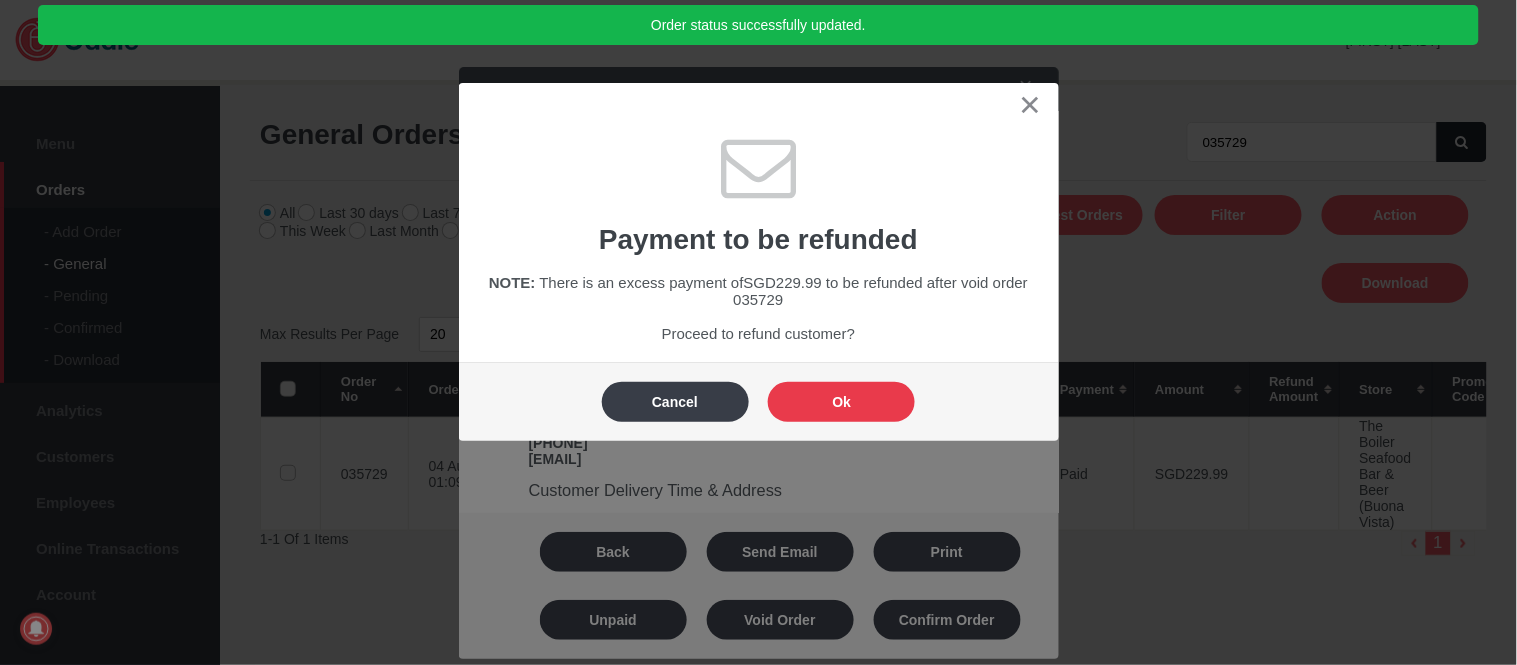 click on "Ok" at bounding box center (841, 402) 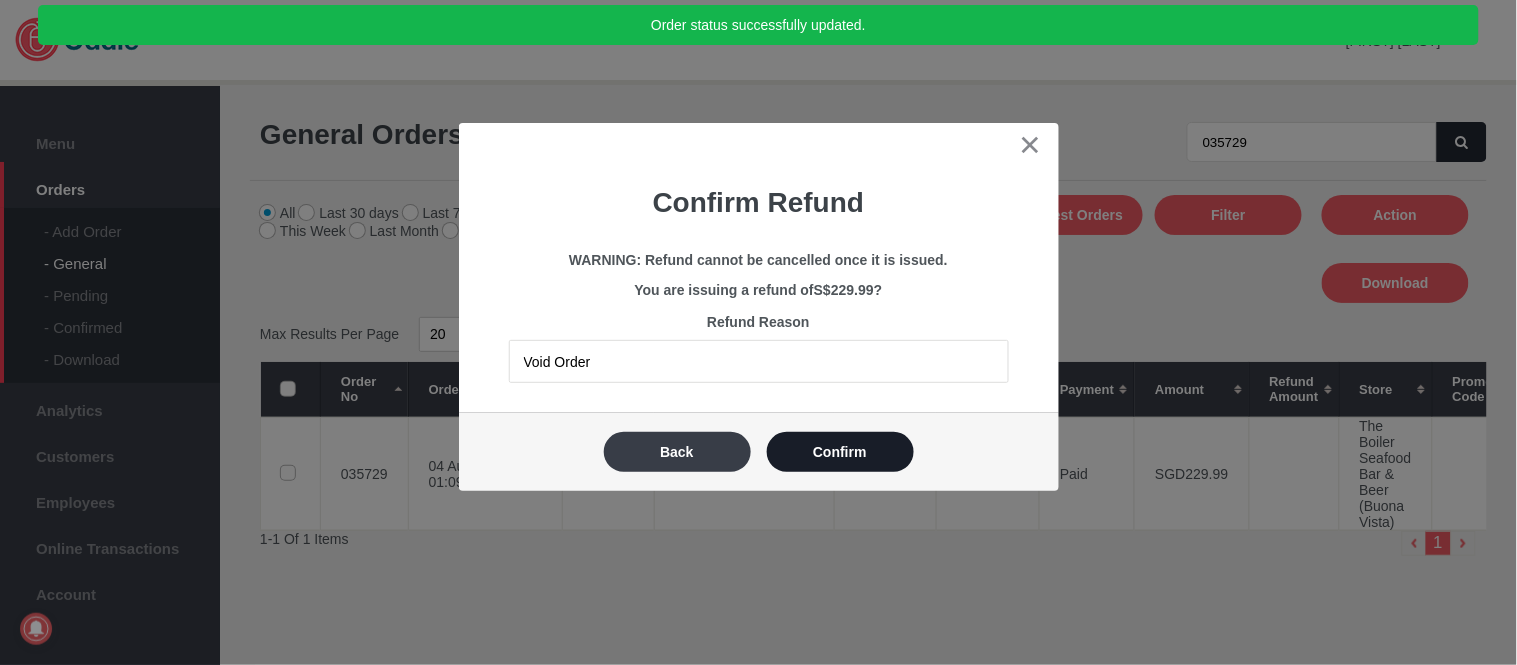 click on "Confirm" at bounding box center [840, 452] 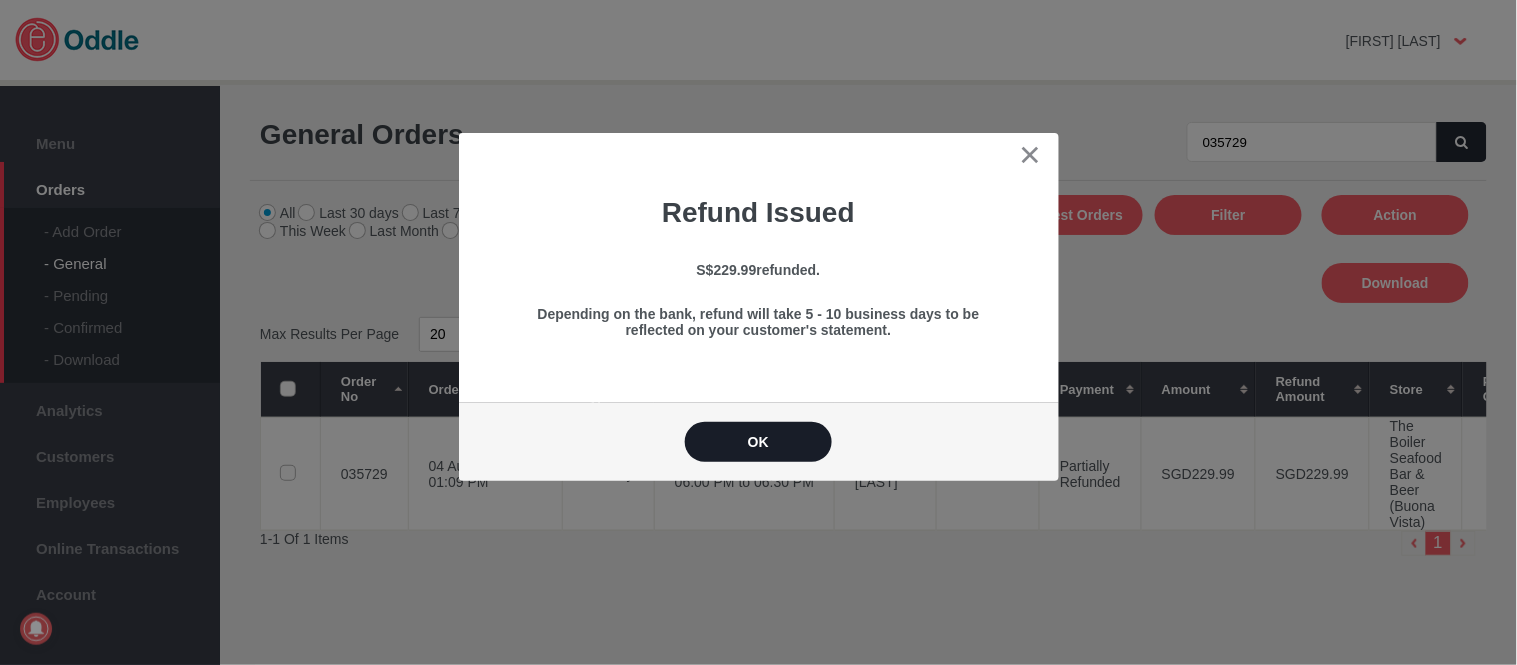click on "OK" at bounding box center (758, 442) 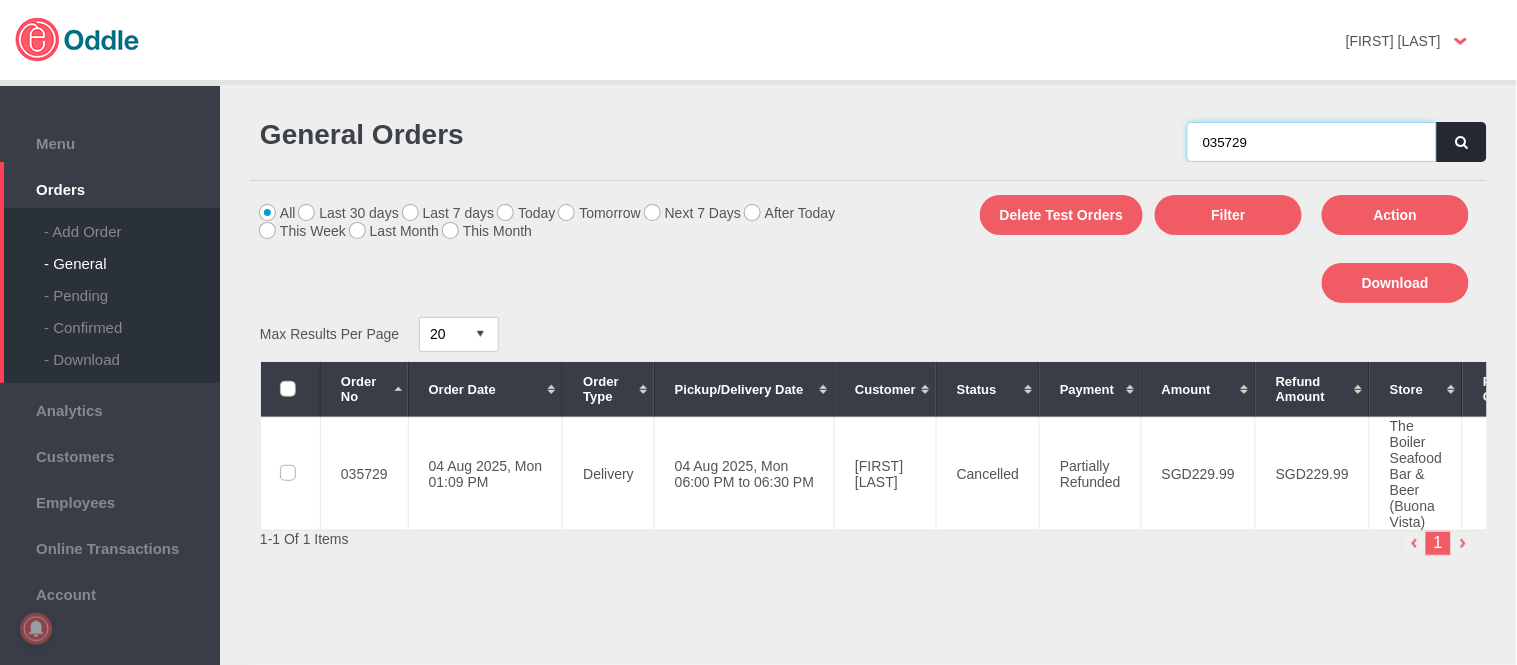 drag, startPoint x: 1295, startPoint y: 123, endPoint x: 1437, endPoint y: 171, distance: 149.8933 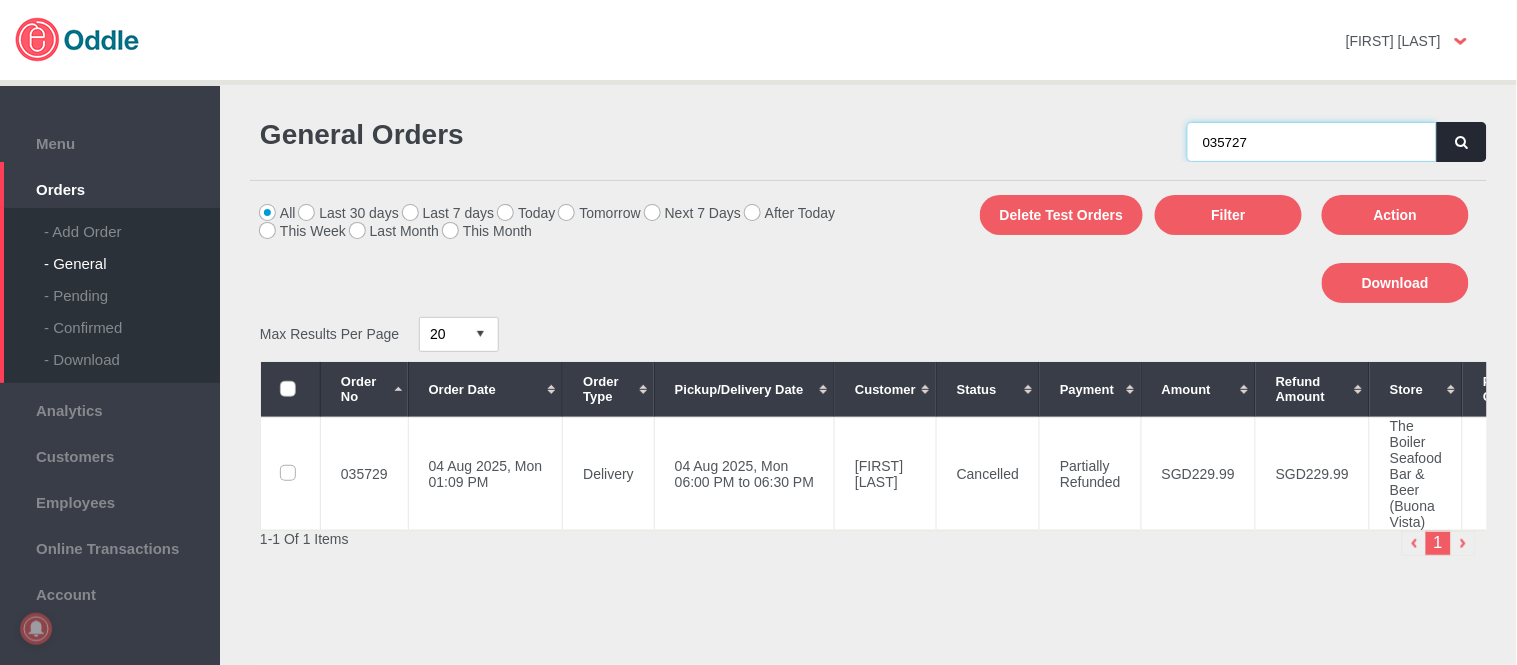 type on "035727" 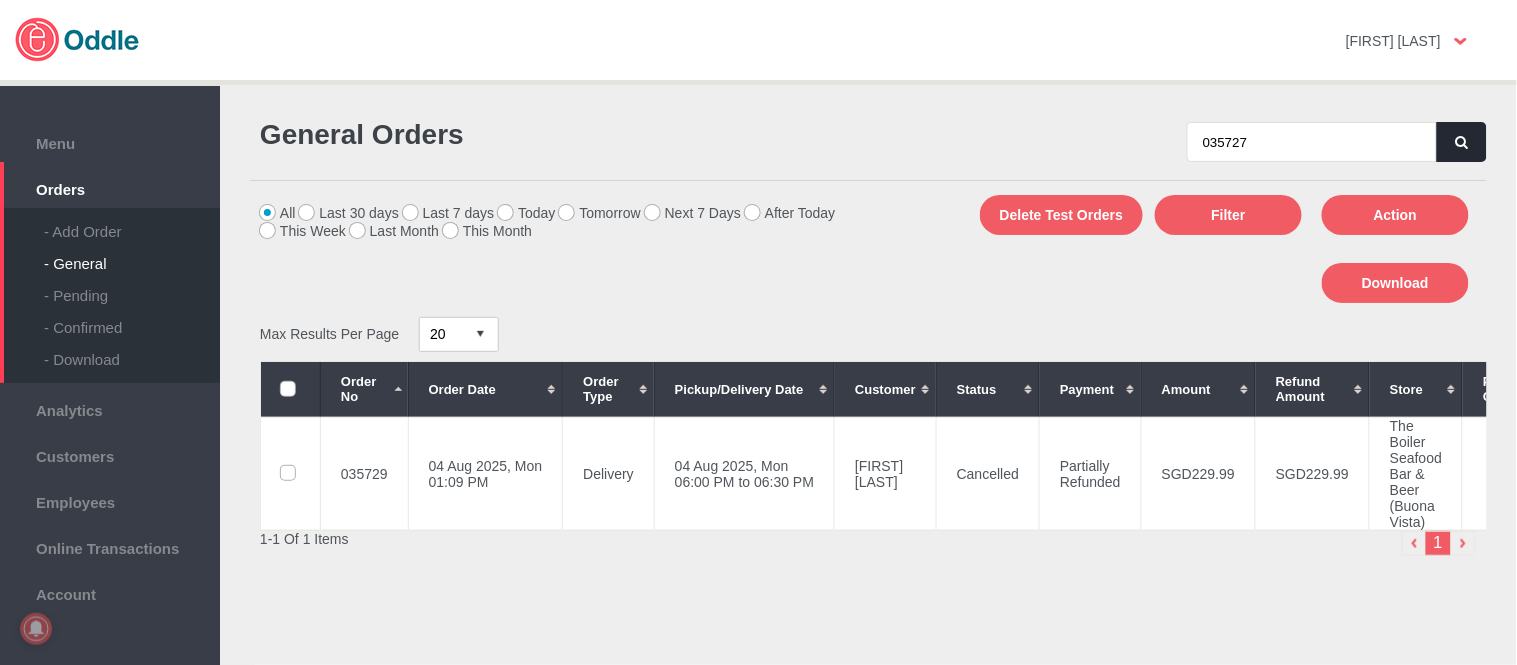 click on "General Orders
035727
All
Last 30 days
Last 7 days
Today
Tomorrow
Next 7 Days
After Today
This Week
Last Month
This Month
Custom
Delete Test Orders
Filter
Action
Download
Max Results Per Page 20 30 40 50 100
Order No
Order Date
Order Type
Pickup/Delivery Date
Customer
Status
Store" at bounding box center [868, 404] 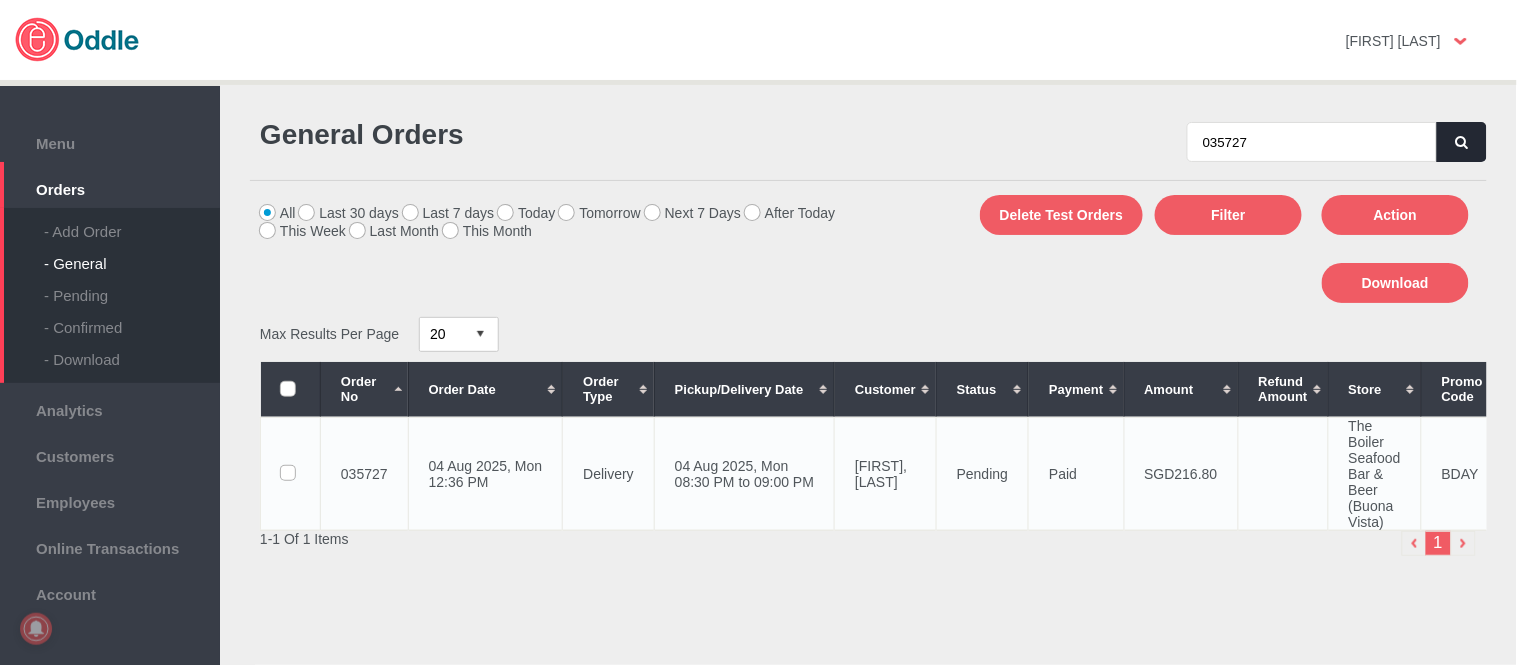 click on "04 Aug 2025, Mon 08:30 PM to 09:00 PM" at bounding box center (744, 473) 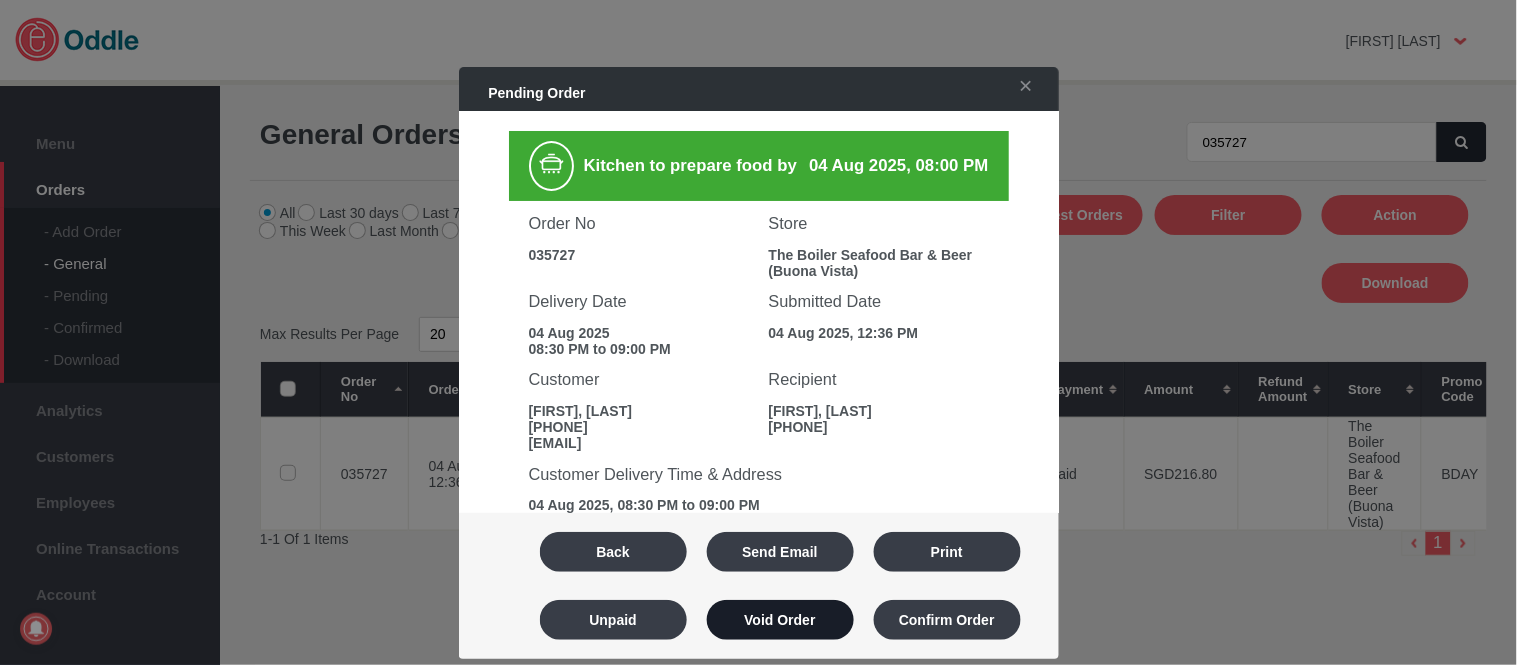 click on "Void Order" at bounding box center [780, 620] 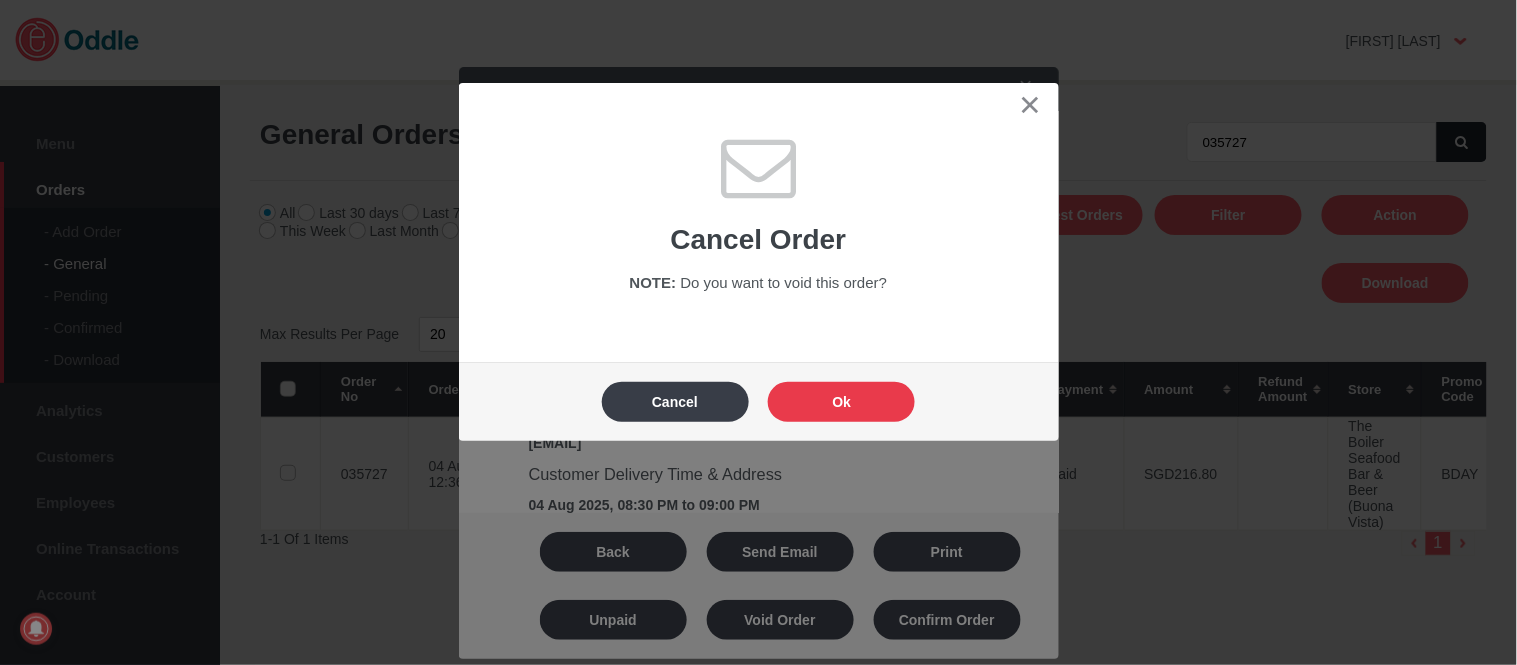 click on "Ok" at bounding box center [841, 402] 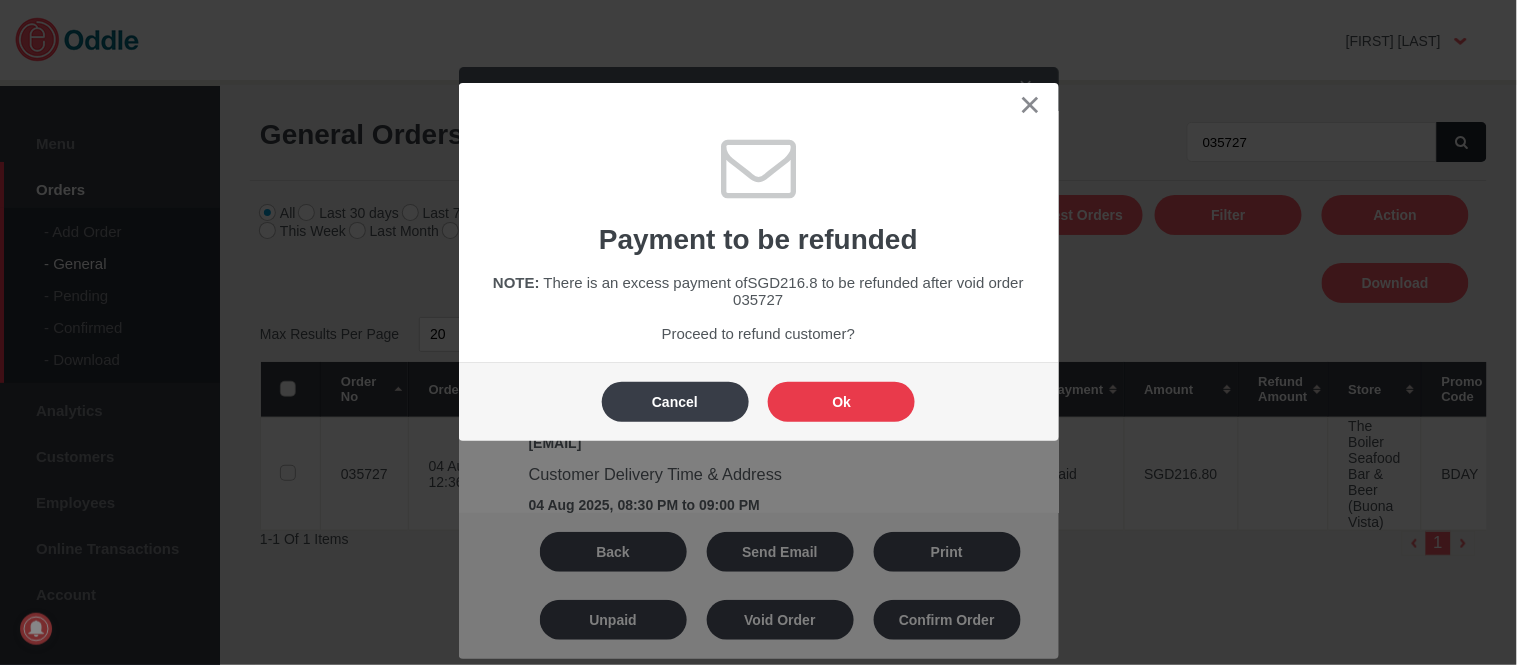 click on "Click here to cancel" at bounding box center [758, 332] 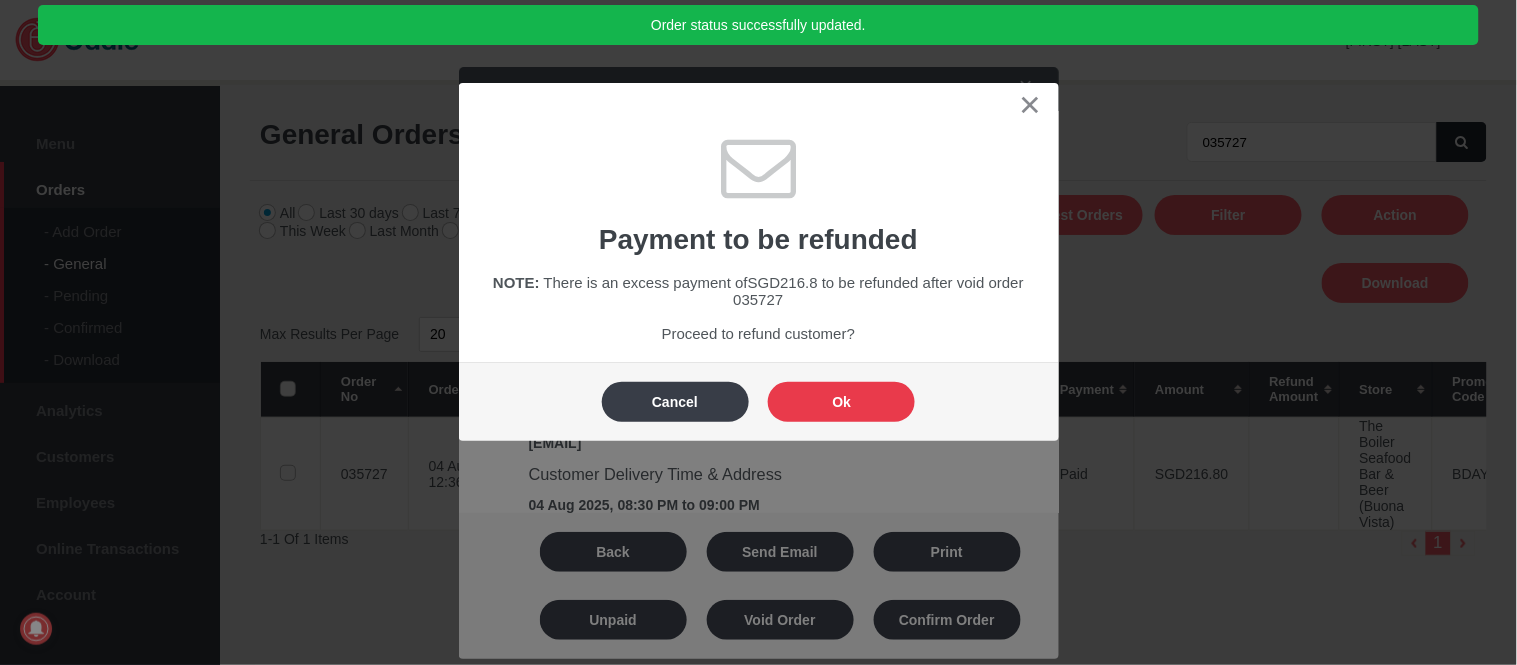 click on "Ok" at bounding box center (841, 402) 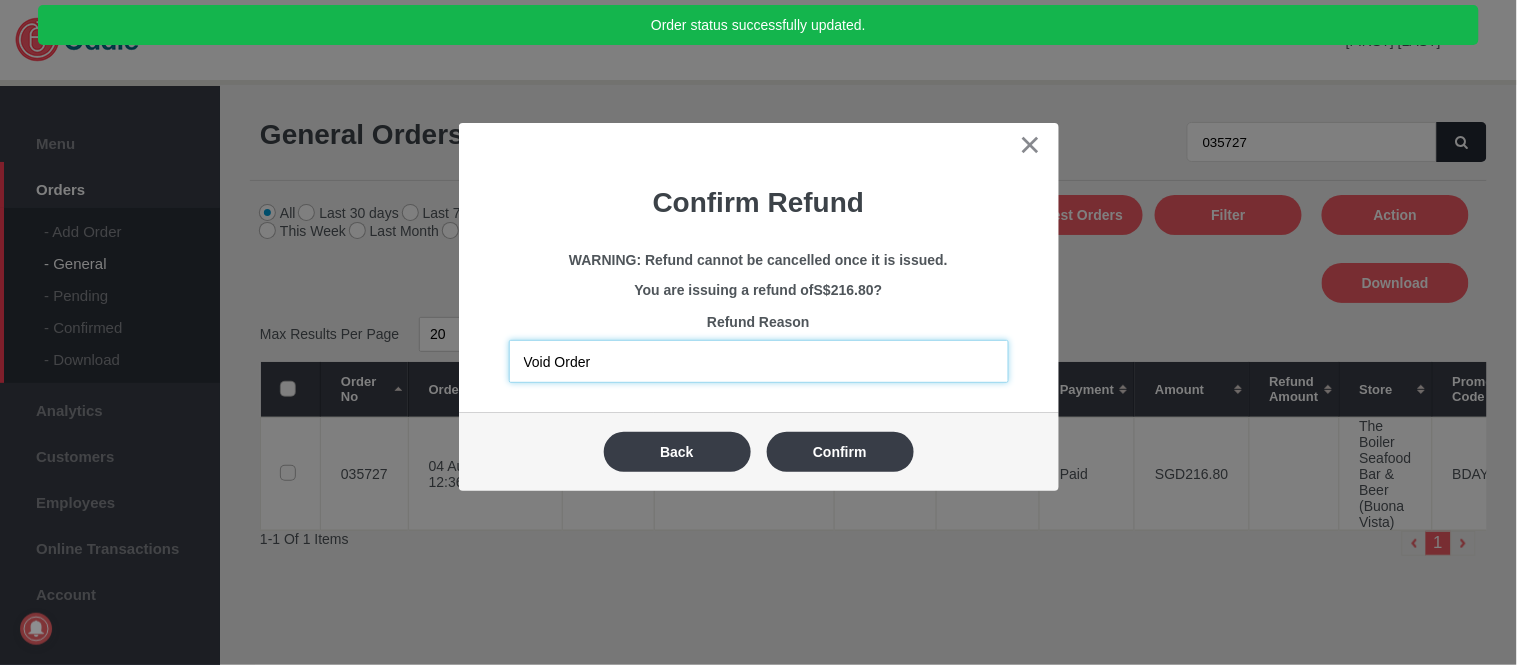 click on "Void Order" at bounding box center [759, 361] 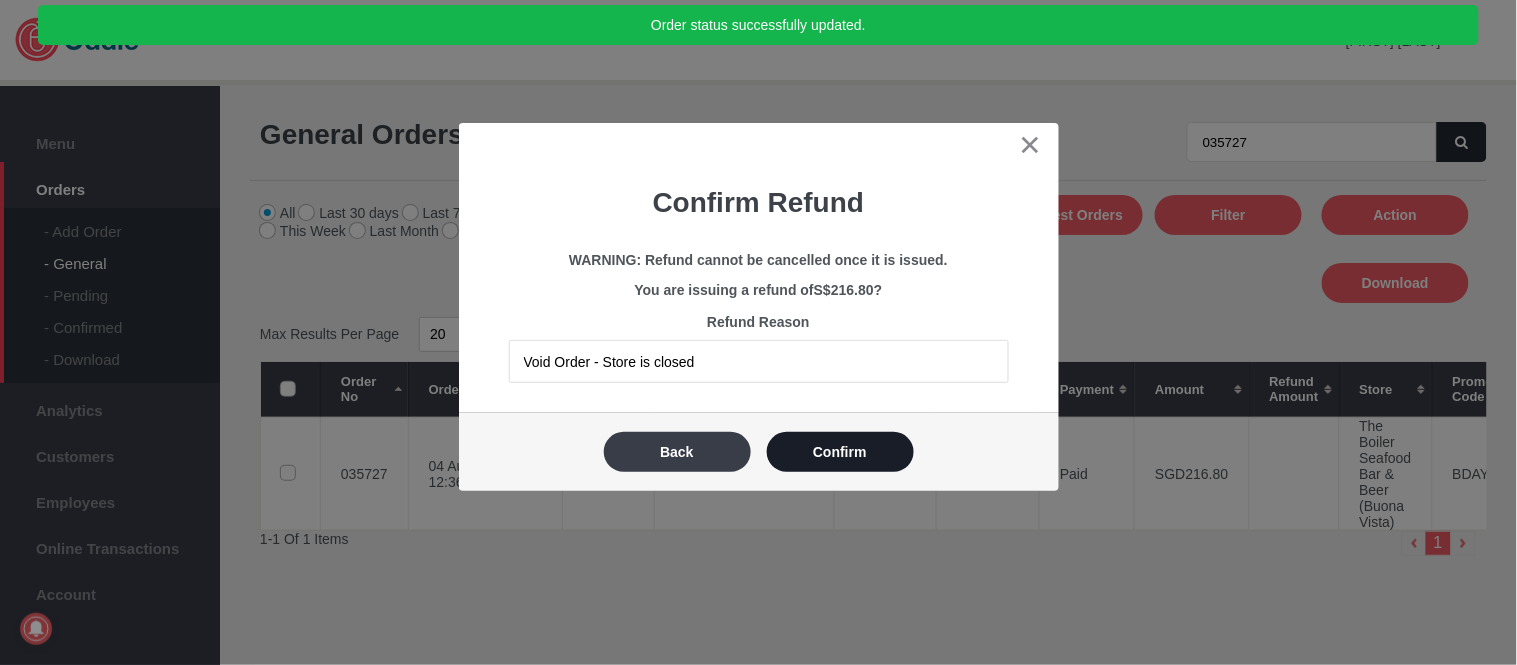 click on "Confirm" at bounding box center (840, 452) 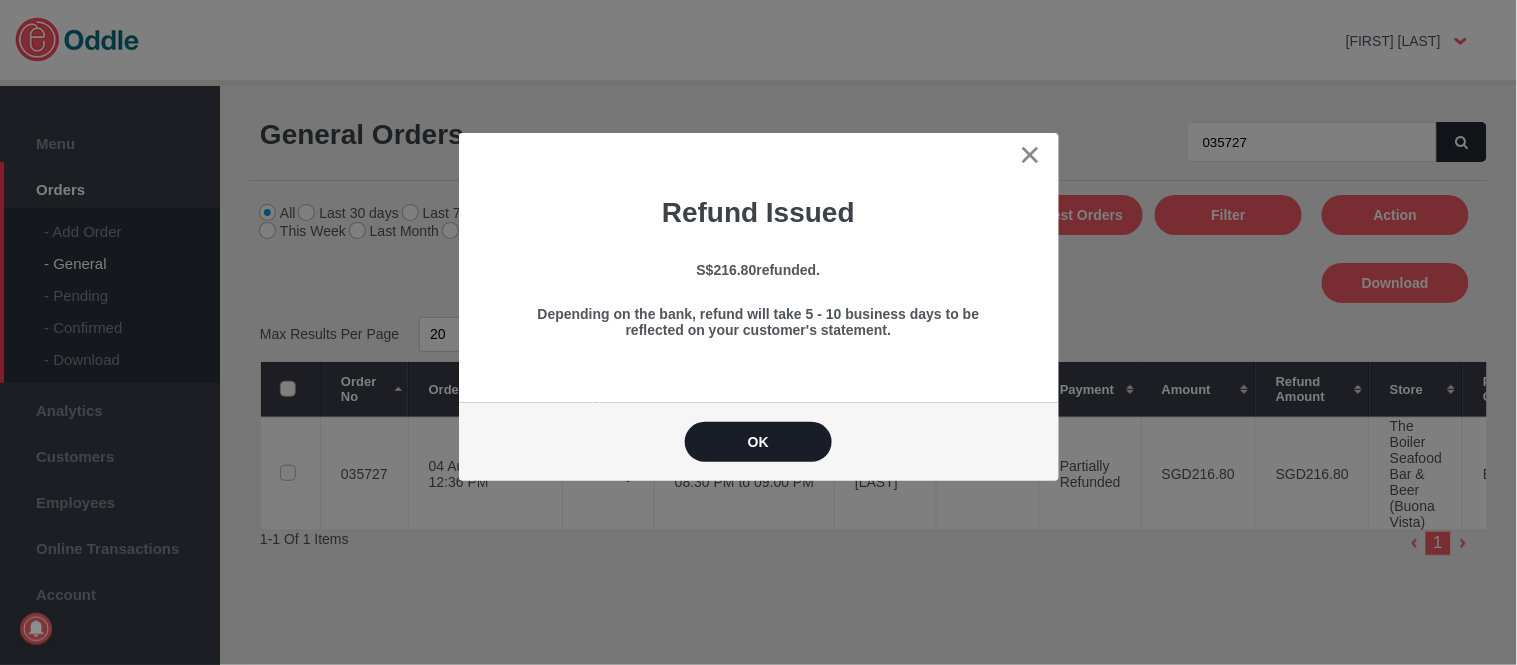 click on "OK" at bounding box center [758, 442] 